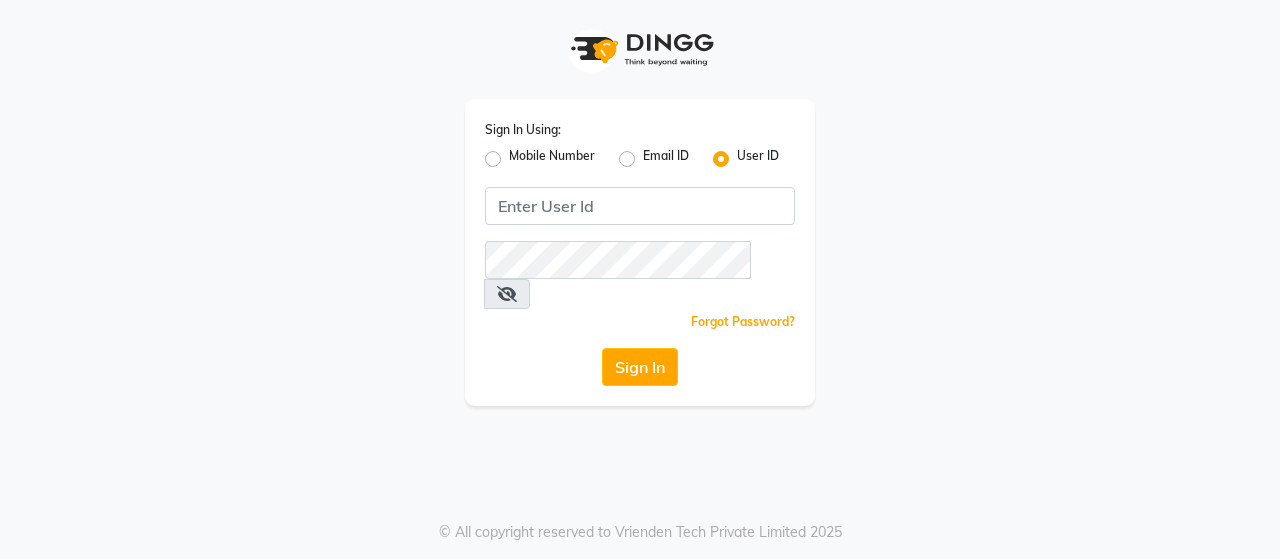 scroll, scrollTop: 0, scrollLeft: 0, axis: both 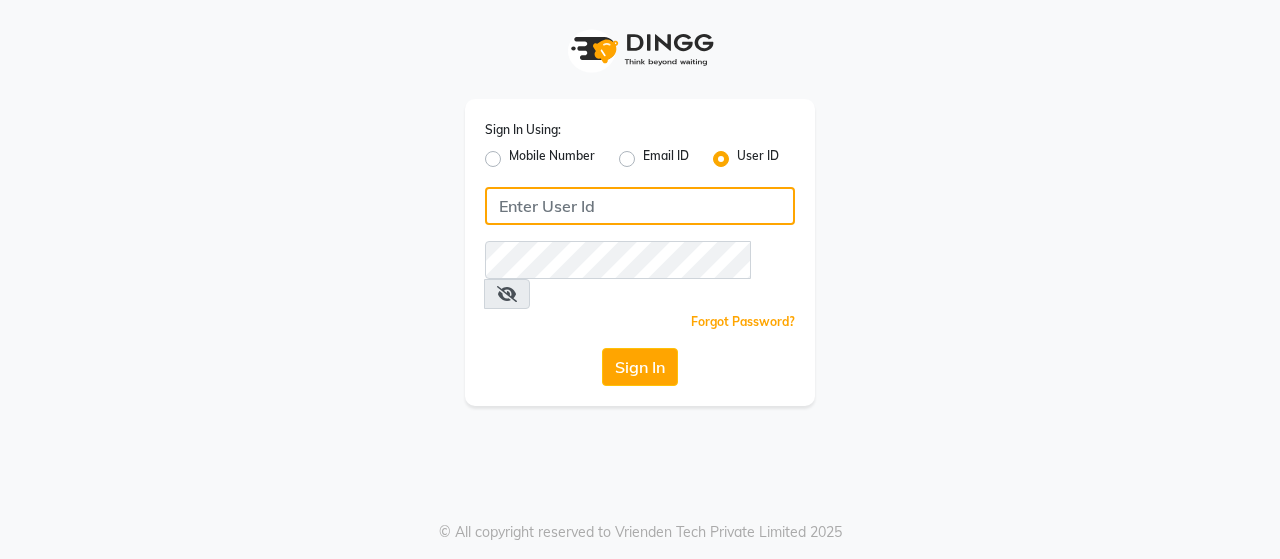 click 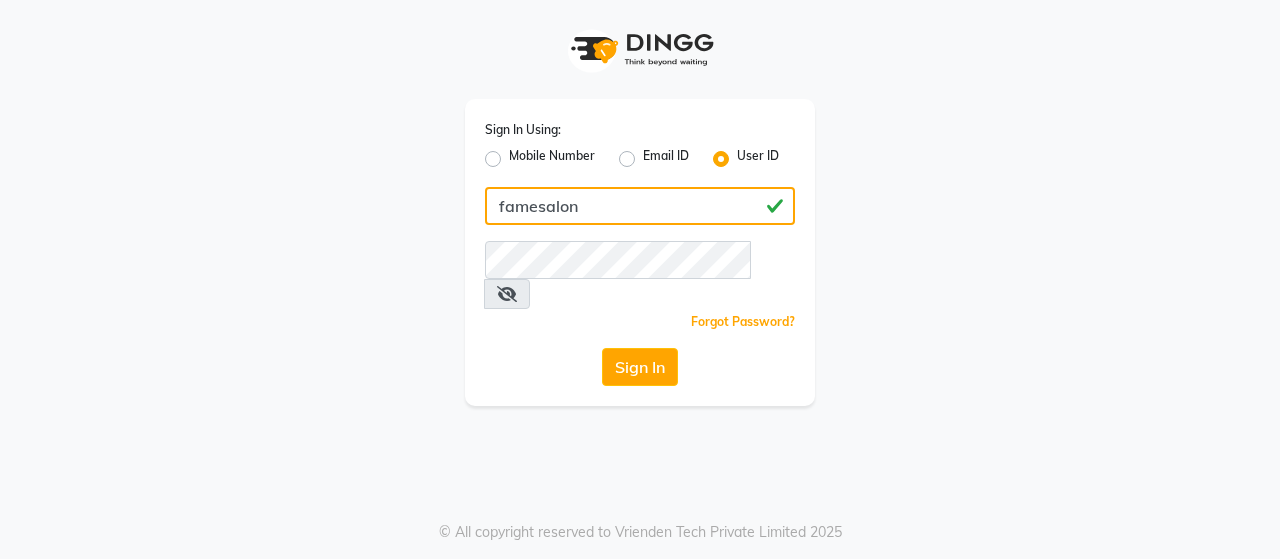 type on "famesalon" 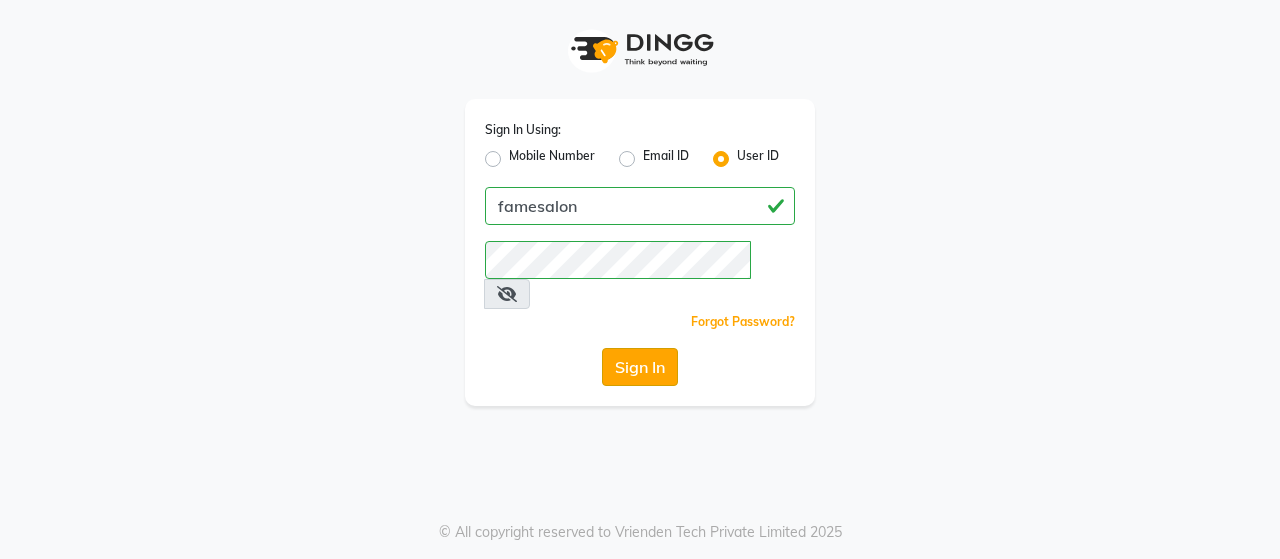 click on "Sign In" 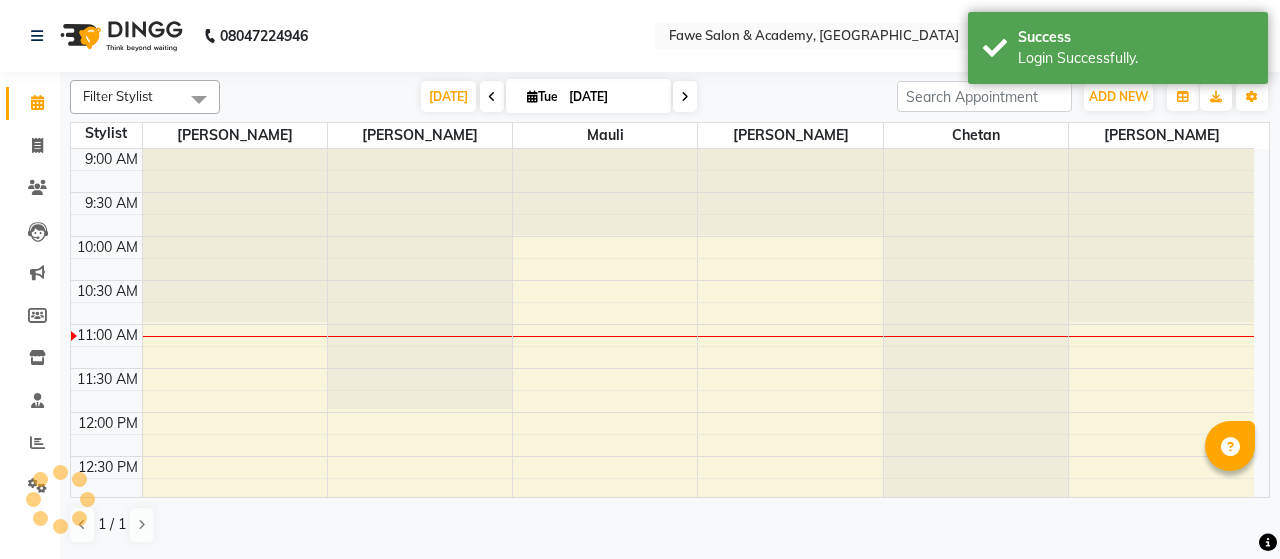 scroll, scrollTop: 0, scrollLeft: 0, axis: both 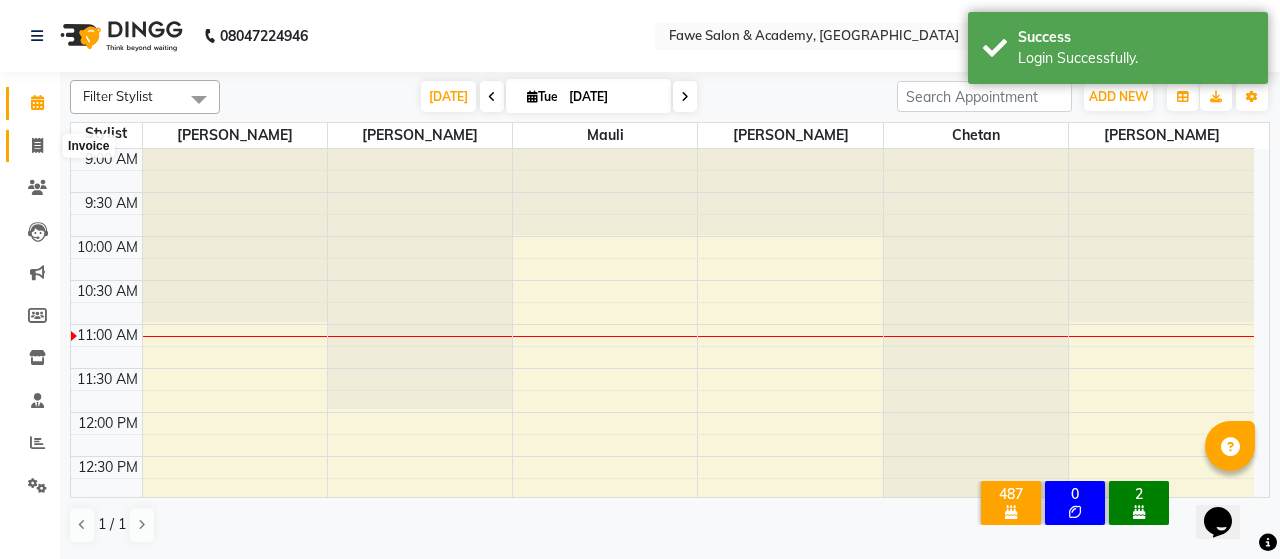 click 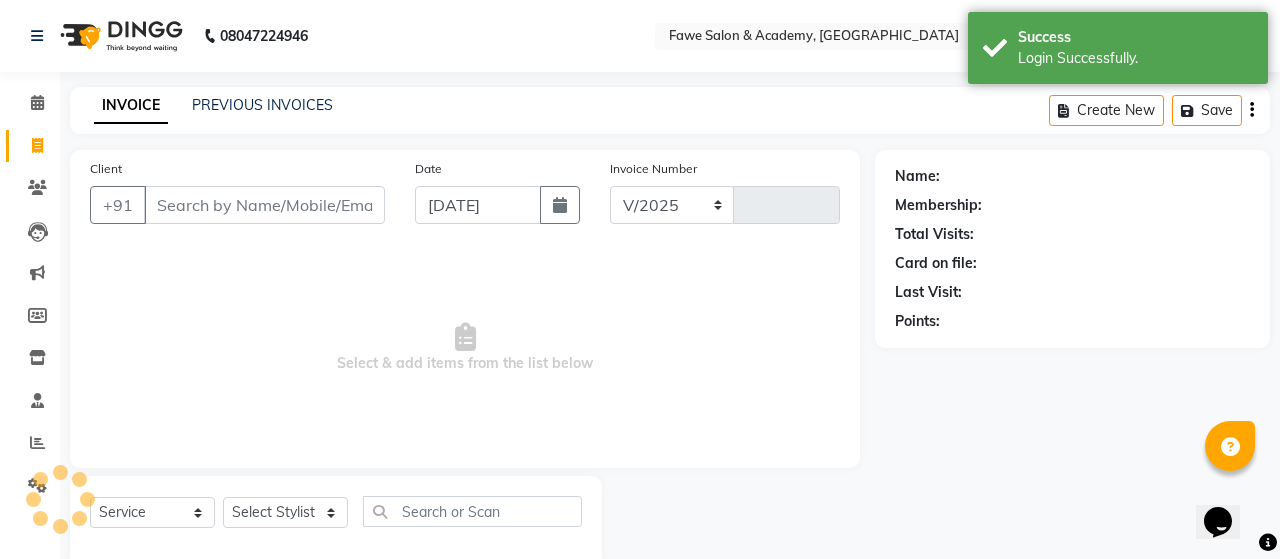 select on "879" 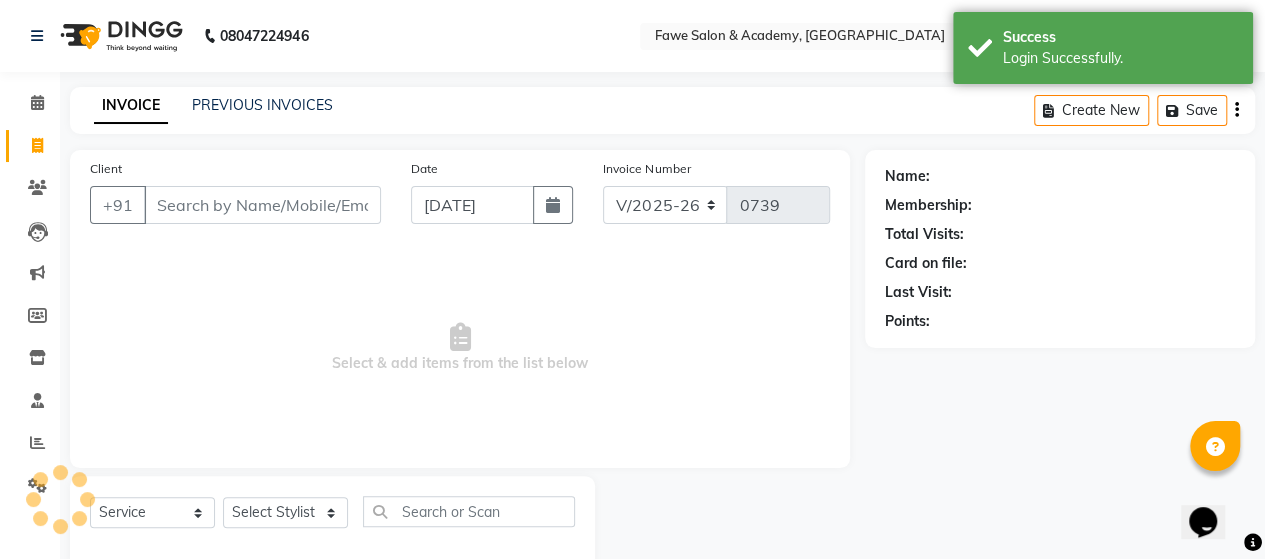 click on "Client" at bounding box center [262, 205] 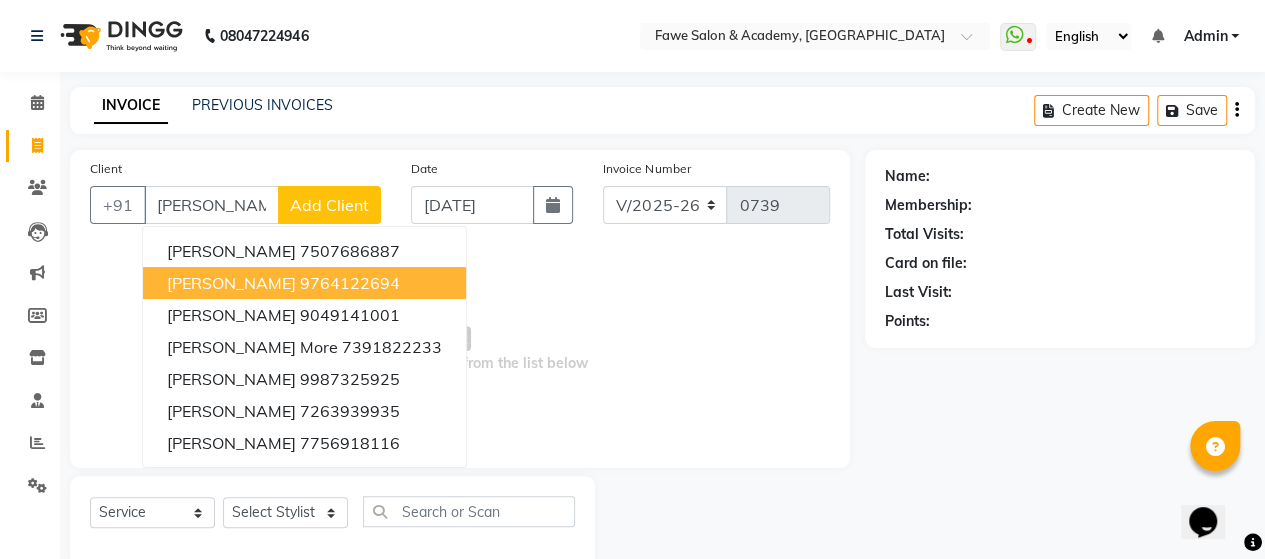 click on "Ruchita Agivale" at bounding box center [231, 283] 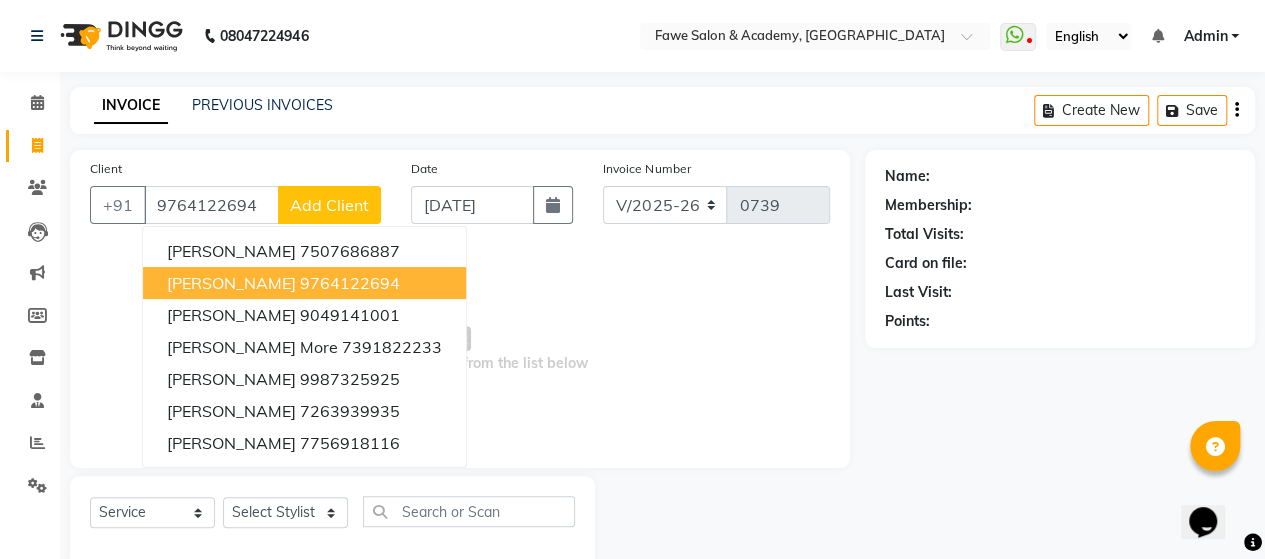 type on "9764122694" 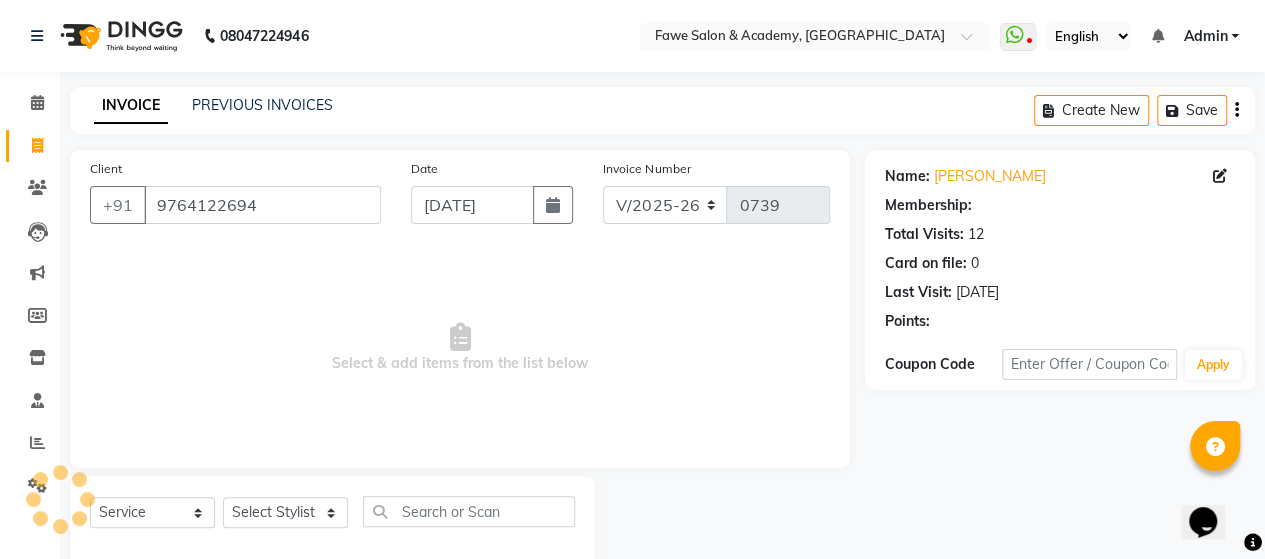 select on "1: Object" 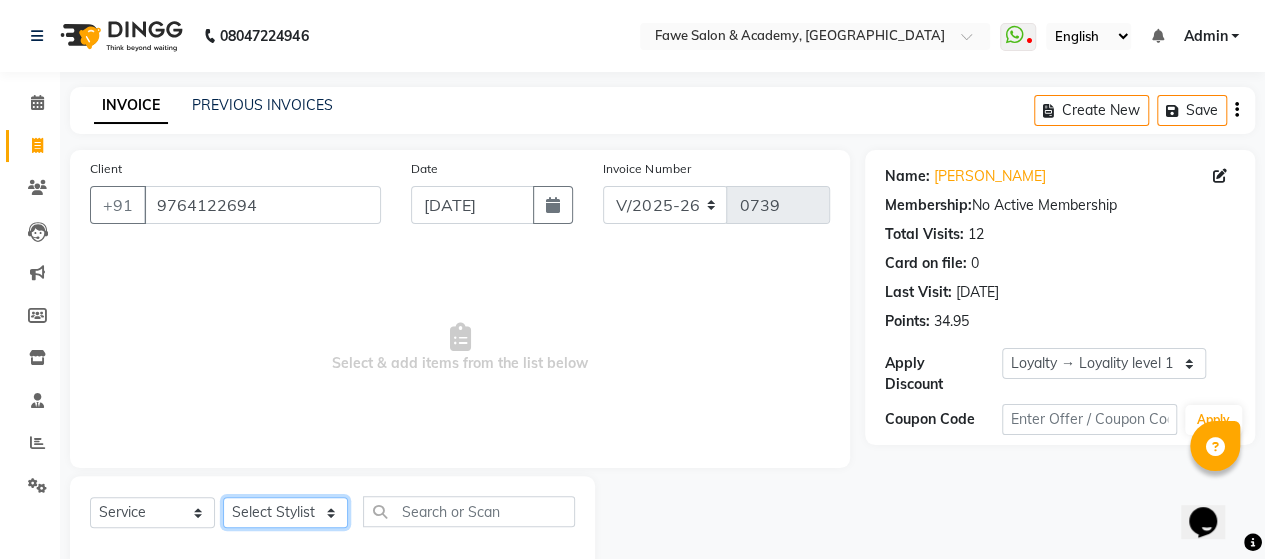 click on "Select Stylist Akshata Chetan Fawe Manisha Manisha Shah Mauli Mayuresh" 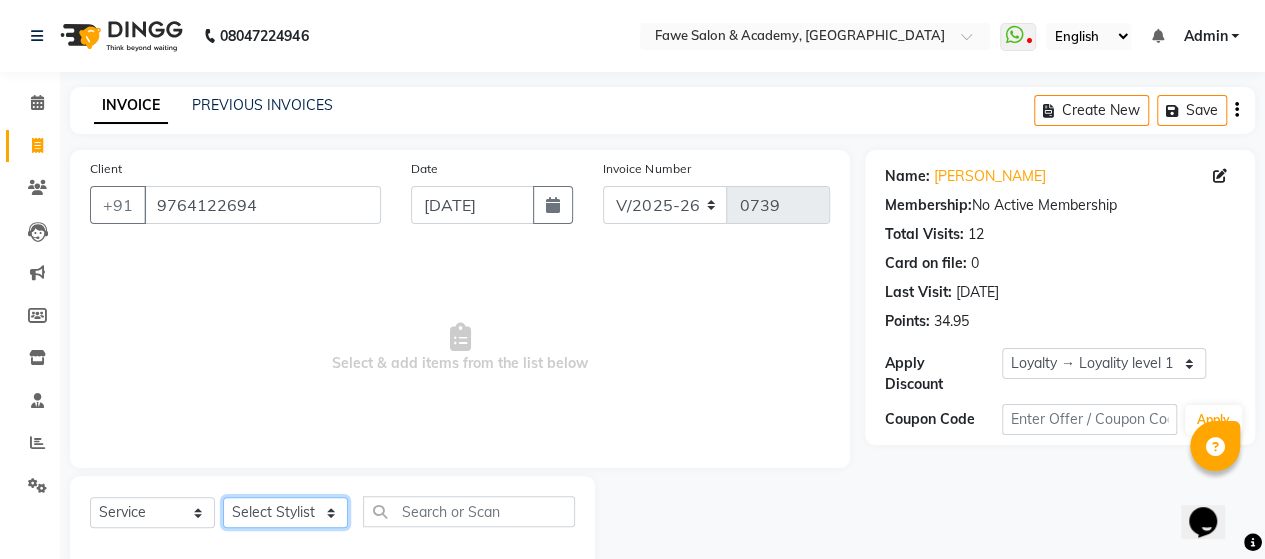 select on "41191" 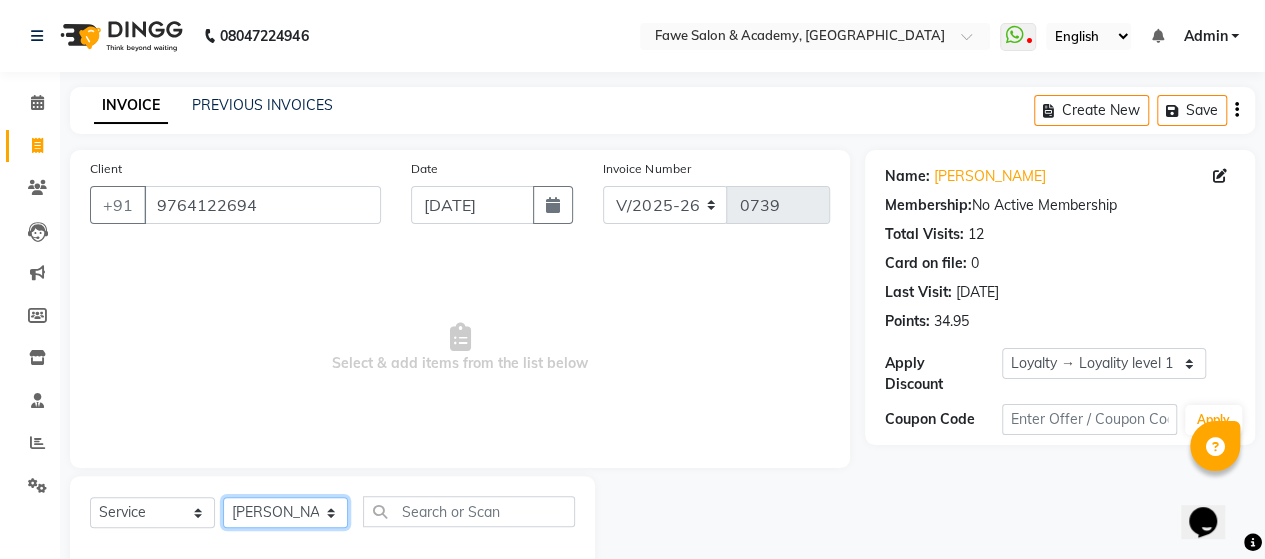 click on "Select Stylist Akshata Chetan Fawe Manisha Manisha Shah Mauli Mayuresh" 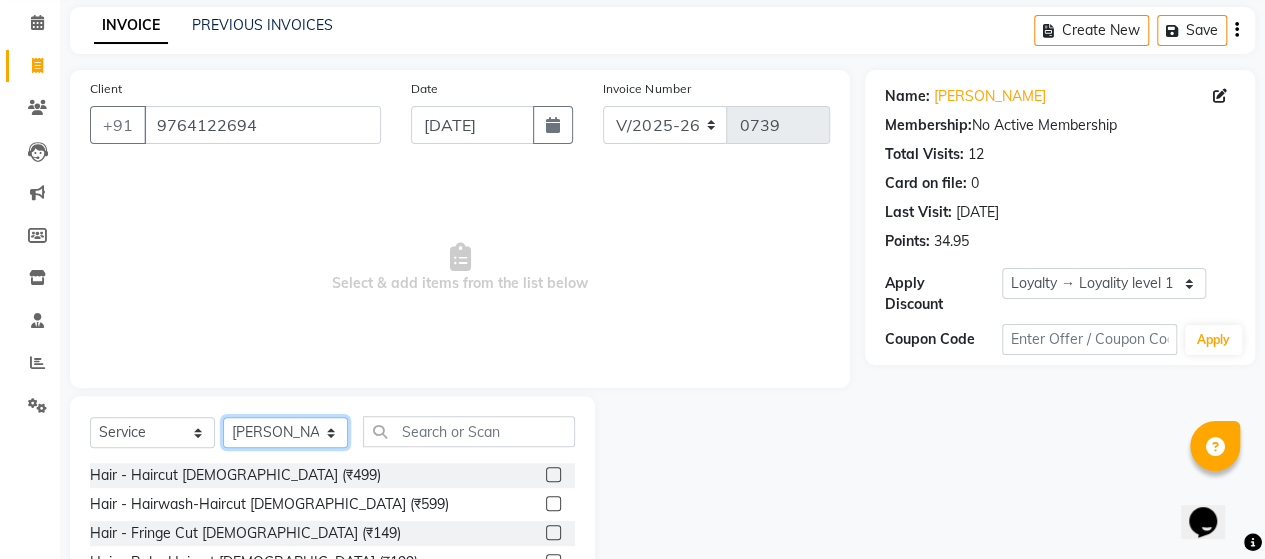 scroll, scrollTop: 120, scrollLeft: 0, axis: vertical 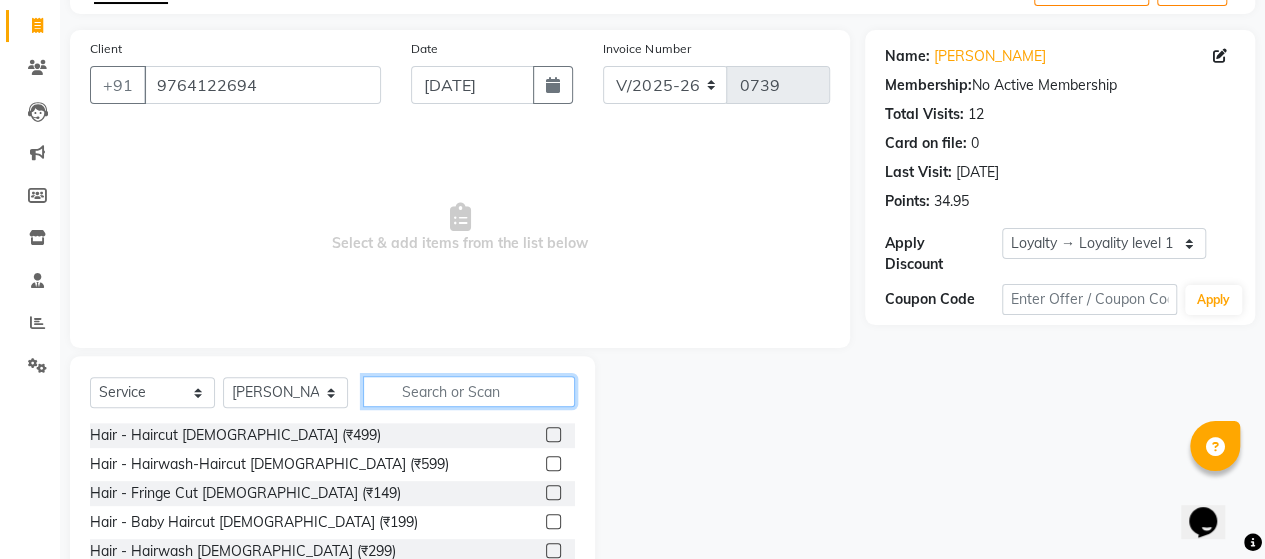 click 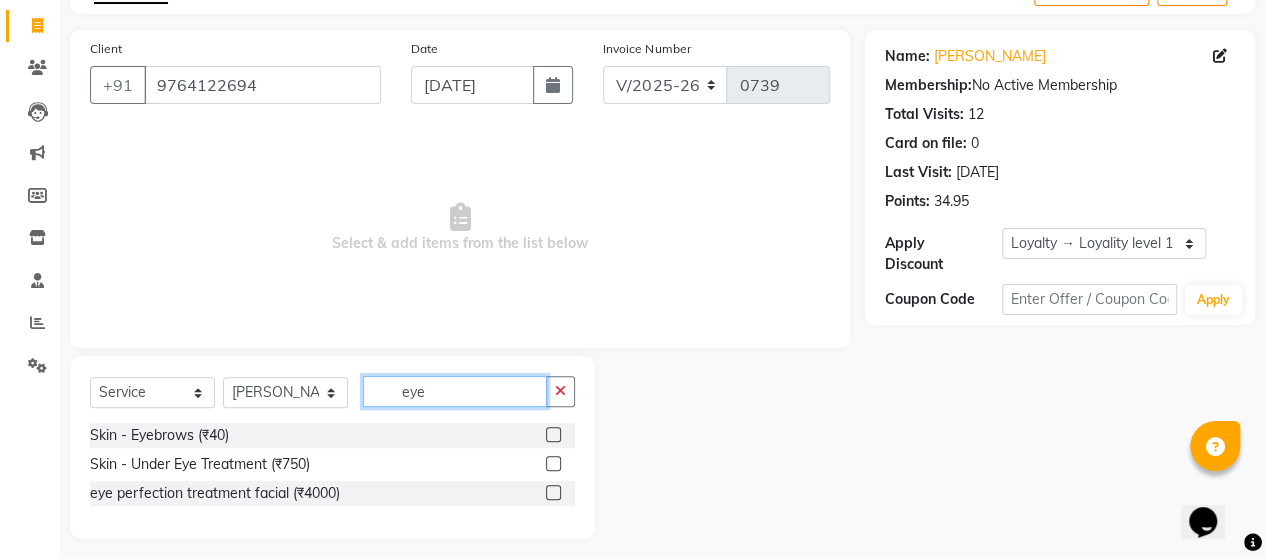 type on "eye" 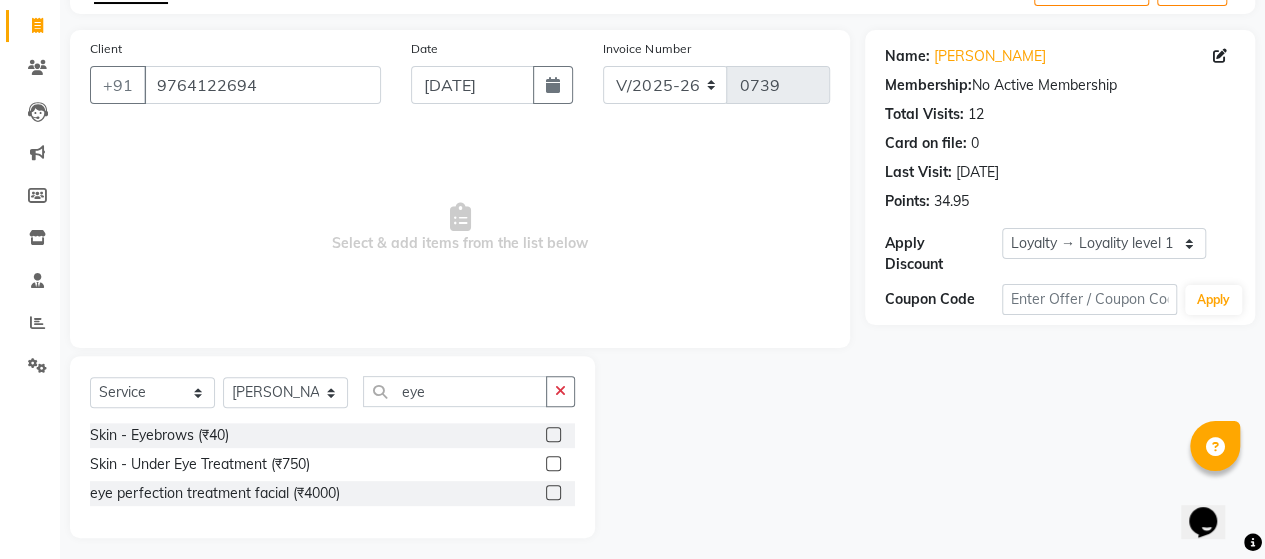 click 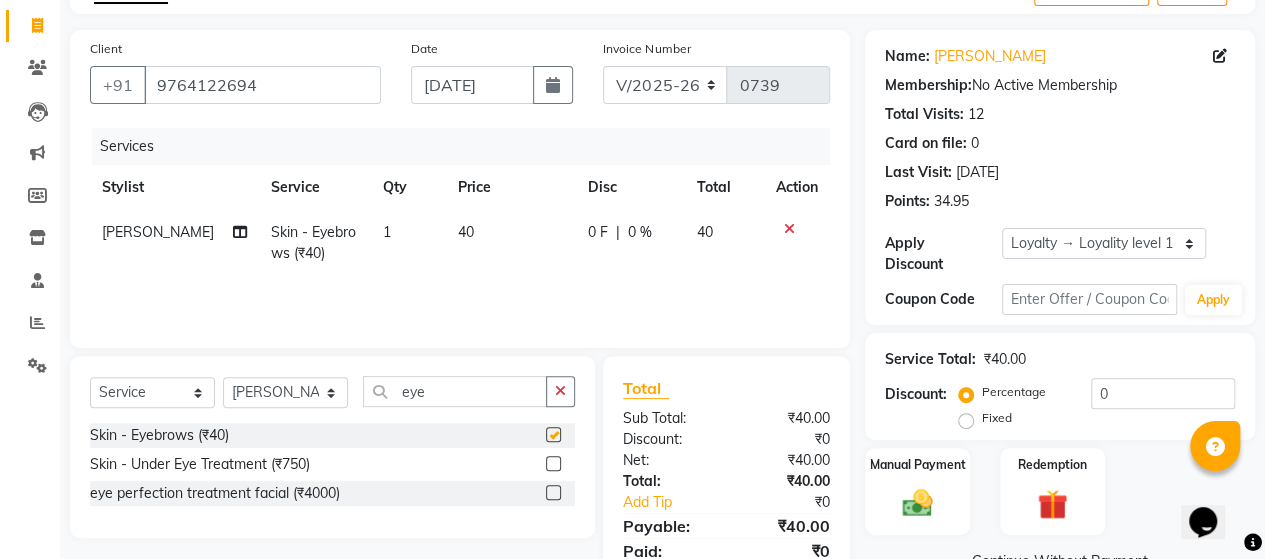 checkbox on "false" 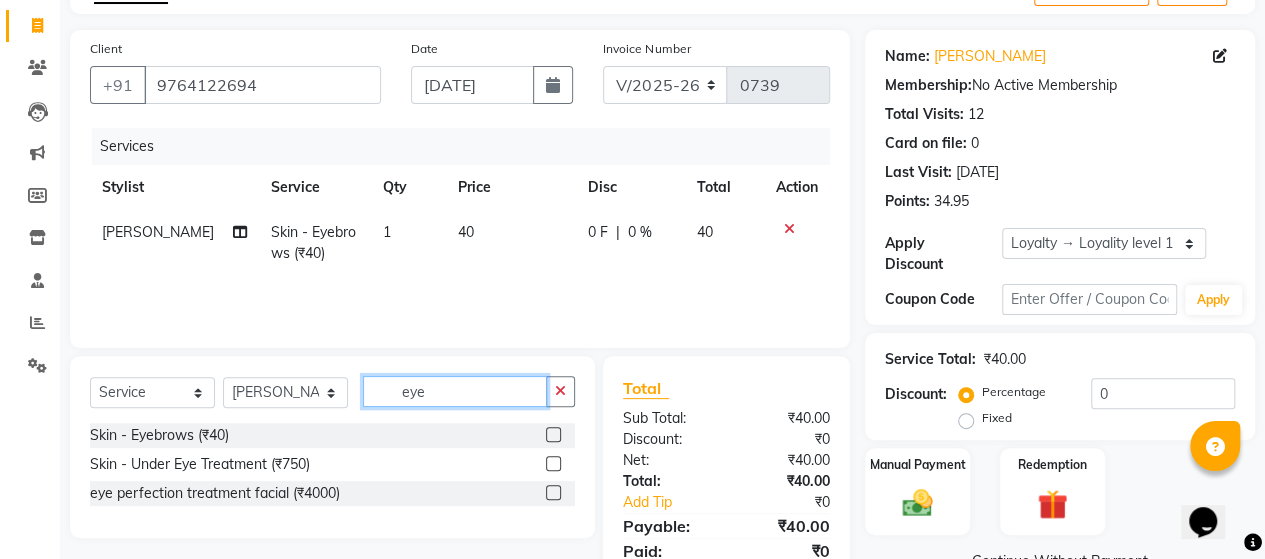 click on "eye" 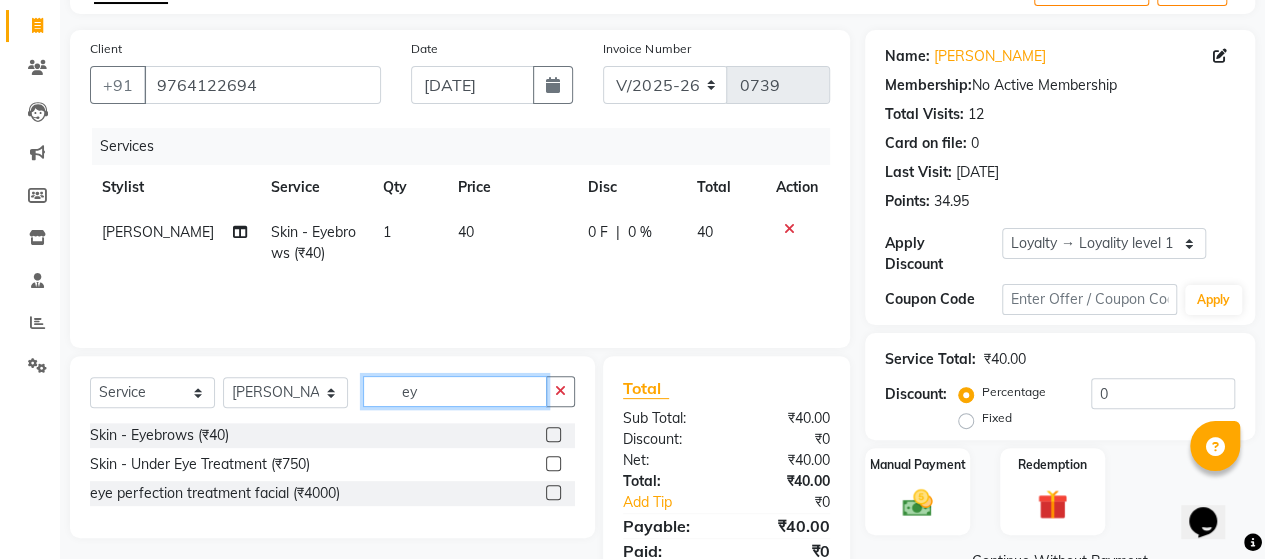 type on "e" 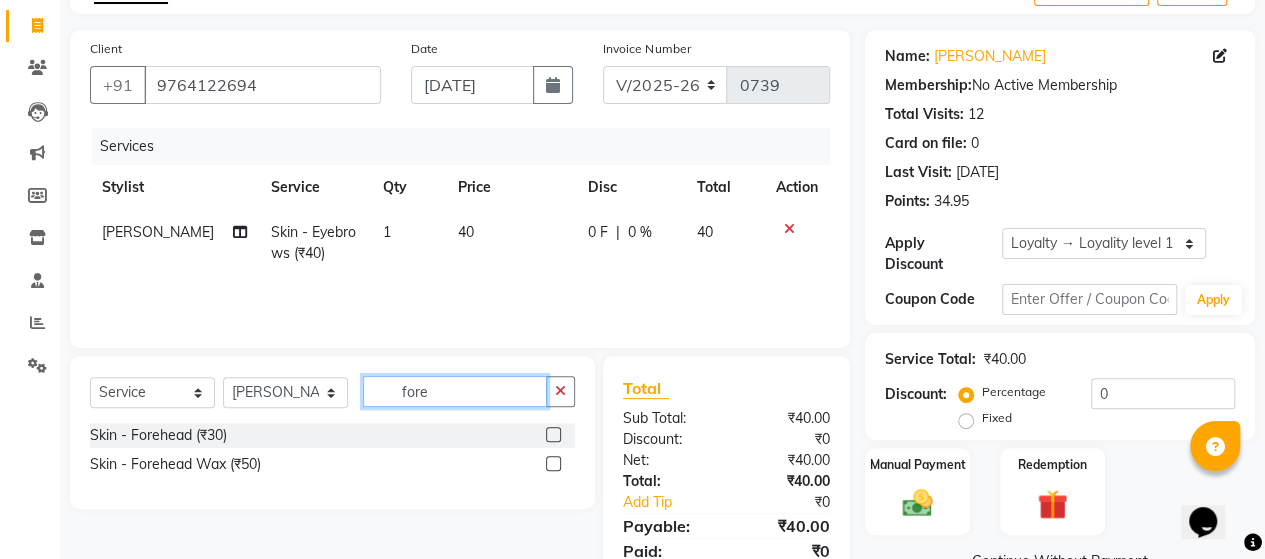 type on "fore" 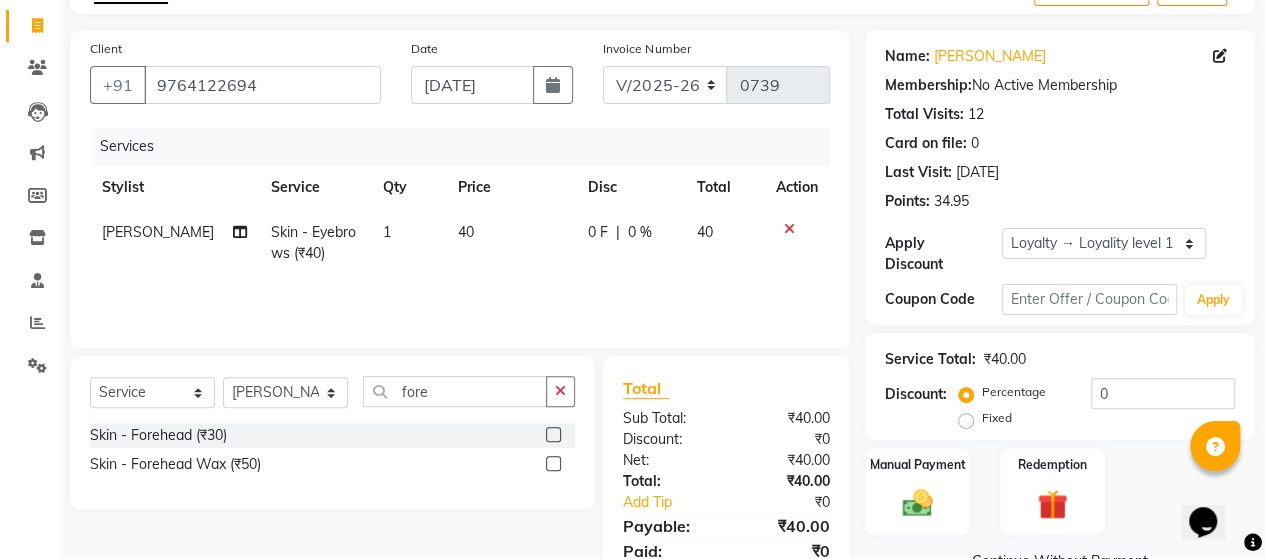 click 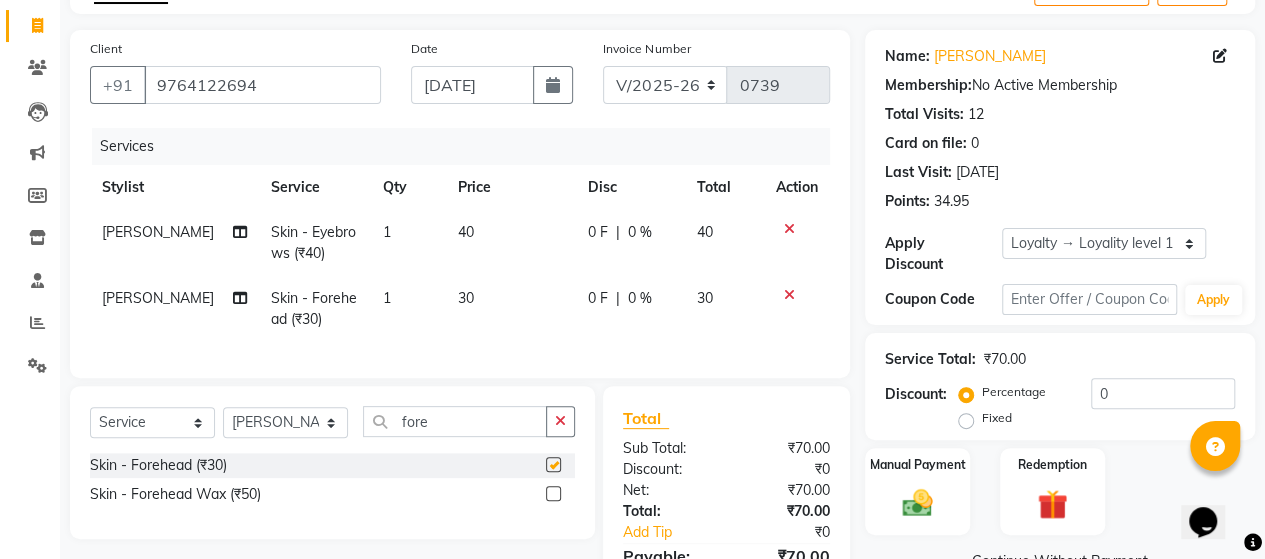 checkbox on "false" 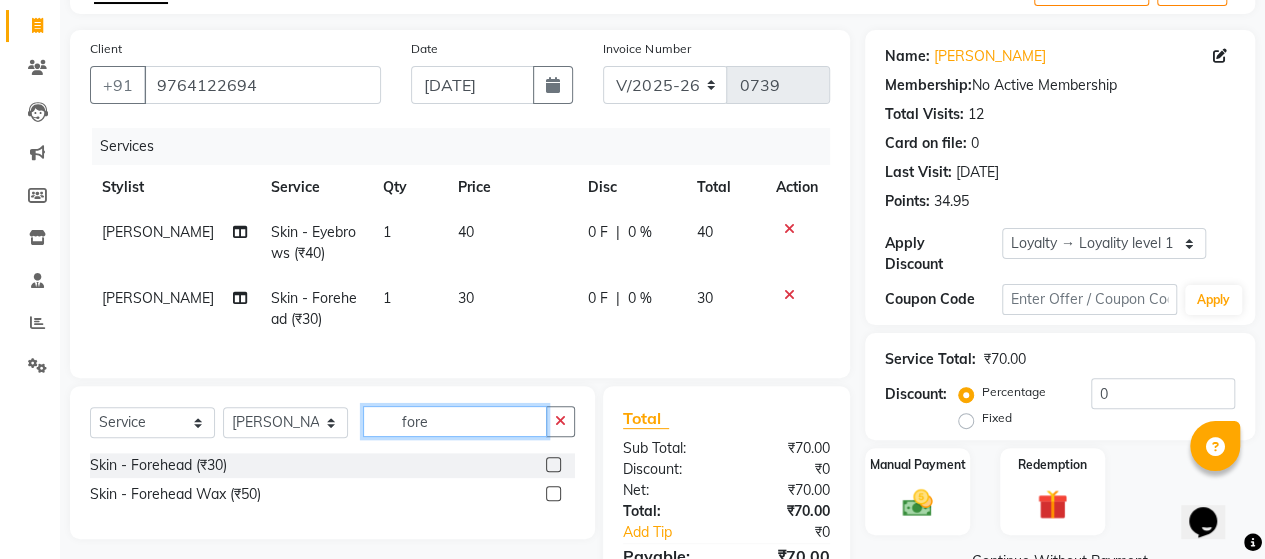 click on "fore" 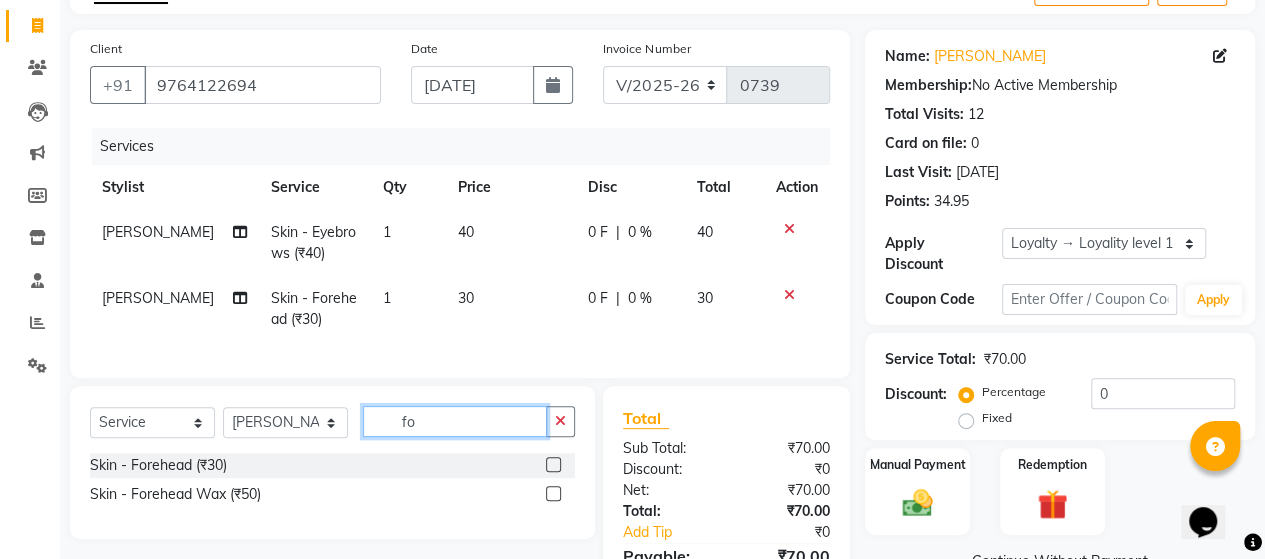 type on "f" 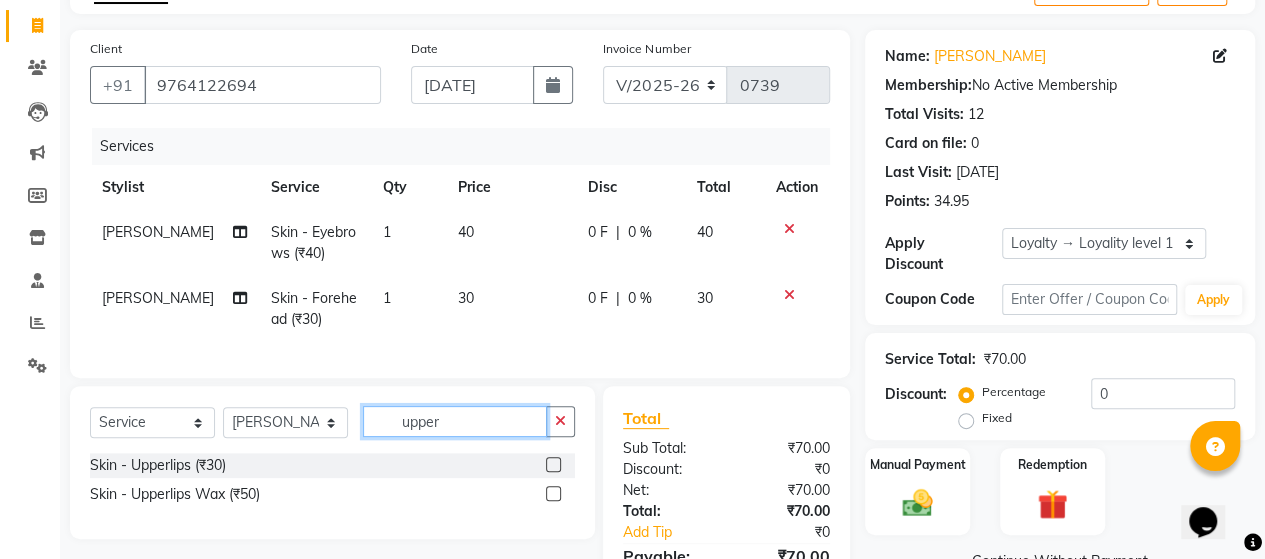 type on "upper" 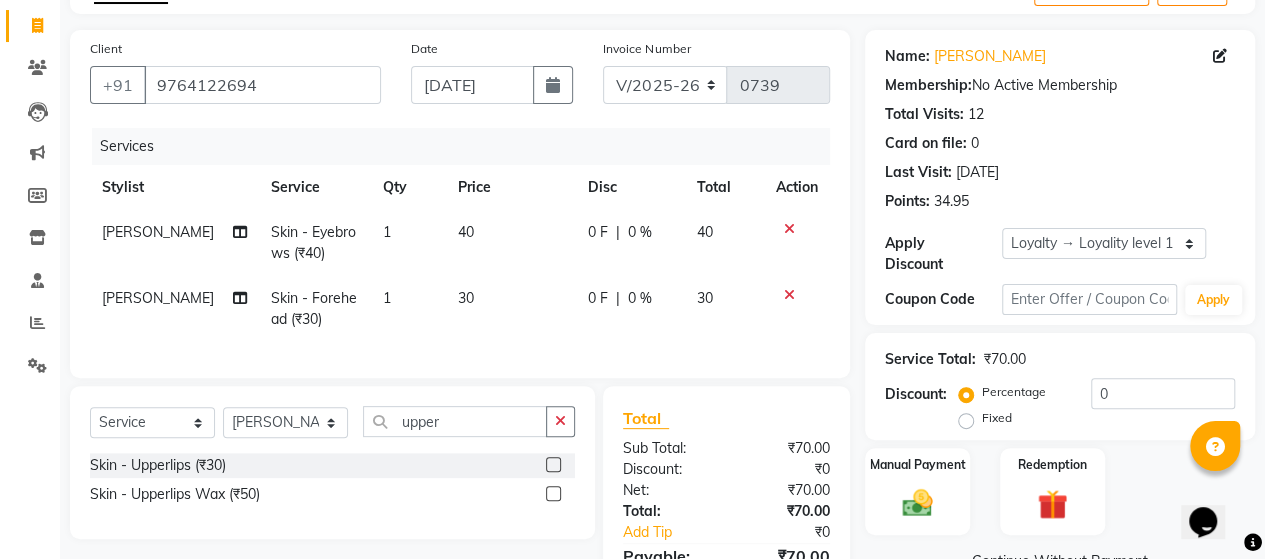 click 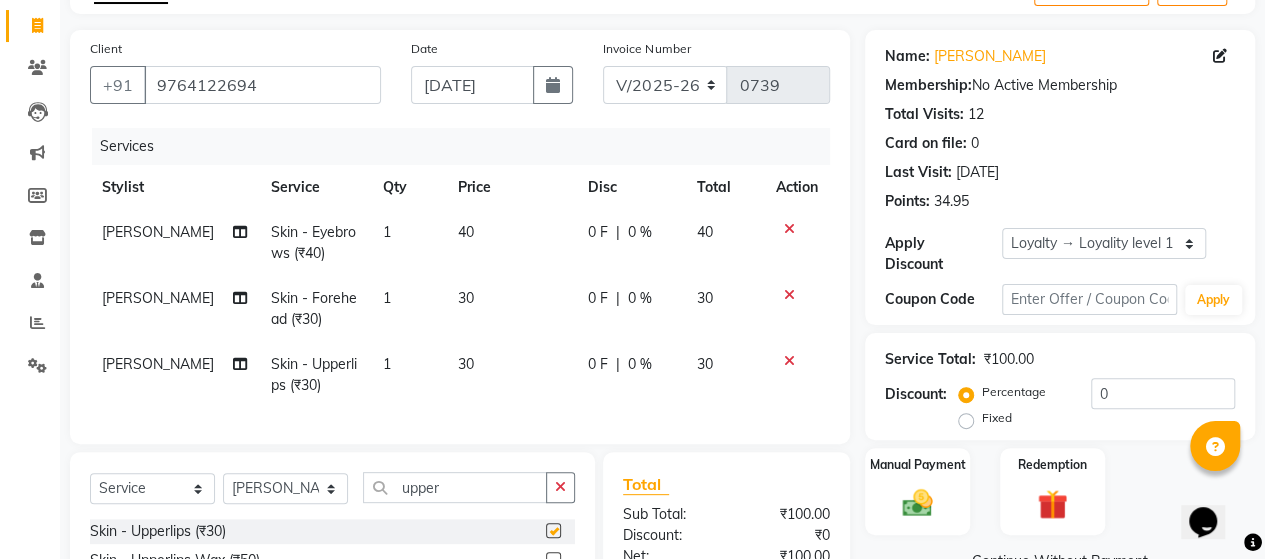 checkbox on "false" 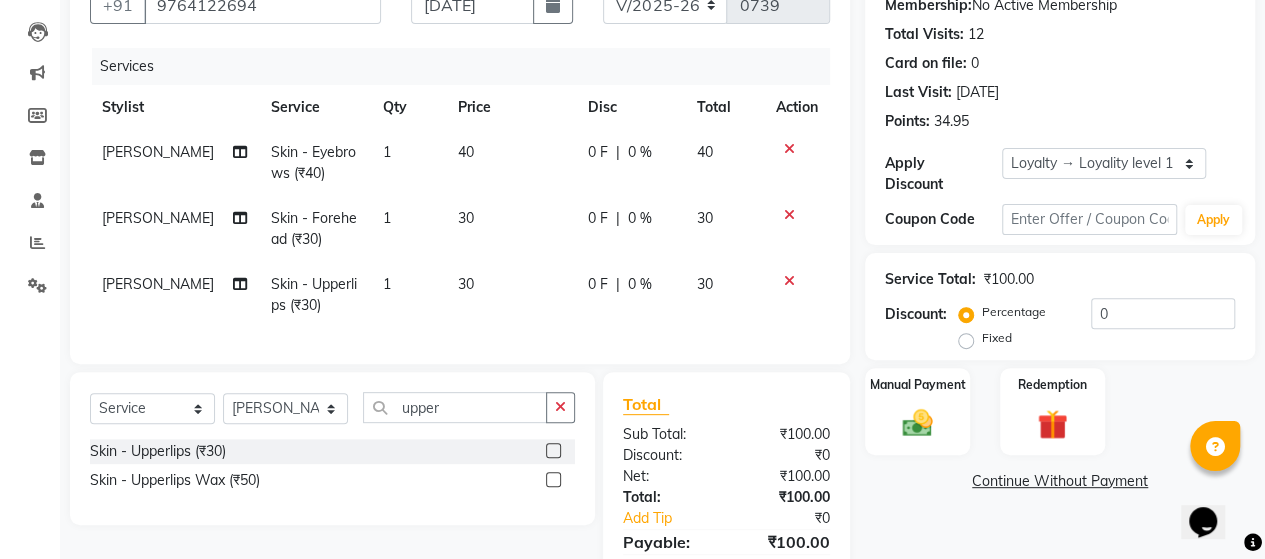scroll, scrollTop: 280, scrollLeft: 0, axis: vertical 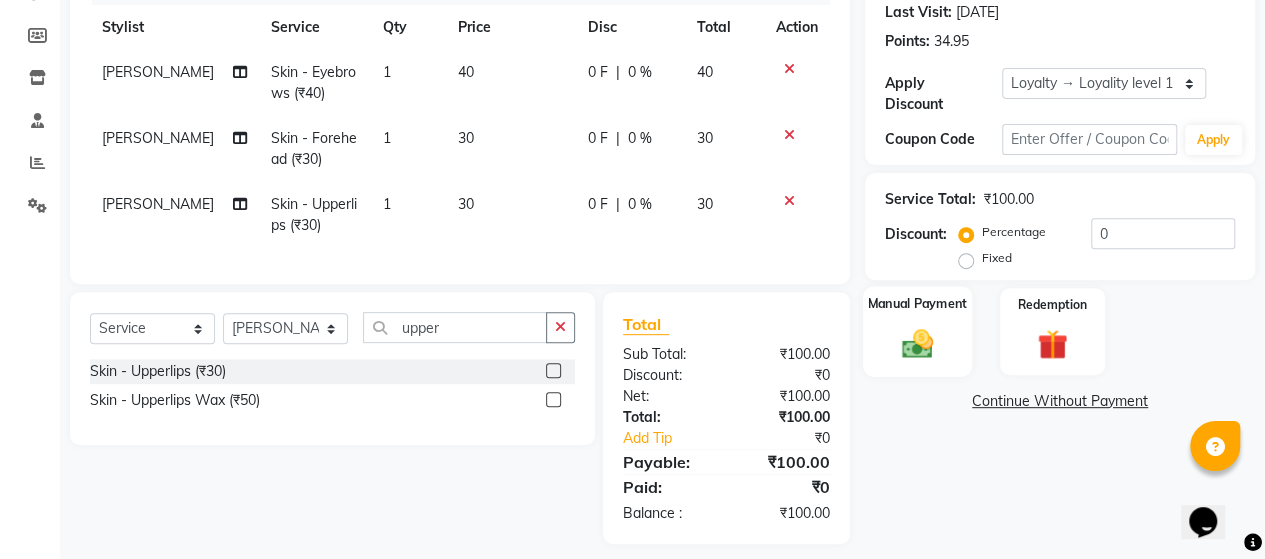click 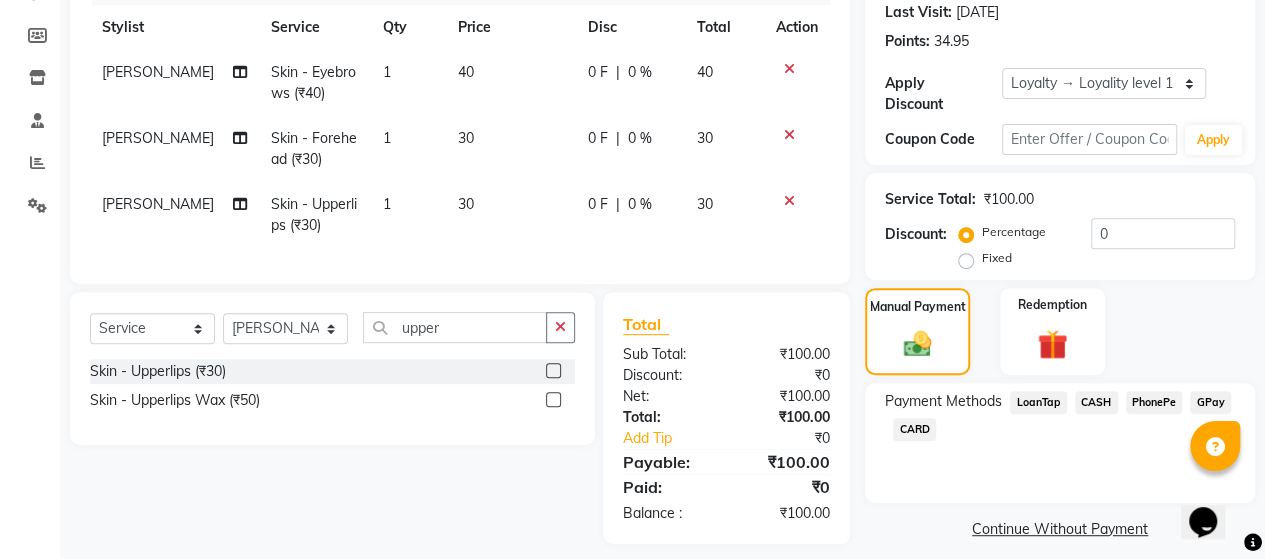 click on "GPay" 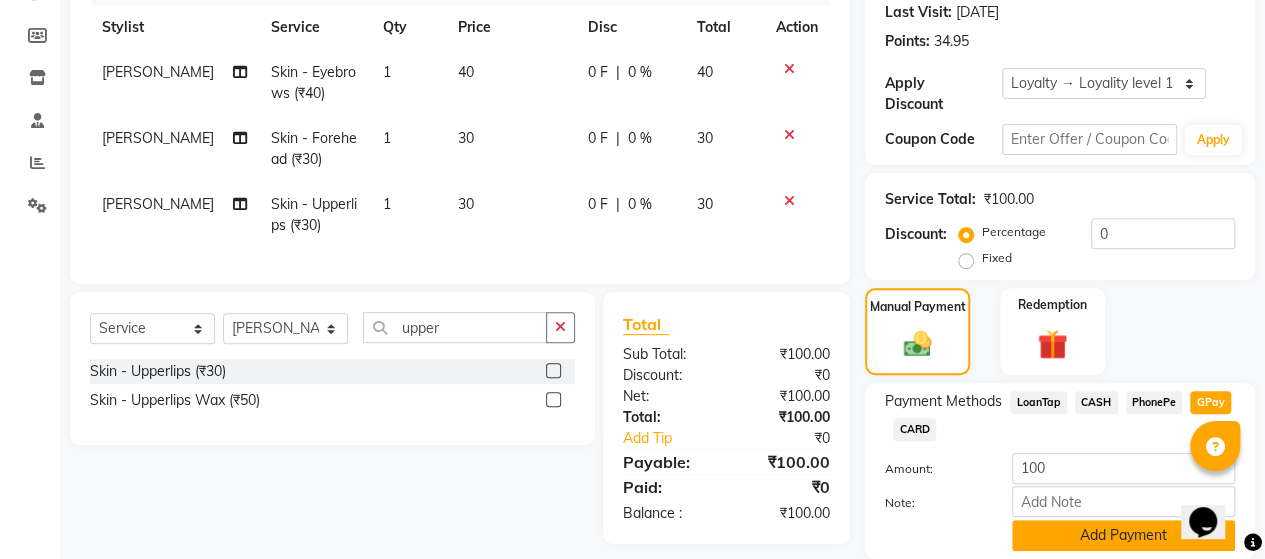 click on "Add Payment" 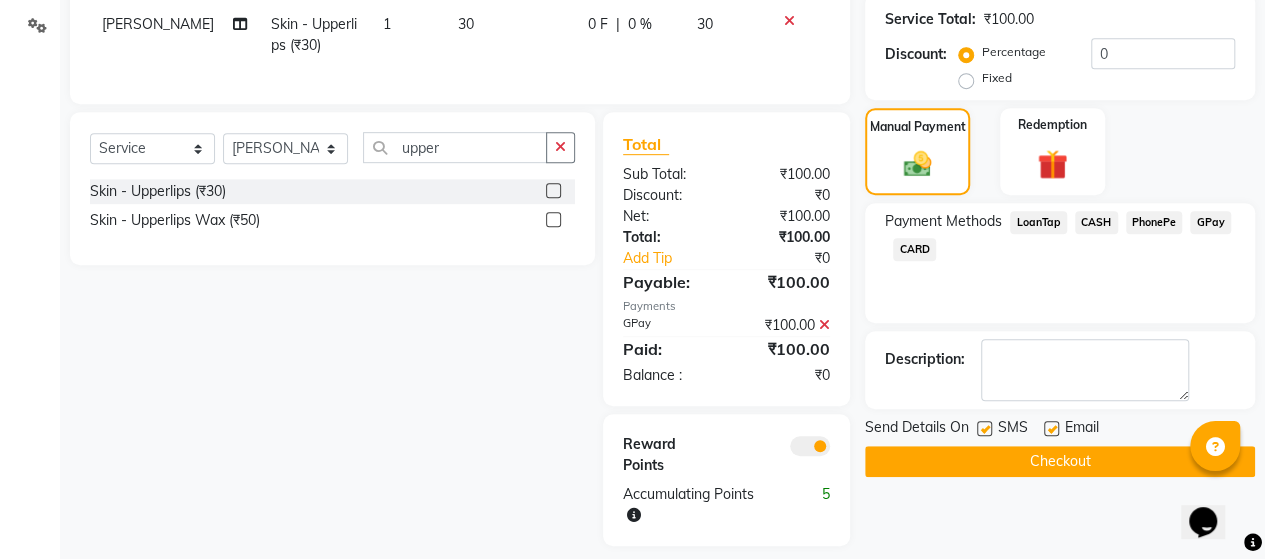 scroll, scrollTop: 480, scrollLeft: 0, axis: vertical 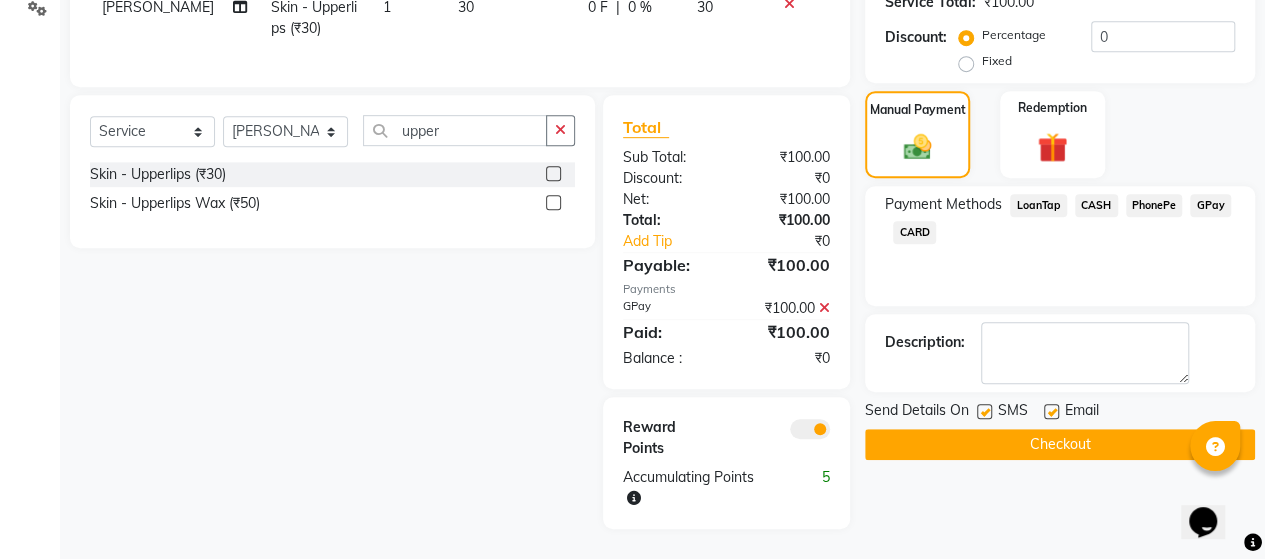 click on "Checkout" 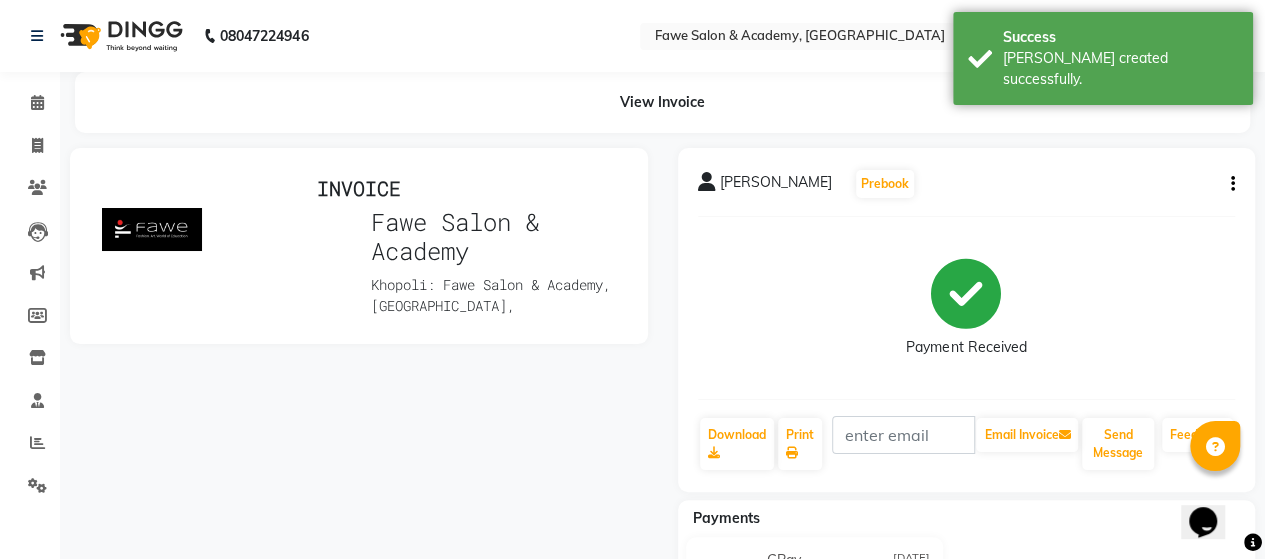 scroll, scrollTop: 0, scrollLeft: 0, axis: both 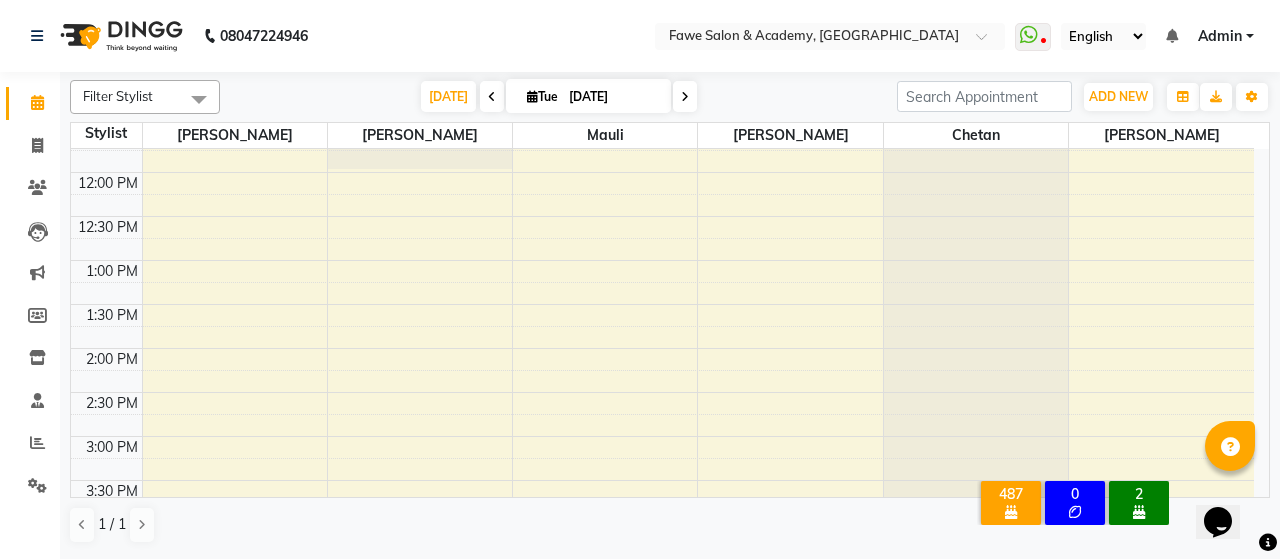click on "9:00 AM 9:30 AM 10:00 AM 10:30 AM 11:00 AM 11:30 AM 12:00 PM 12:30 PM 1:00 PM 1:30 PM 2:00 PM 2:30 PM 3:00 PM 3:30 PM 4:00 PM 4:30 PM 5:00 PM 5:30 PM 6:00 PM 6:30 PM 7:00 PM 7:30 PM 8:00 PM 8:30 PM 9:00 PM 9:30 PM 10:00 PM 10:30 PM             Harshada Jadhav, TK02, 04:30 PM-05:30 PM, Haircut Female By Creative Head     Ruchita Agivale, TK03, 10:35 AM-11:10 AM, Skin - Eyebrows (₹40),Skin - Forehead (₹30),Skin - Upperlips (₹30)             Mustafa Khan, TK01, 04:00 PM-04:45 PM, Youth Revival Cleanup" at bounding box center [662, 524] 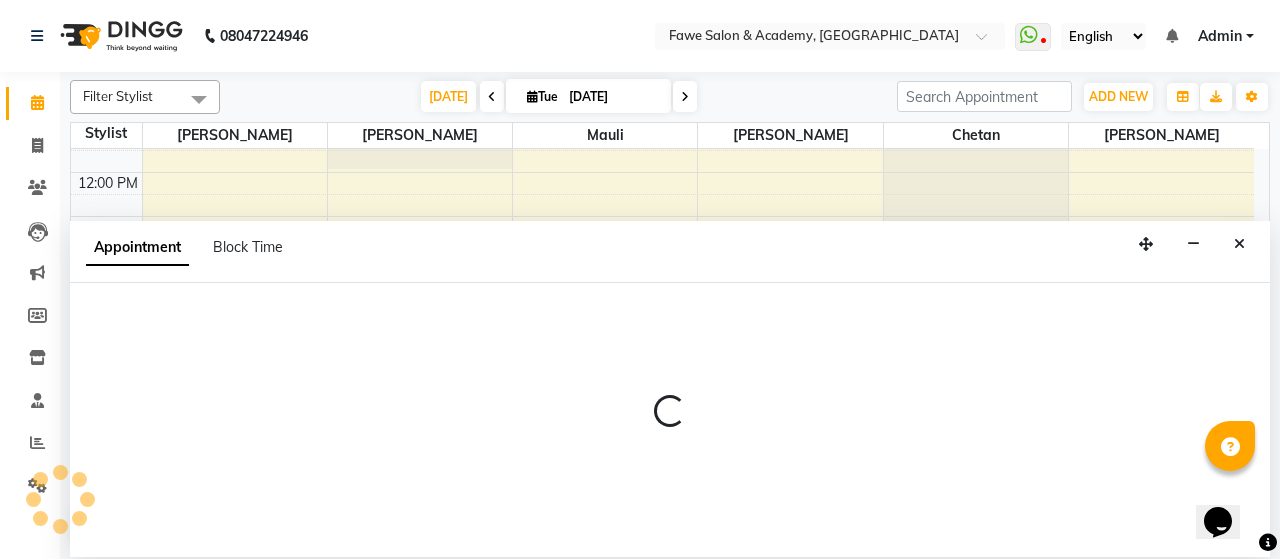select on "41191" 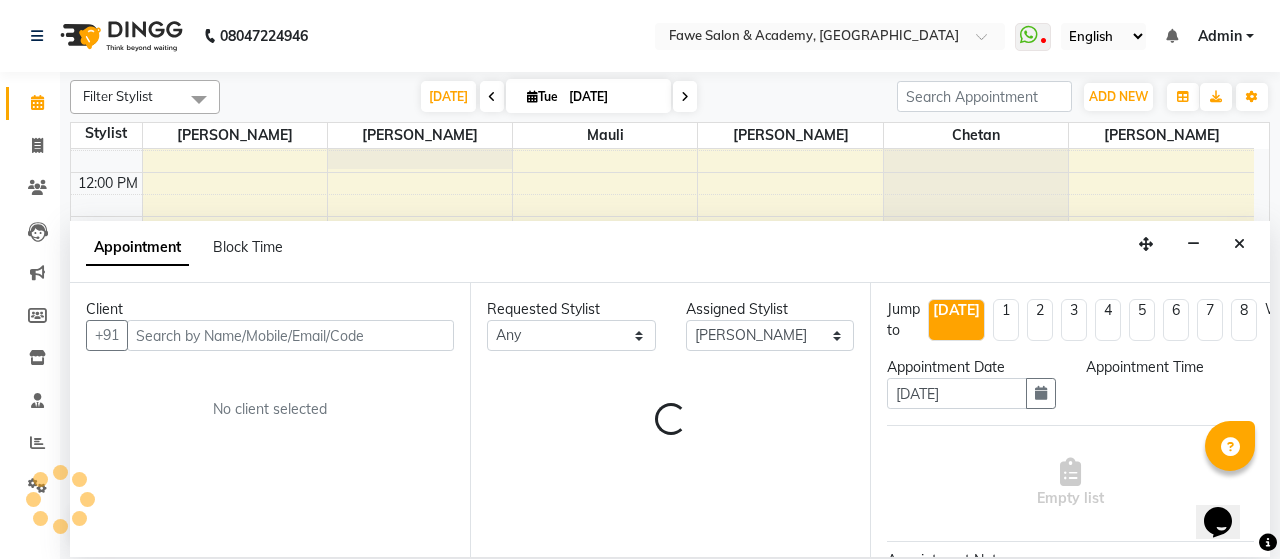 click on "Requested Stylist Any Akshata Chetan Manisha Manisha Shah Mauli Mayuresh Assigned Stylist Select Akshata Chetan Manisha Manisha Shah Mauli Mayuresh Loading..." at bounding box center [670, 419] 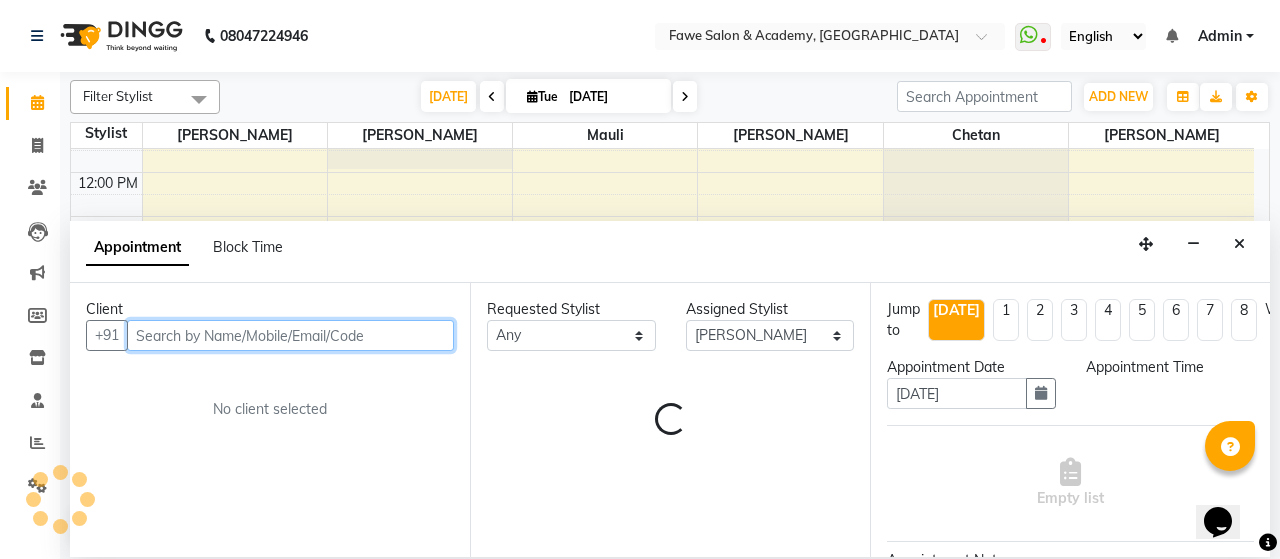 select on "870" 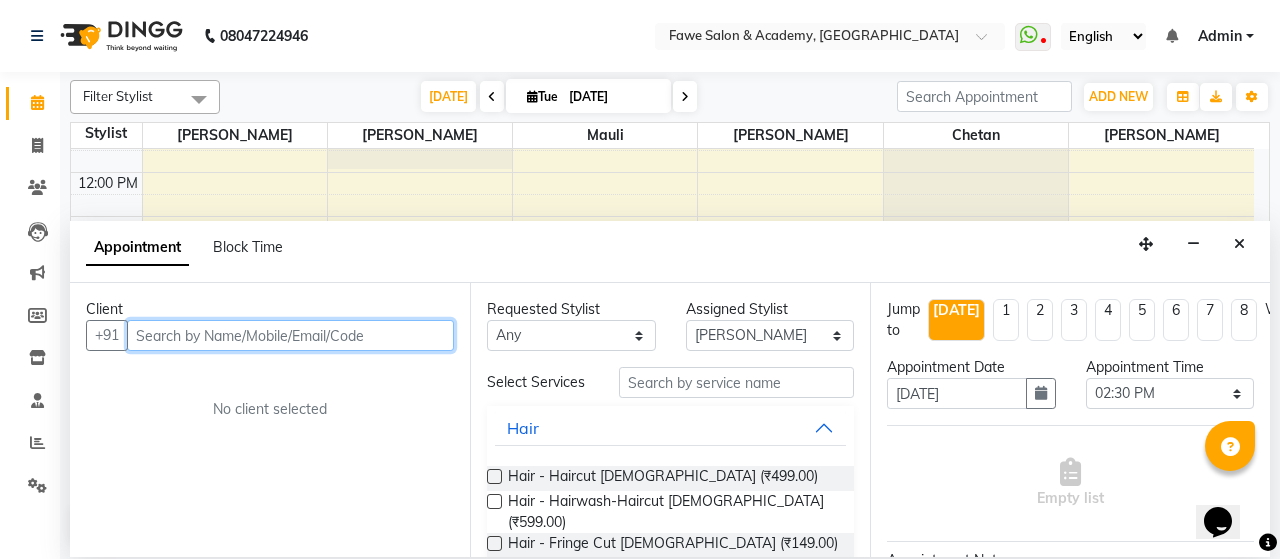 click at bounding box center (290, 335) 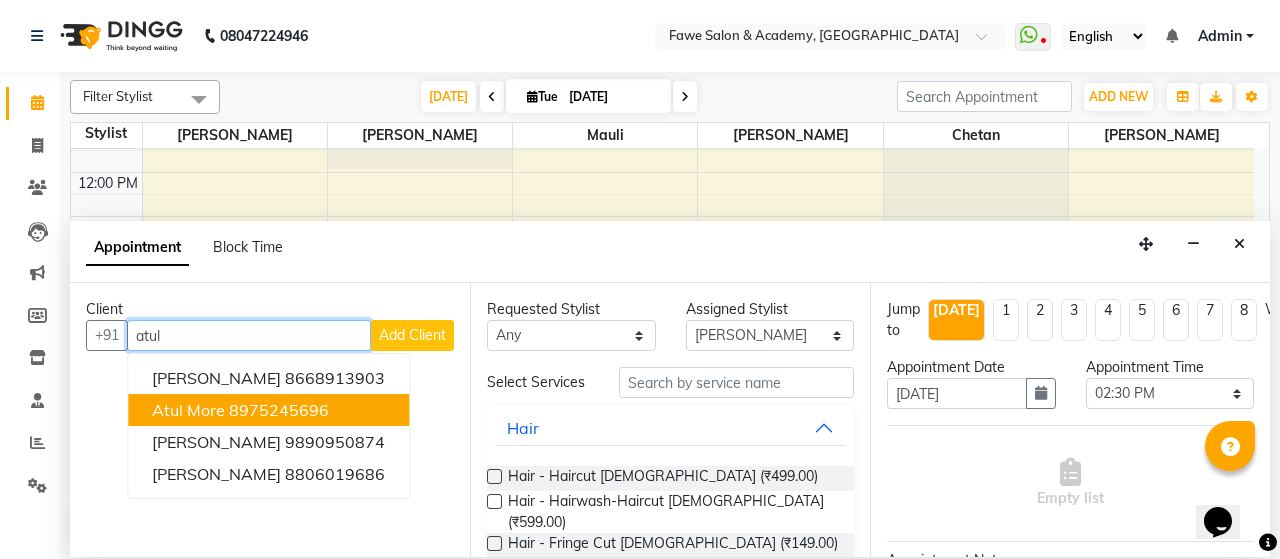 click on "8975245696" at bounding box center (279, 410) 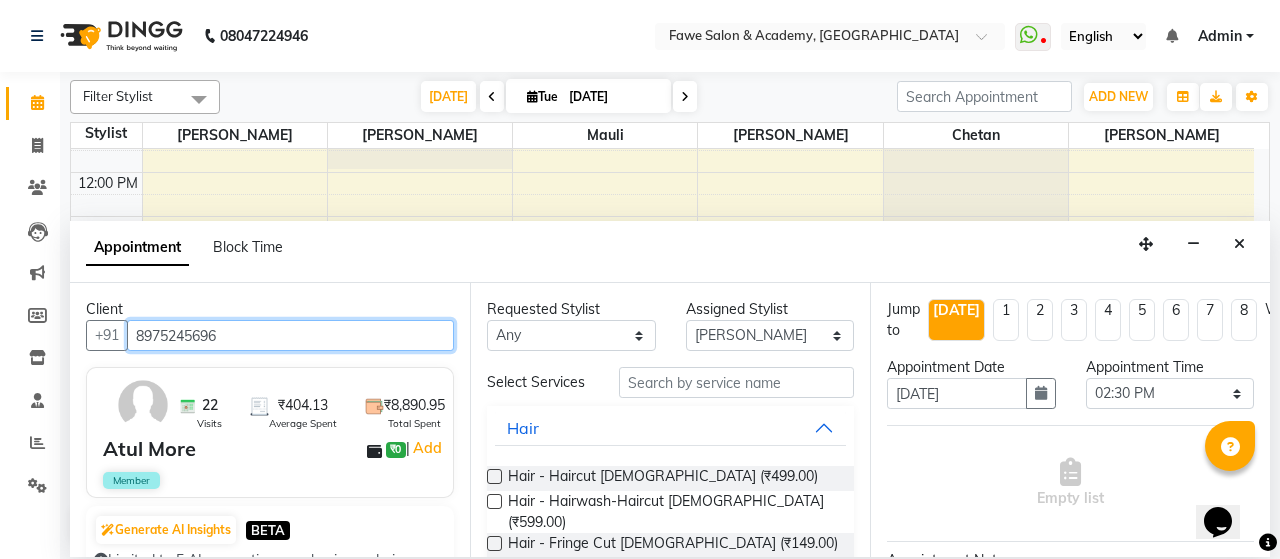 type on "8975245696" 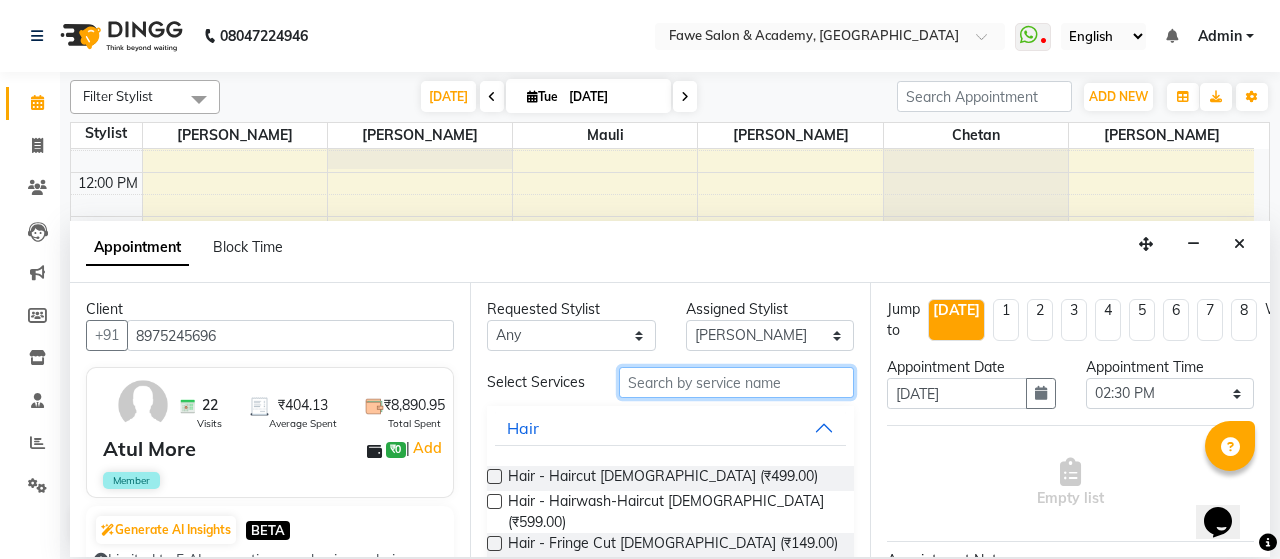 click at bounding box center (736, 382) 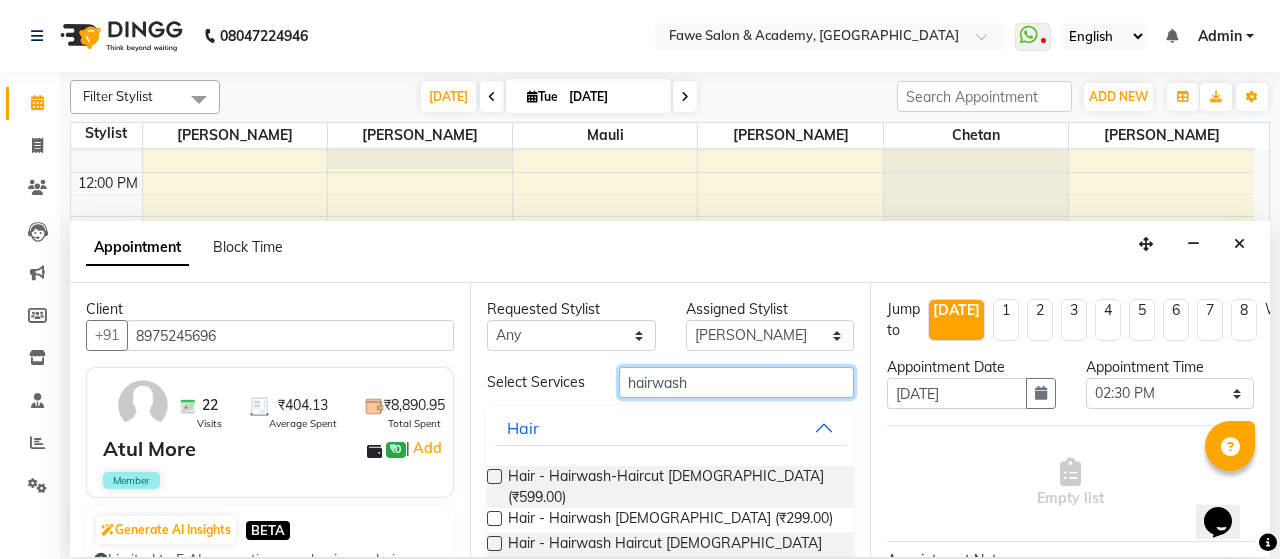 type on "hairwash" 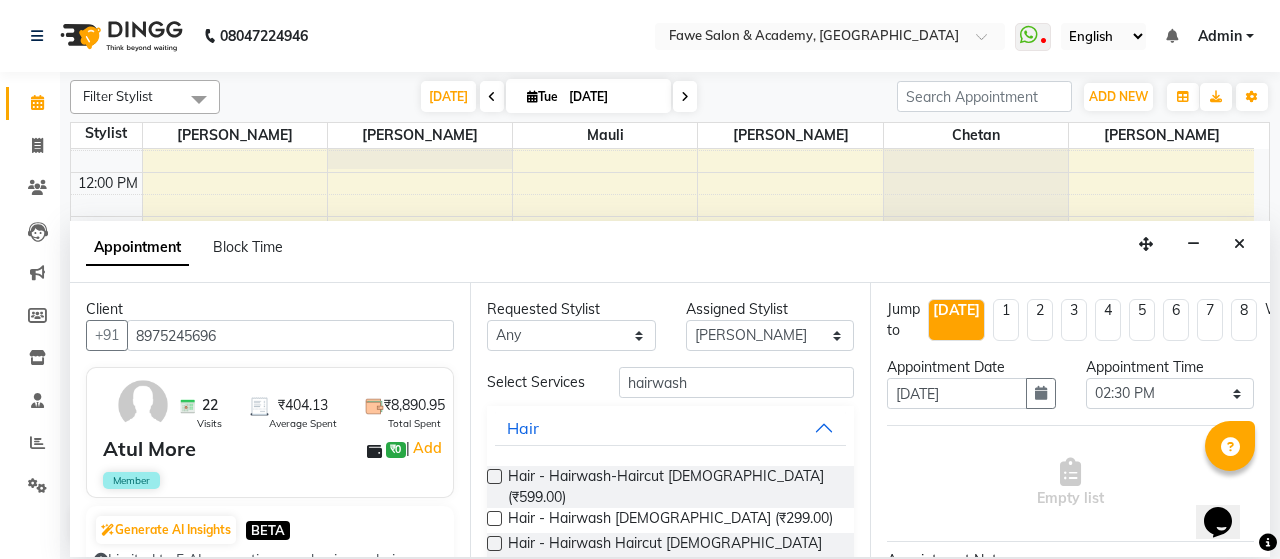 click on "Hair - Hairwash [DEMOGRAPHIC_DATA] (₹299.00)" at bounding box center (670, 520) 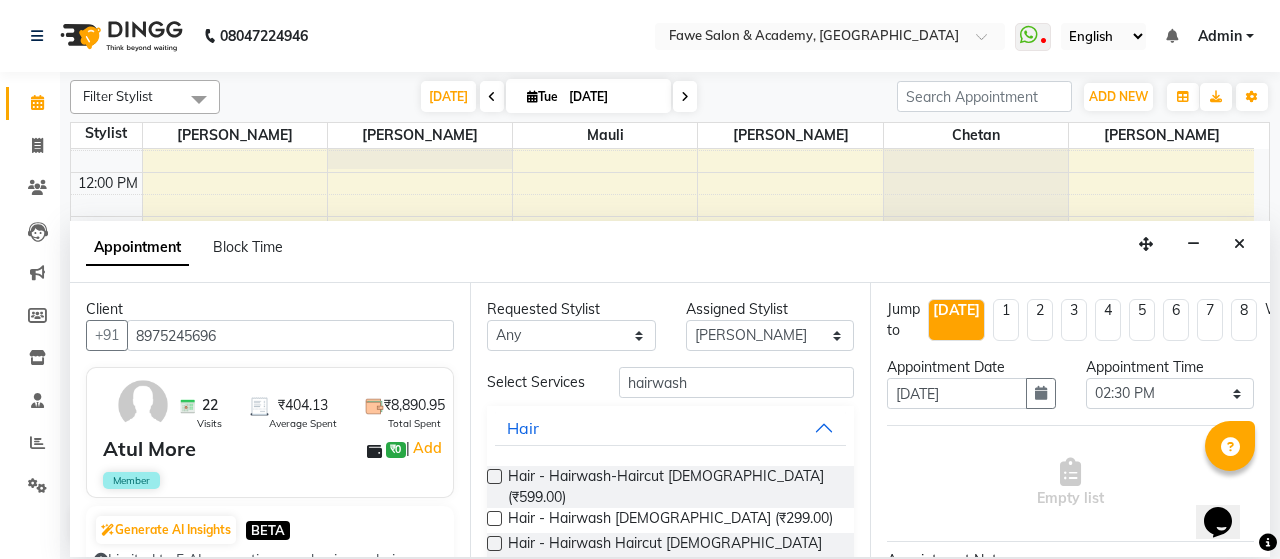 click at bounding box center (494, 518) 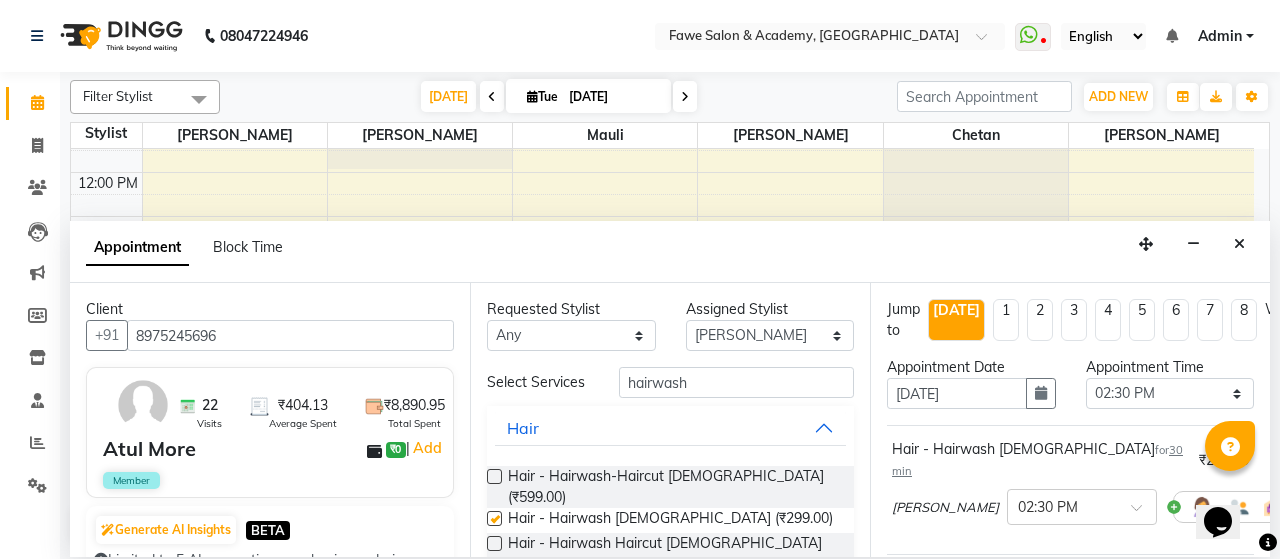 checkbox on "false" 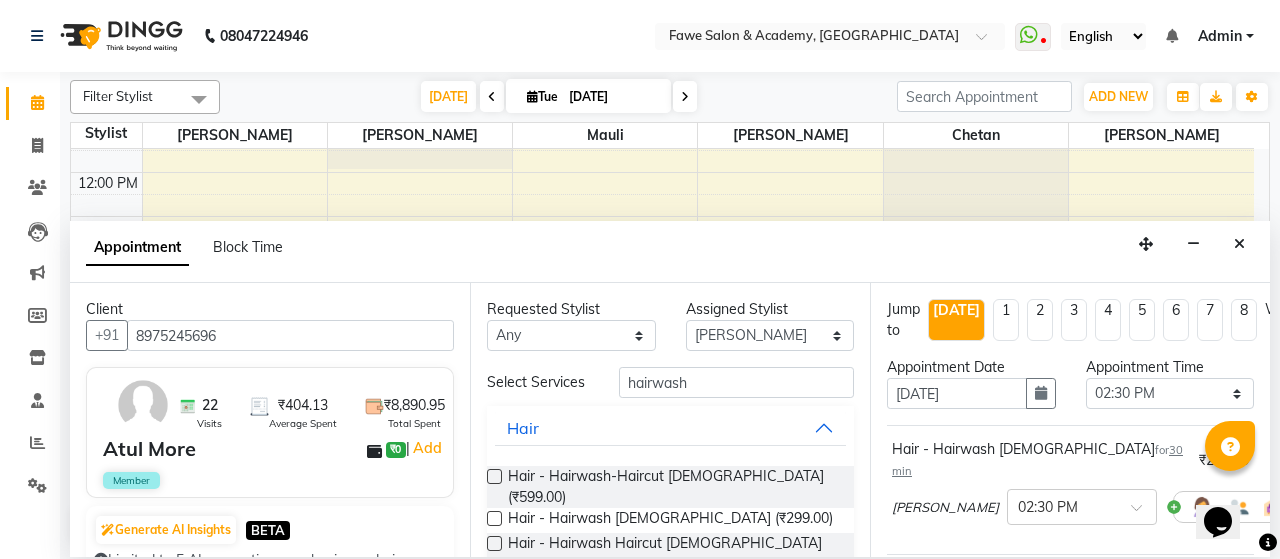 scroll, scrollTop: 288, scrollLeft: 0, axis: vertical 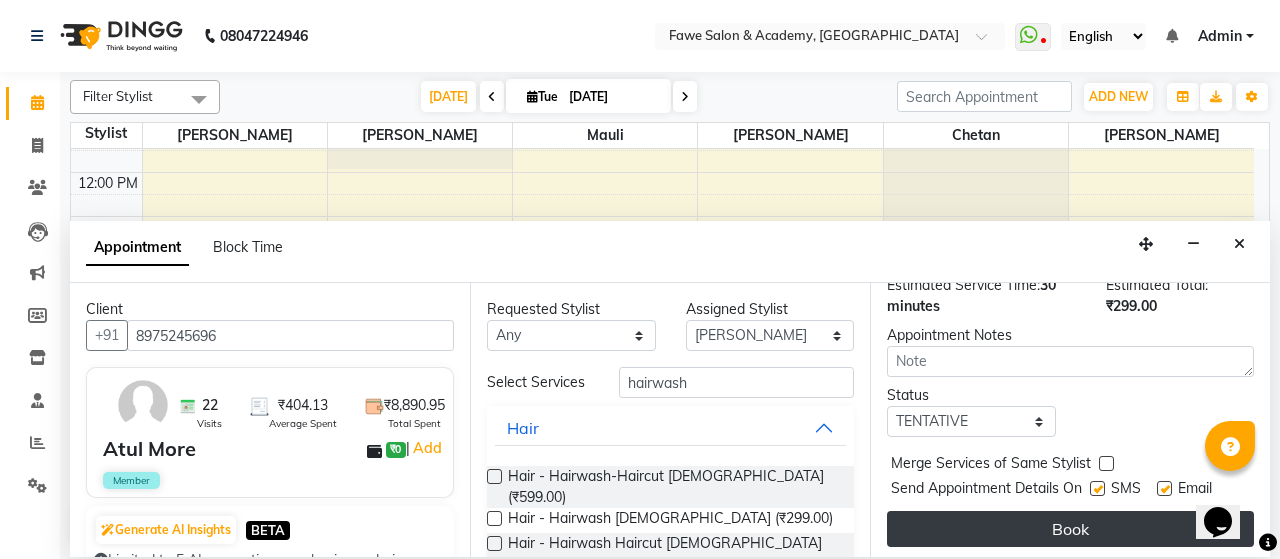 click on "Book" at bounding box center (1070, 529) 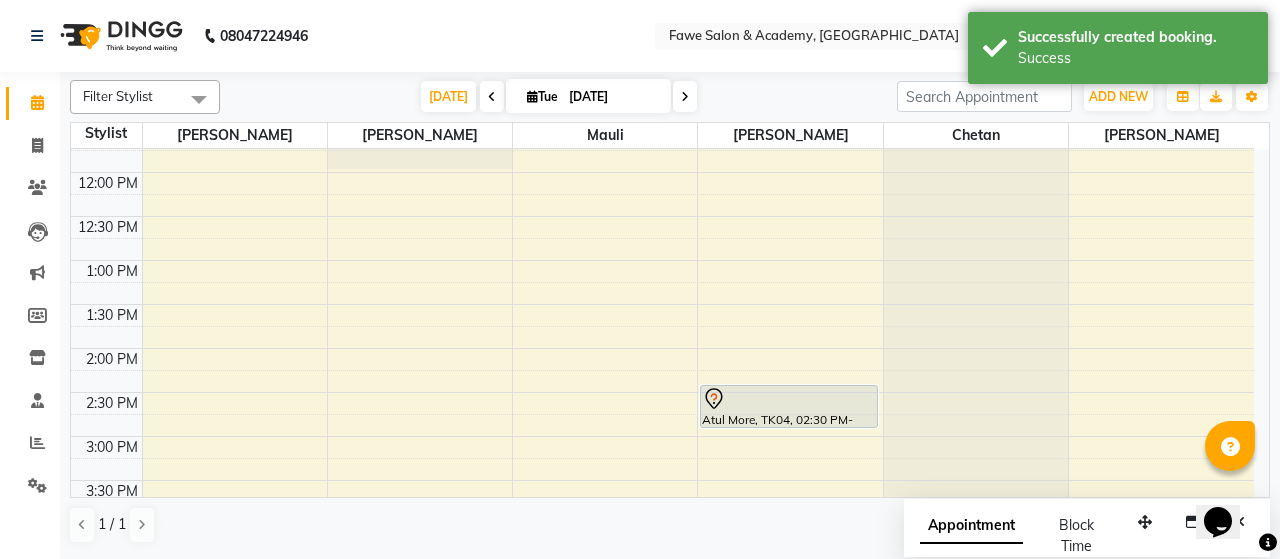 click at bounding box center (1228, 509) 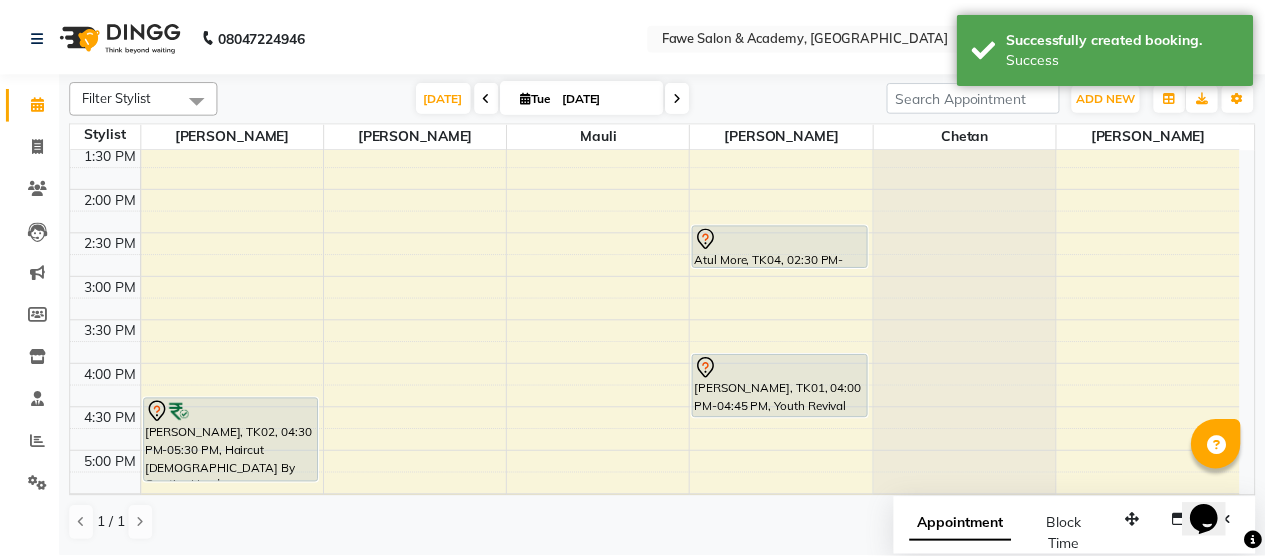 scroll, scrollTop: 440, scrollLeft: 0, axis: vertical 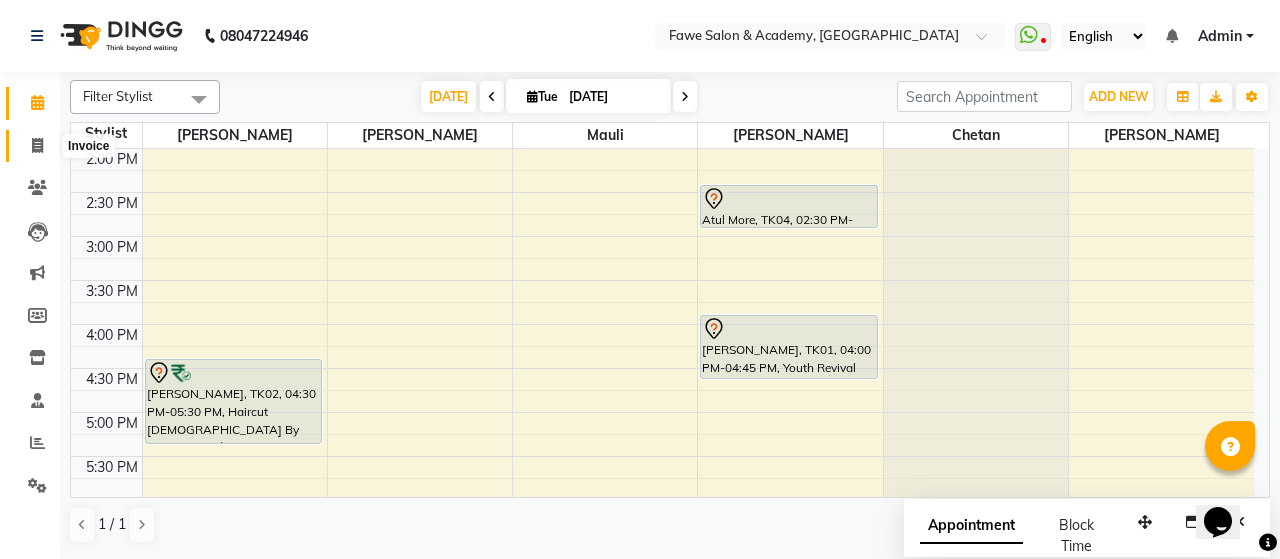 click 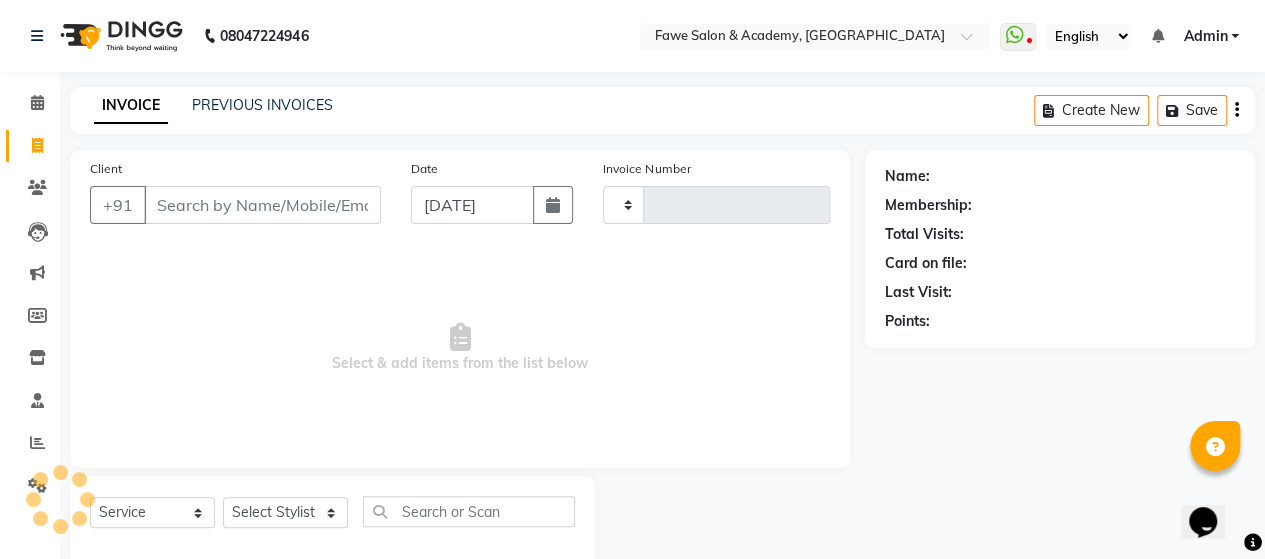type on "0740" 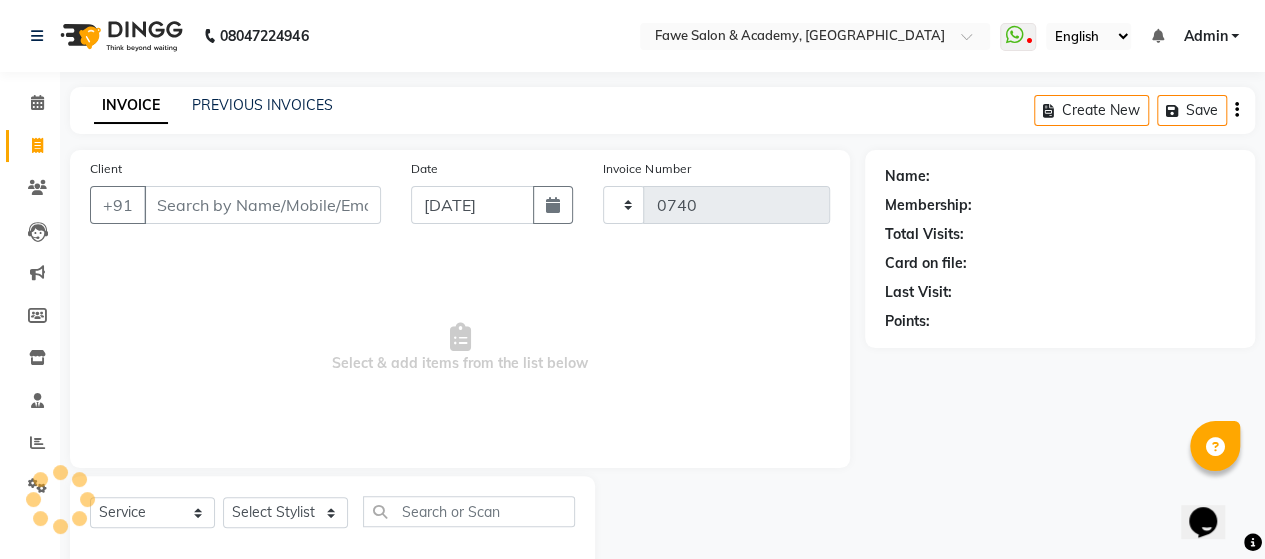 click on "Client" at bounding box center (262, 205) 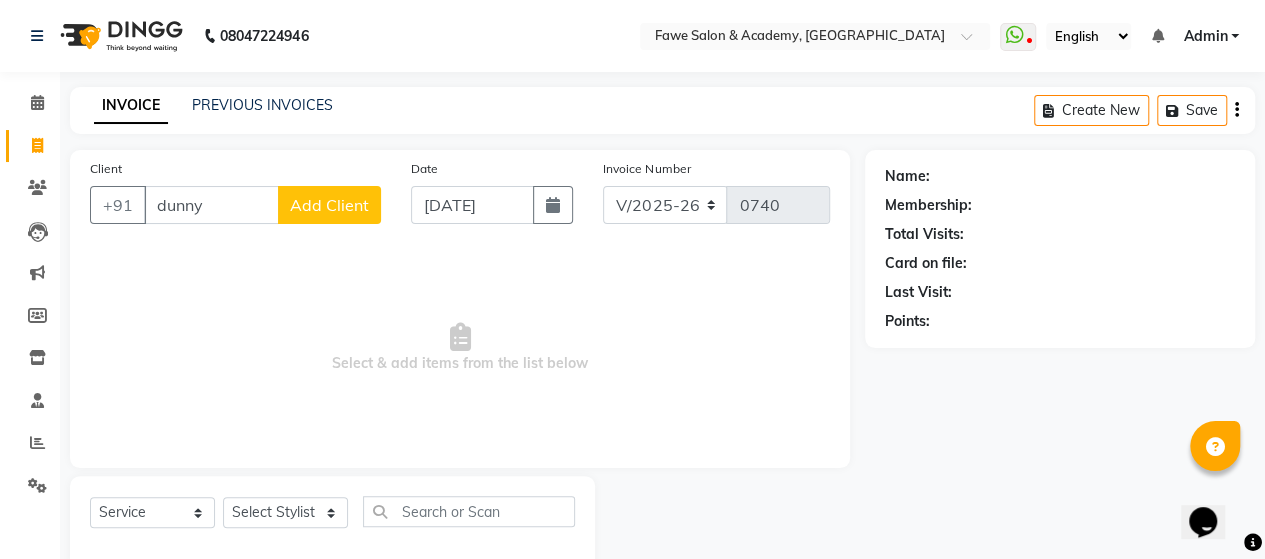 click on "dunny" at bounding box center (211, 205) 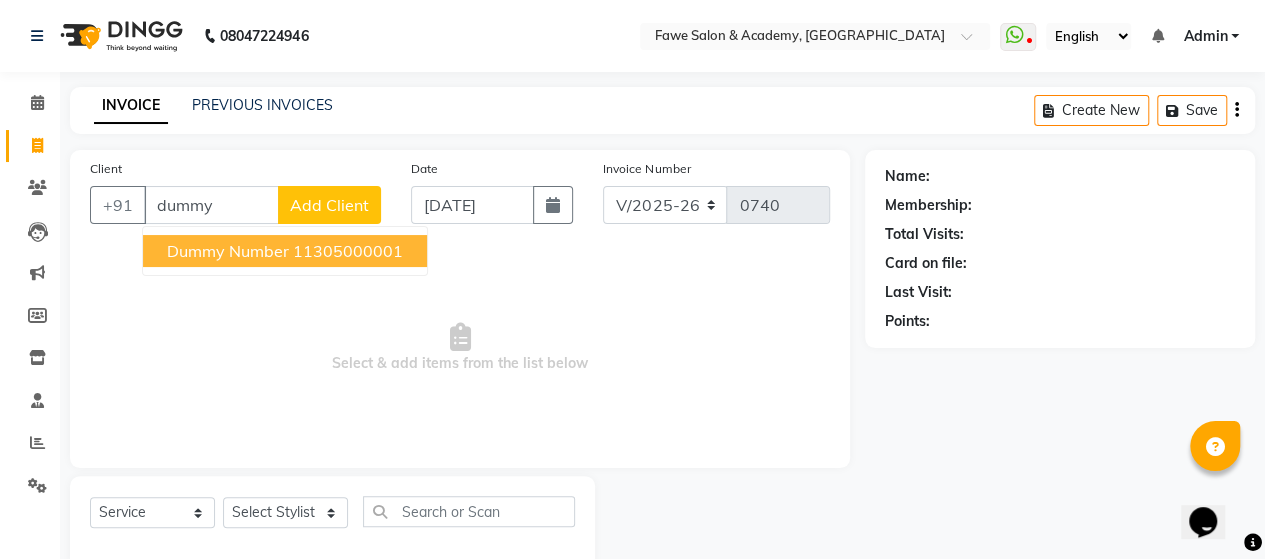 click on "dummy number  11305000001" at bounding box center (285, 251) 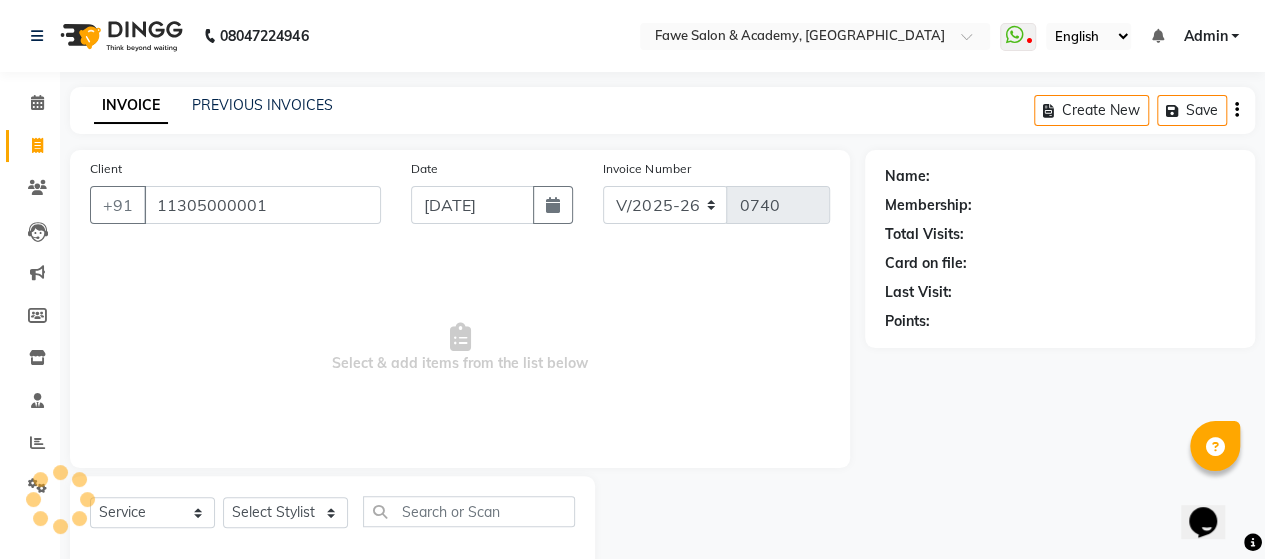 type on "11305000001" 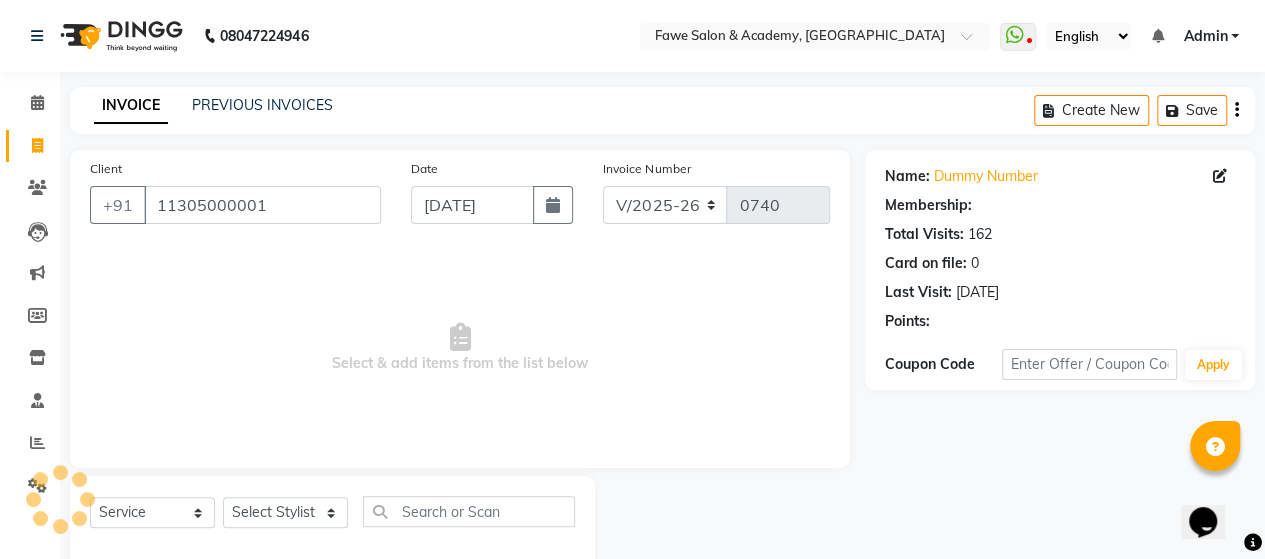select on "1: Object" 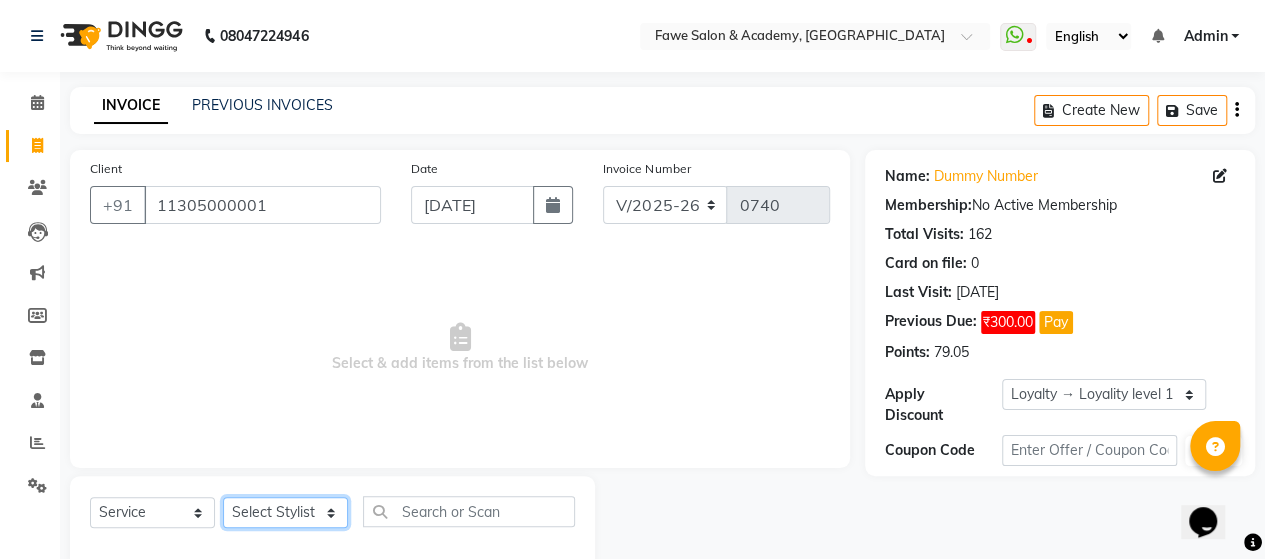 click on "Select Stylist Akshata Chetan Fawe Manisha Manisha Shah Mauli Mayuresh" 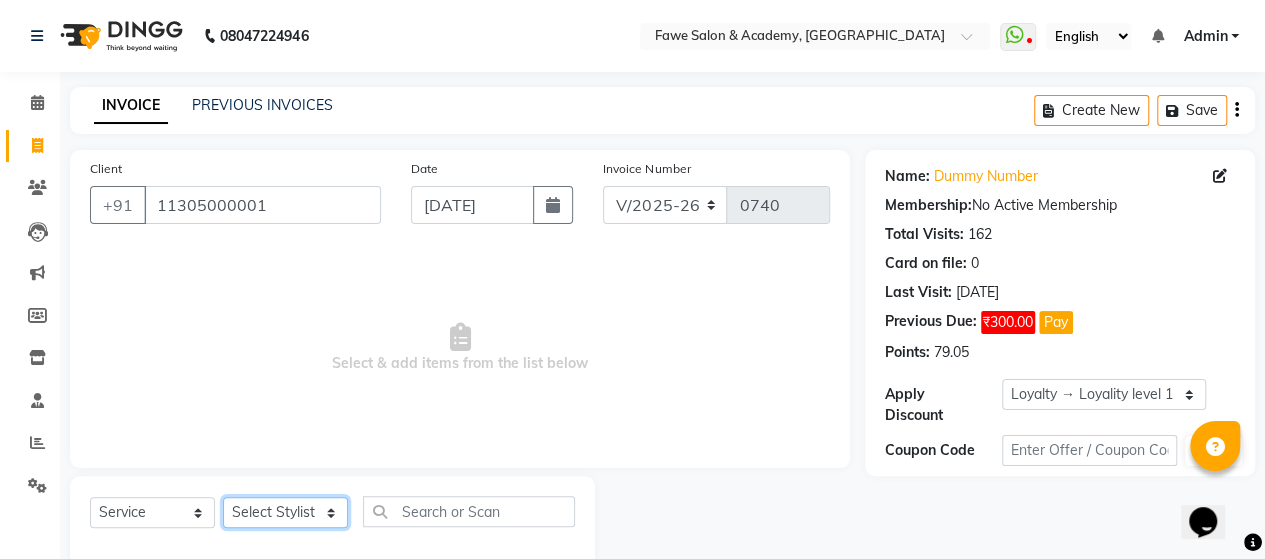 select on "41191" 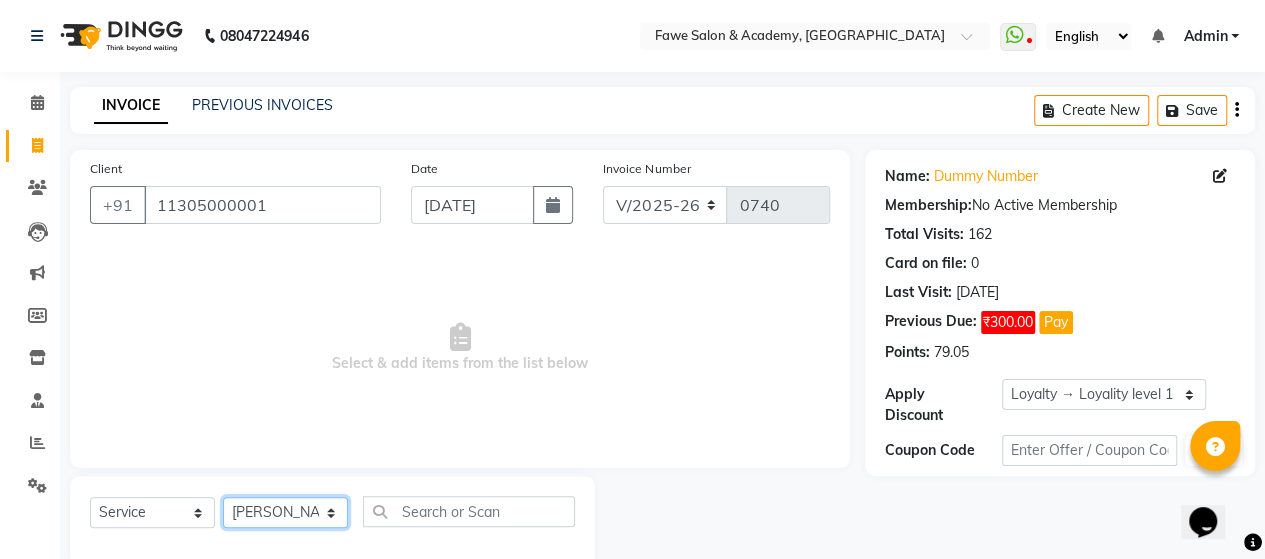 click on "Select Stylist Akshata Chetan Fawe Manisha Manisha Shah Mauli Mayuresh" 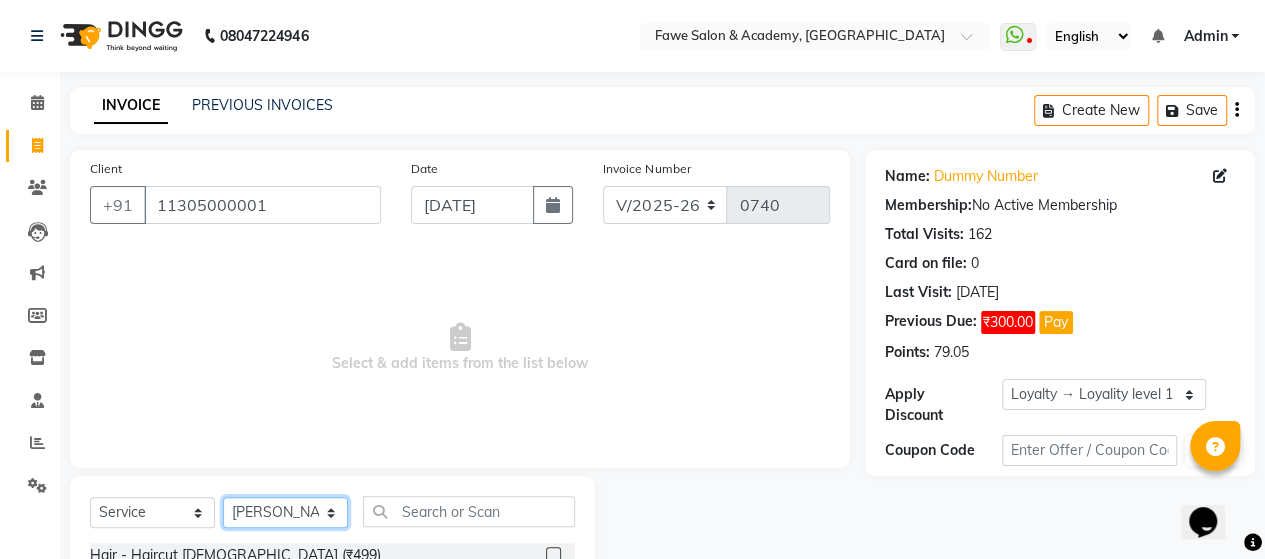 scroll, scrollTop: 241, scrollLeft: 0, axis: vertical 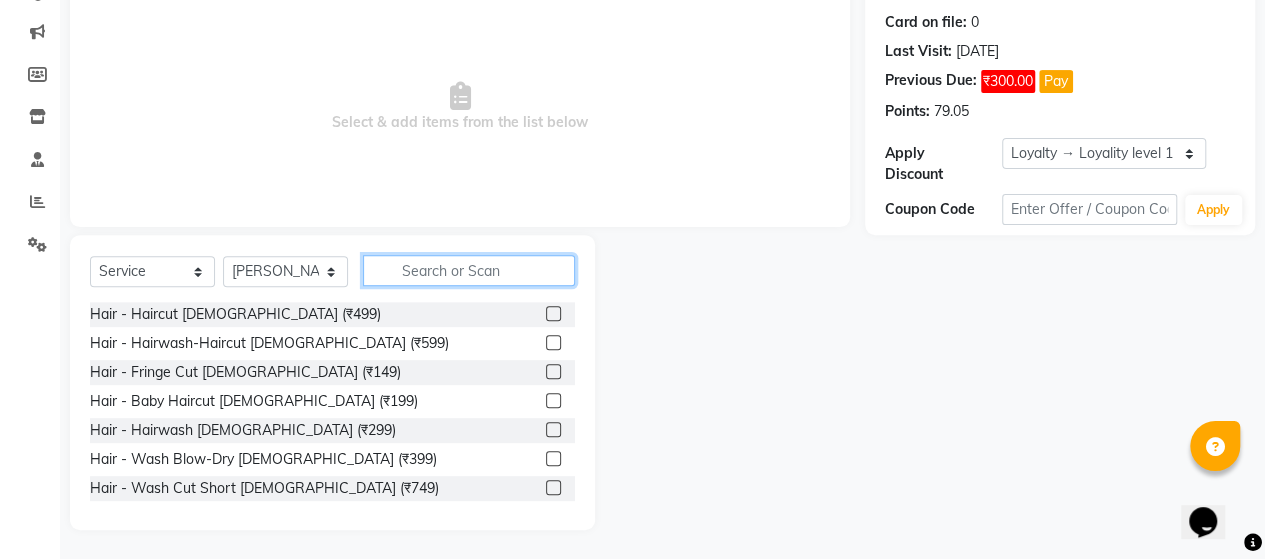 click 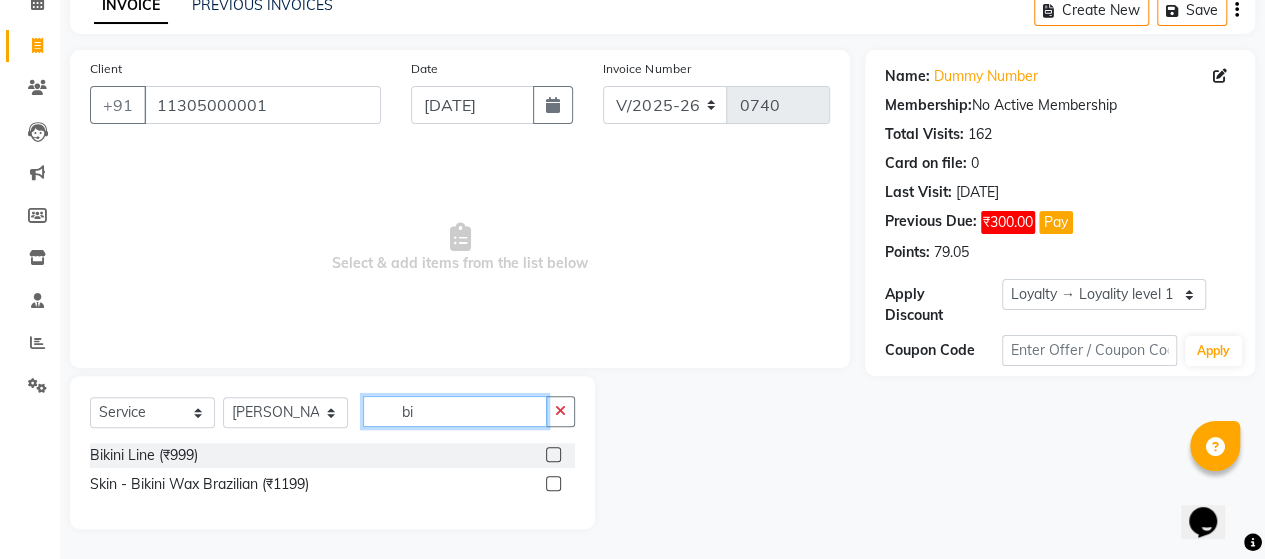 scroll, scrollTop: 99, scrollLeft: 0, axis: vertical 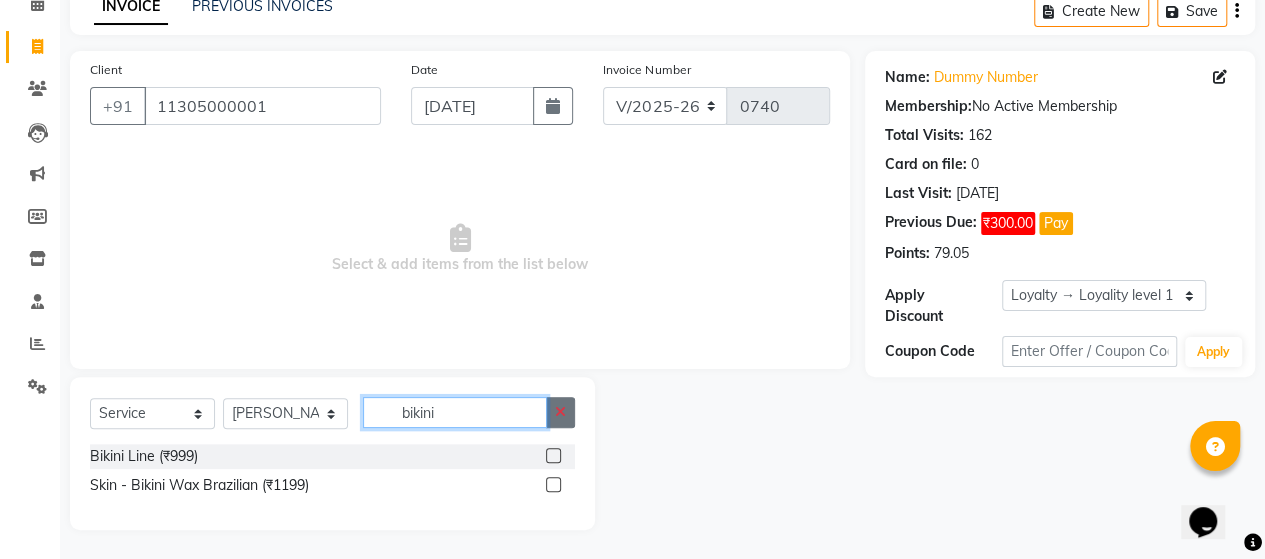 type on "bikini" 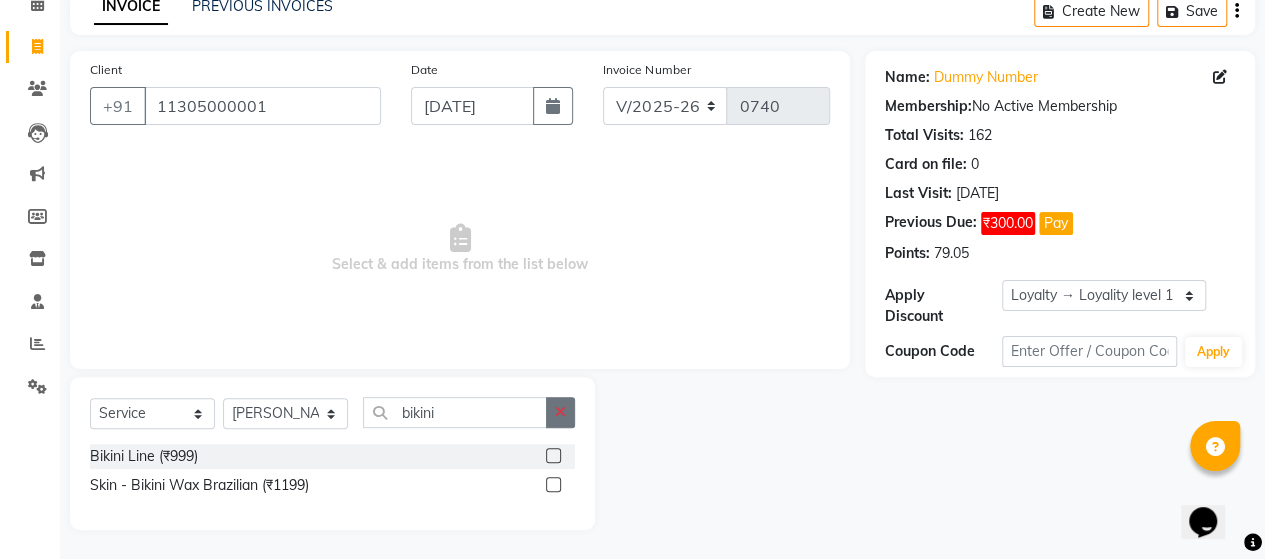 click 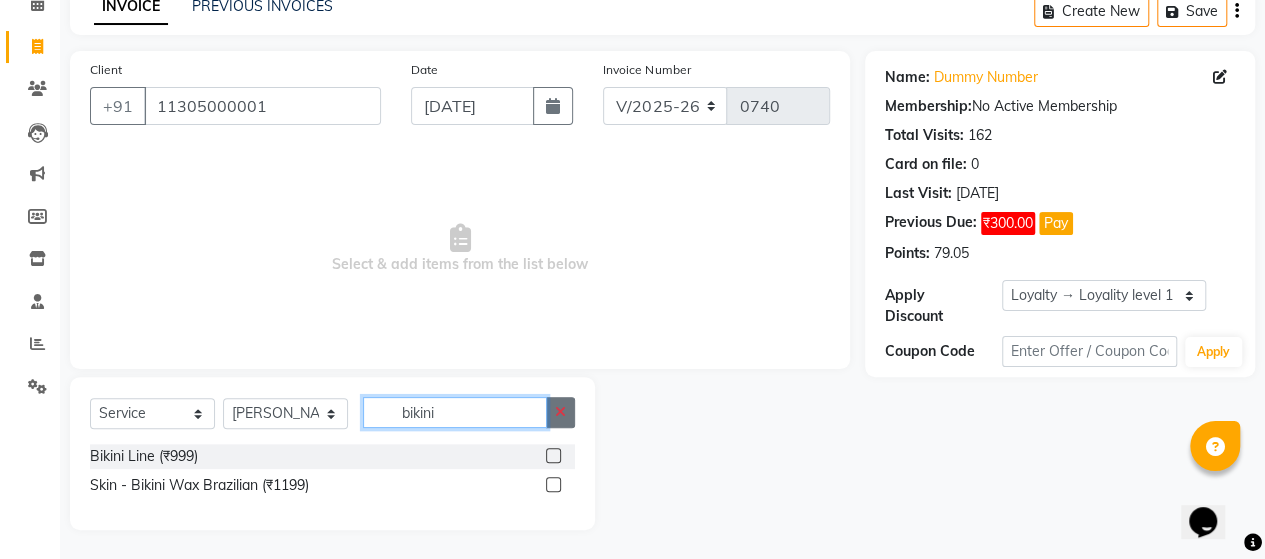 type 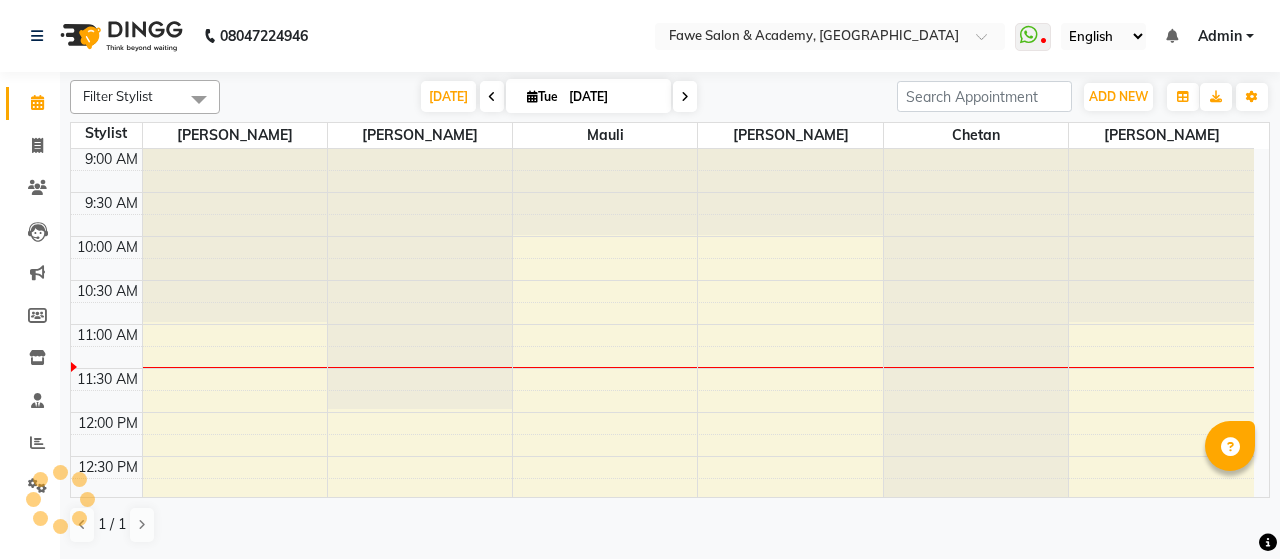 scroll, scrollTop: 0, scrollLeft: 0, axis: both 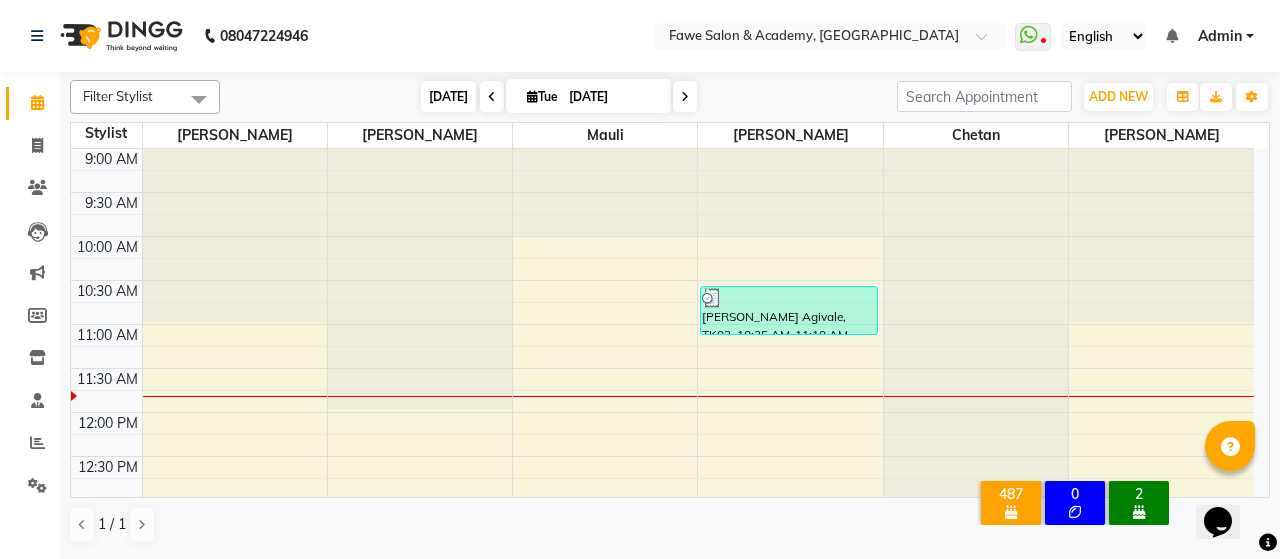 click on "[DATE]" at bounding box center (448, 96) 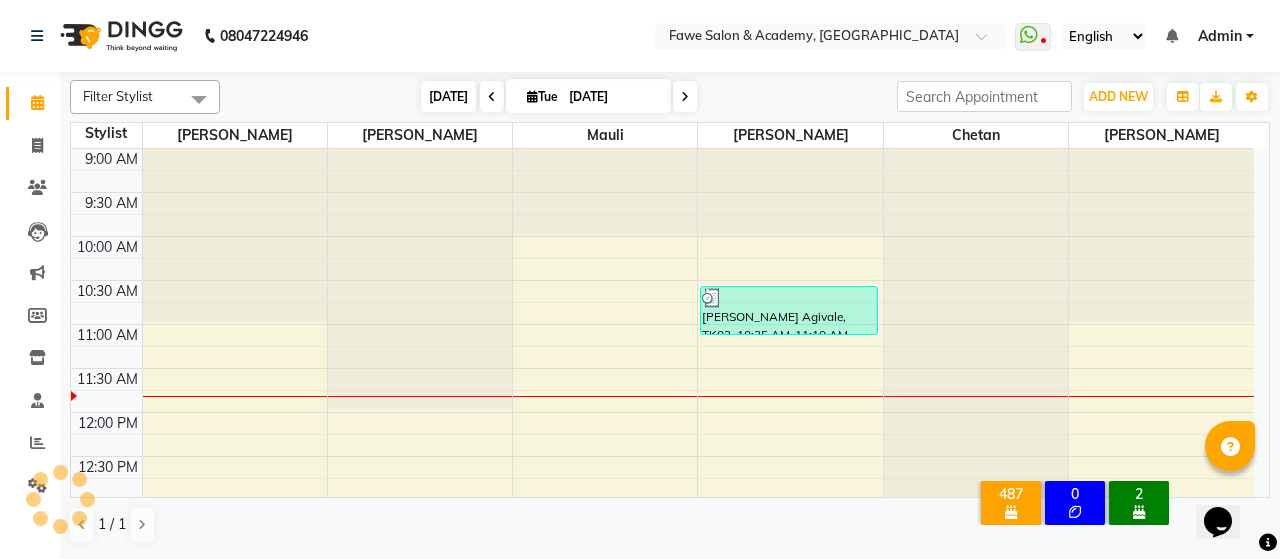 scroll, scrollTop: 174, scrollLeft: 0, axis: vertical 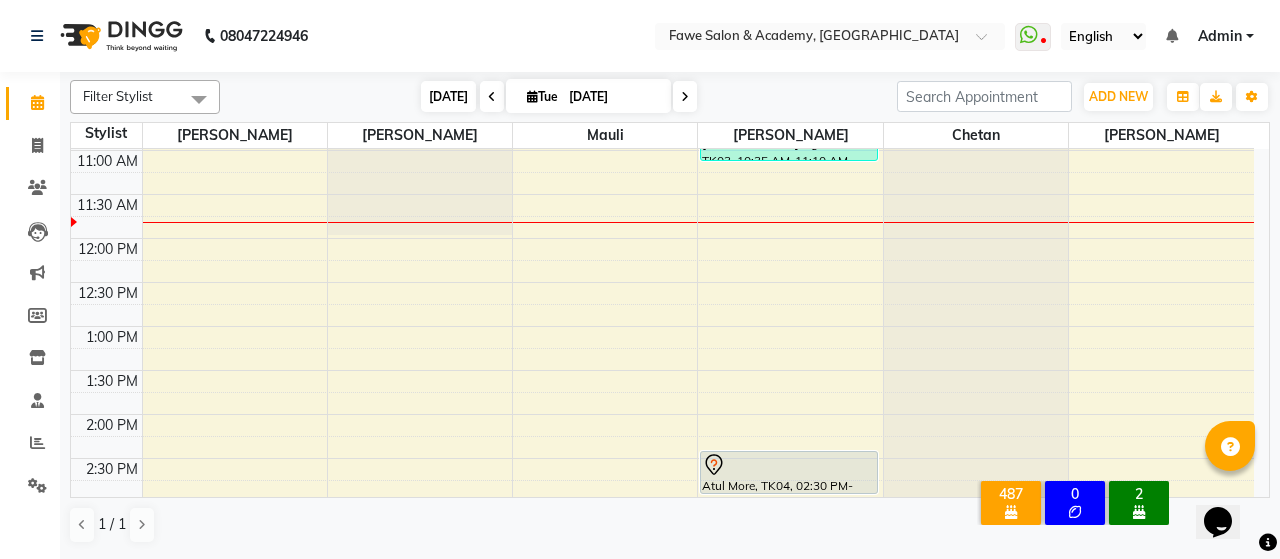 click on "[DATE]" at bounding box center (448, 96) 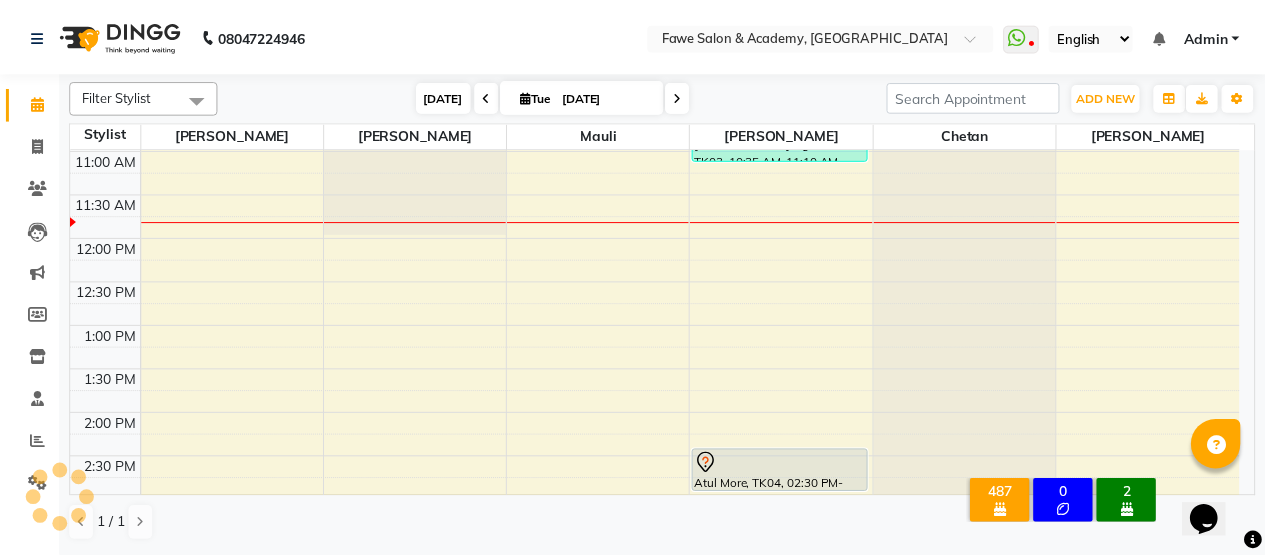 scroll, scrollTop: 174, scrollLeft: 0, axis: vertical 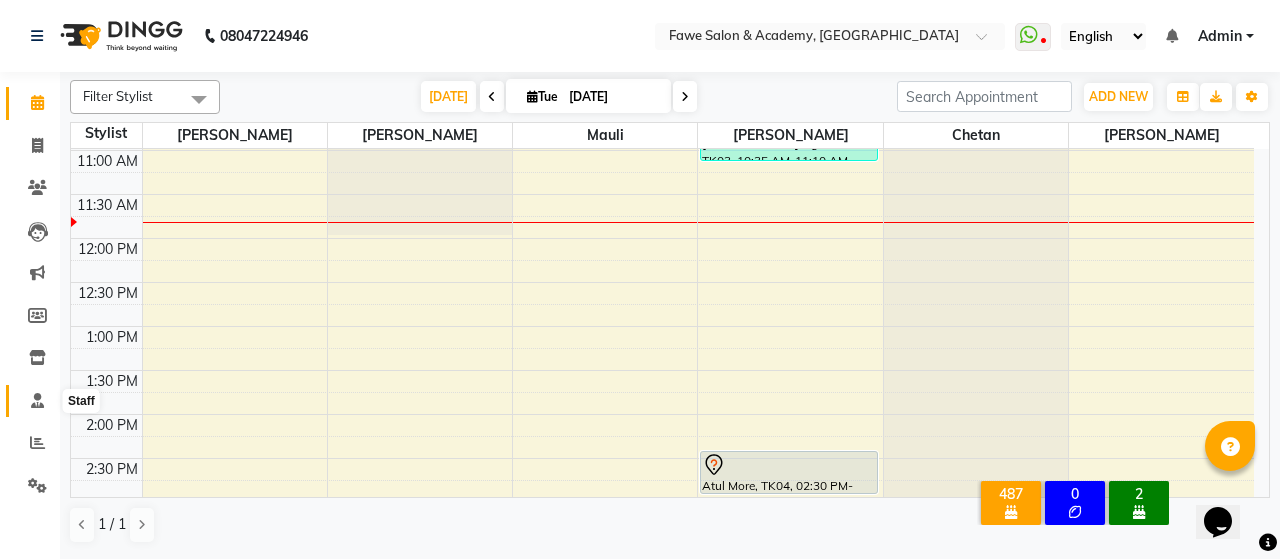 click 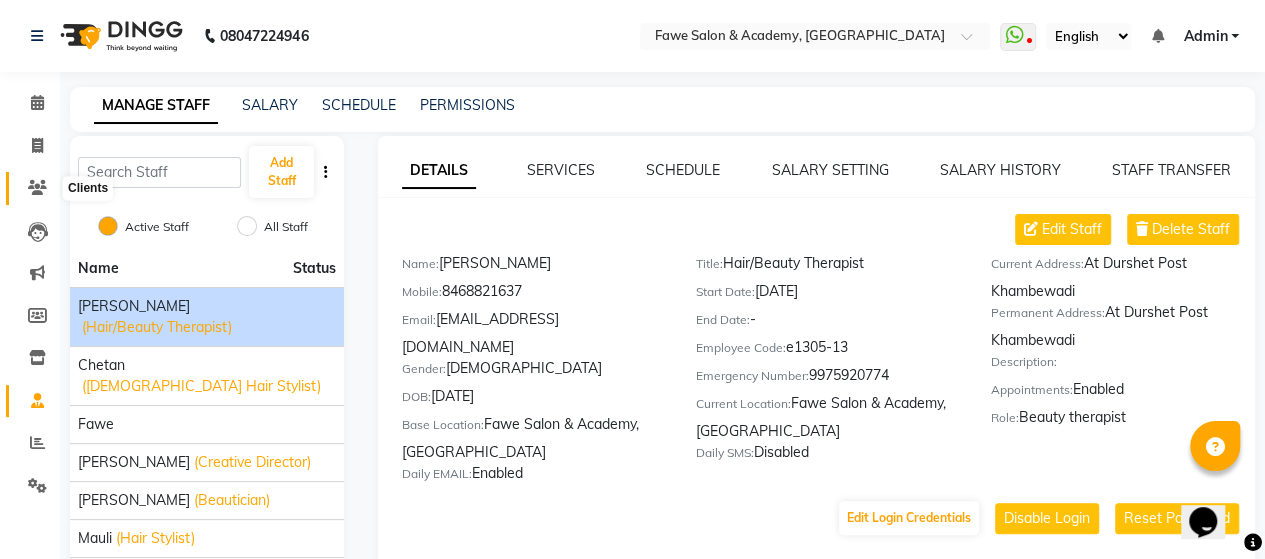 click 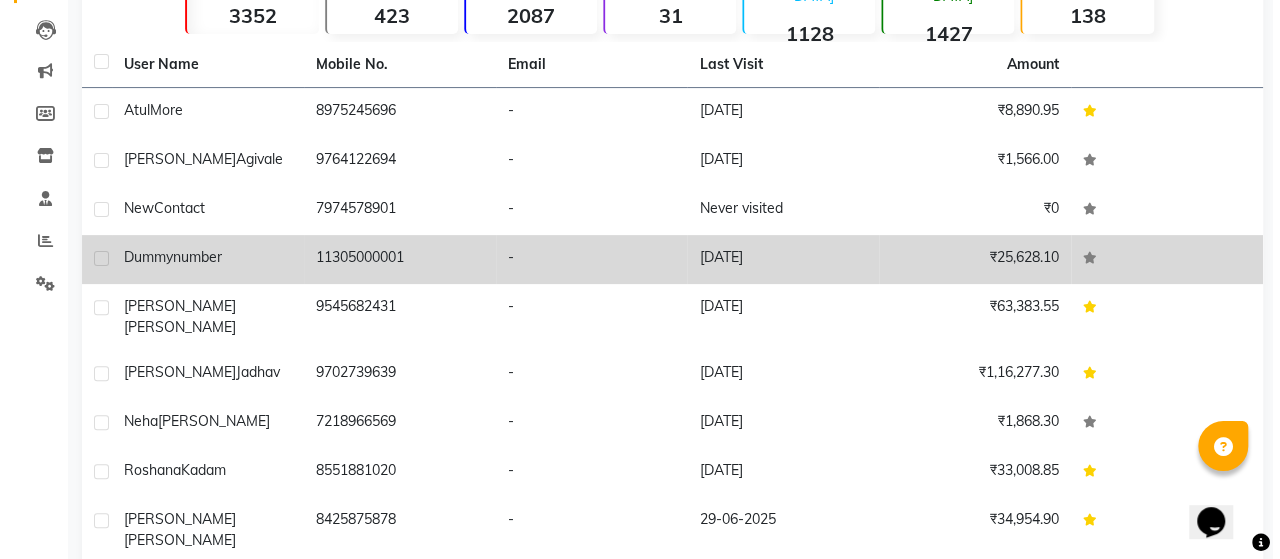 scroll, scrollTop: 233, scrollLeft: 0, axis: vertical 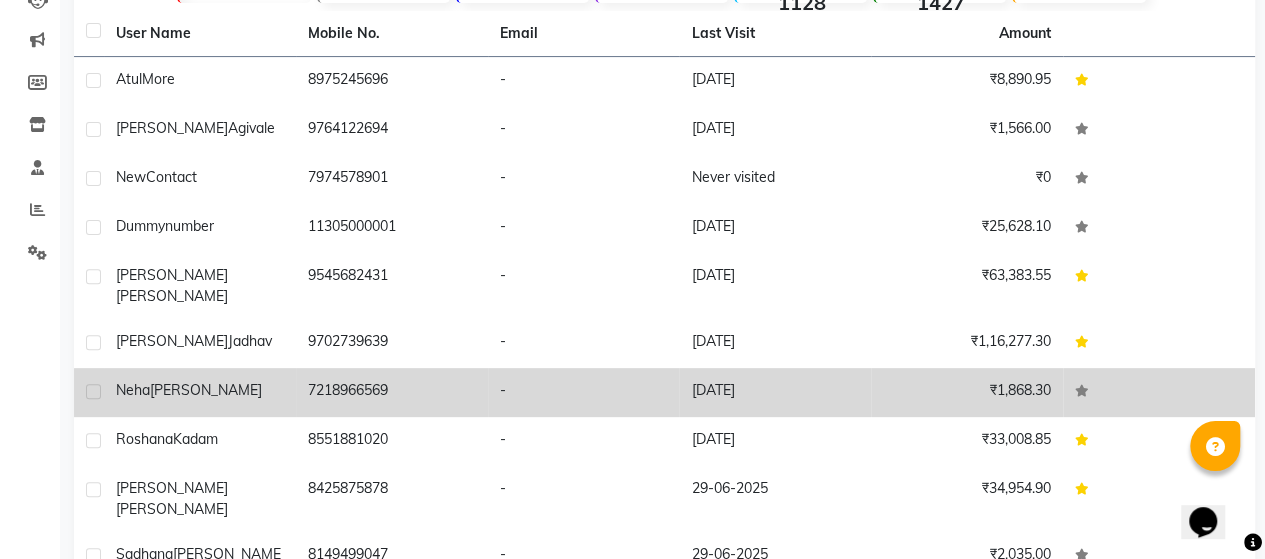 click on "7218966569" 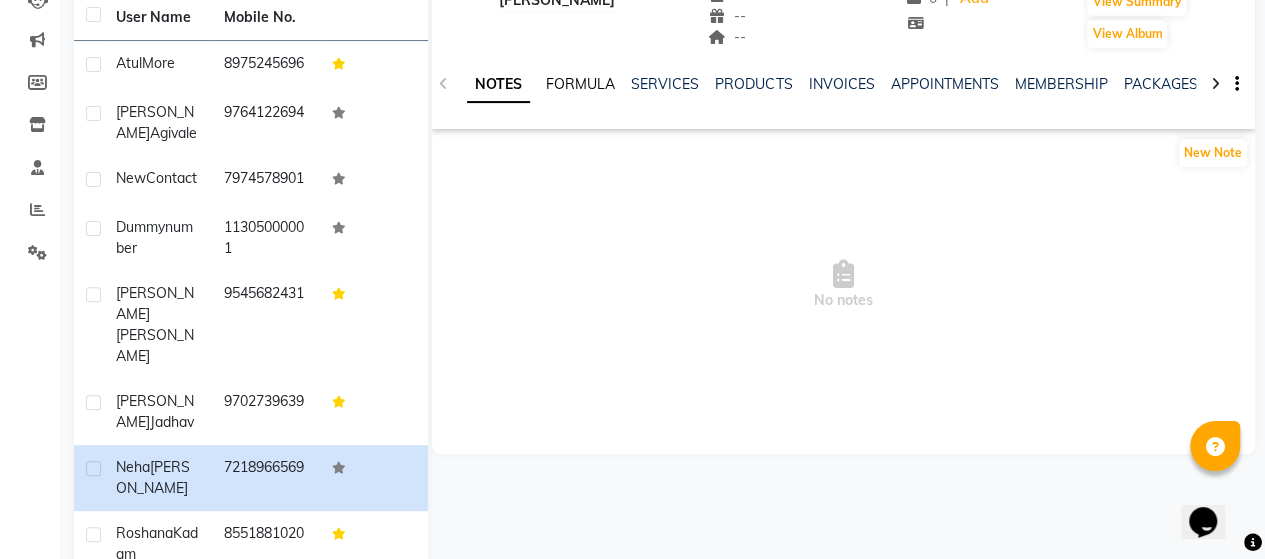 click on "FORMULA" 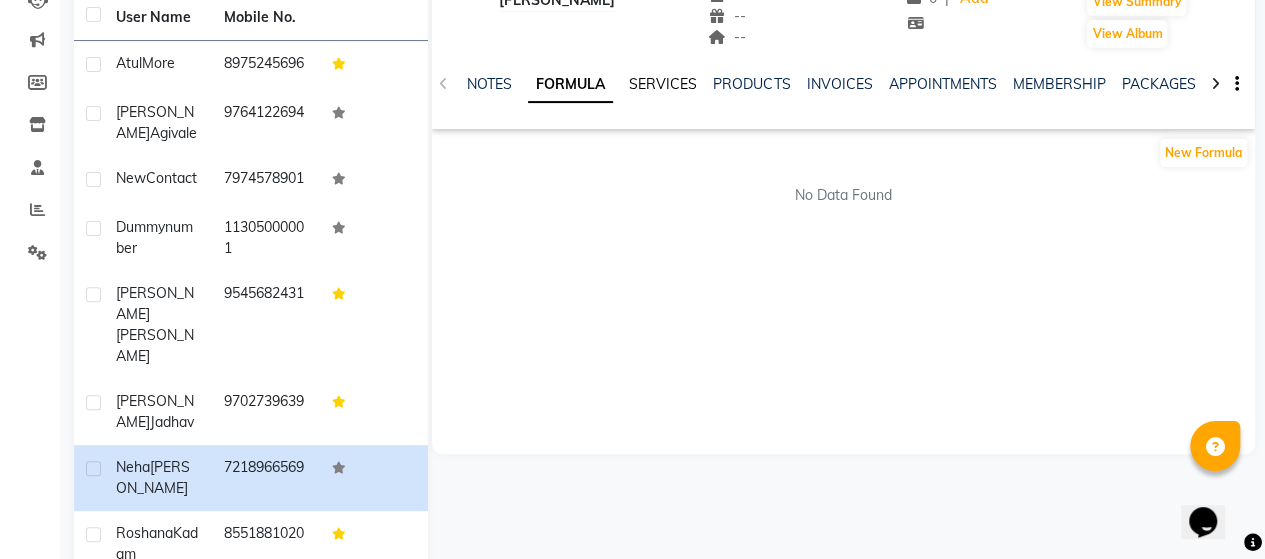 click on "SERVICES" 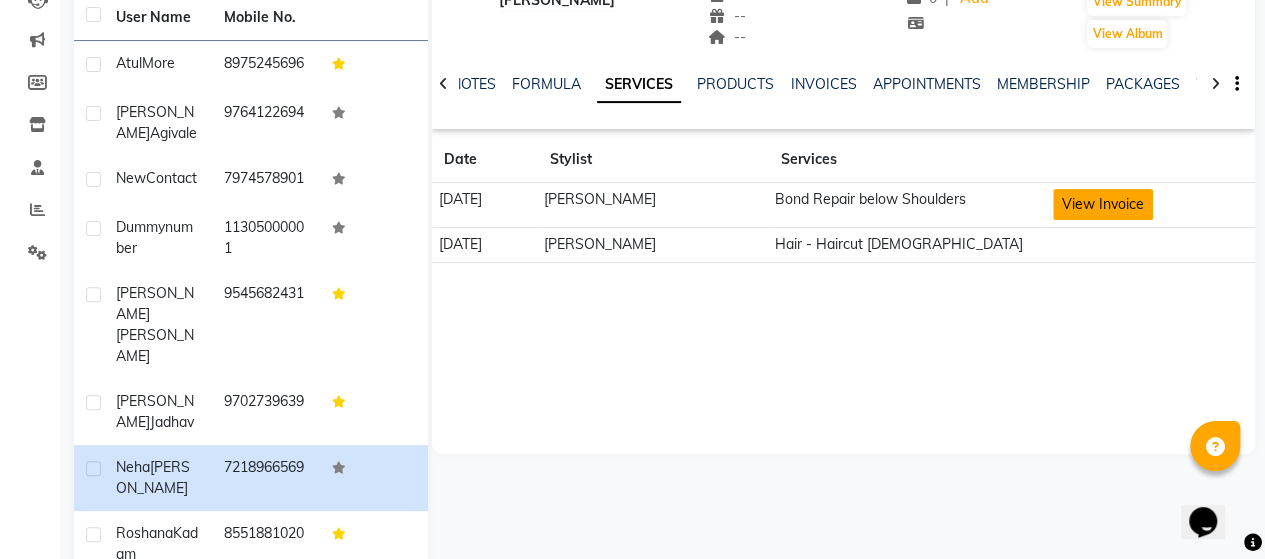 click on "View Invoice" 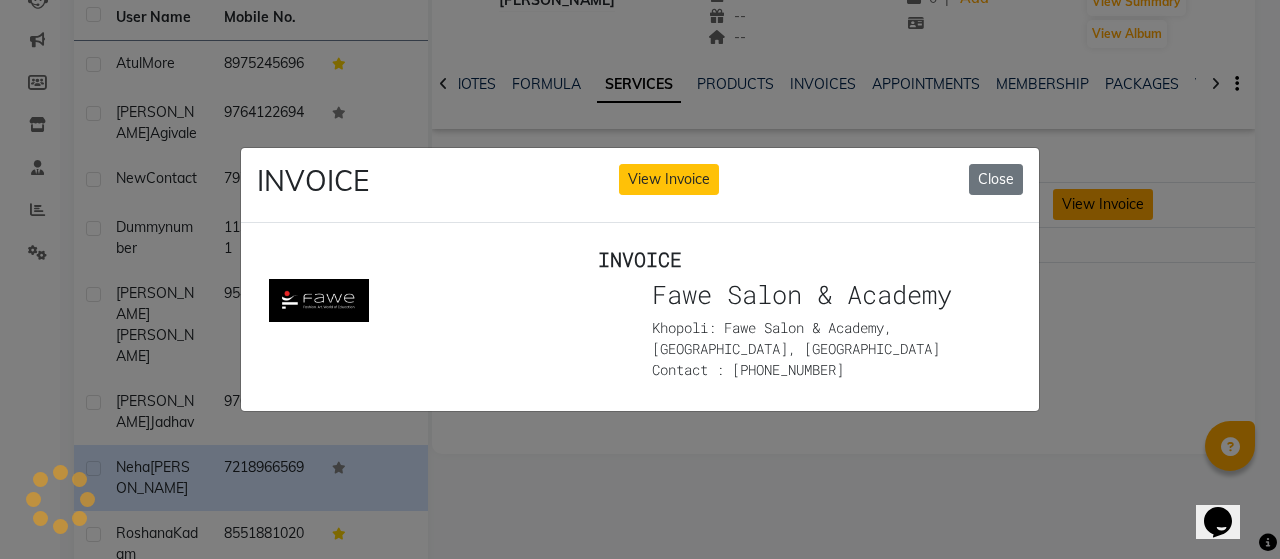 scroll, scrollTop: 0, scrollLeft: 0, axis: both 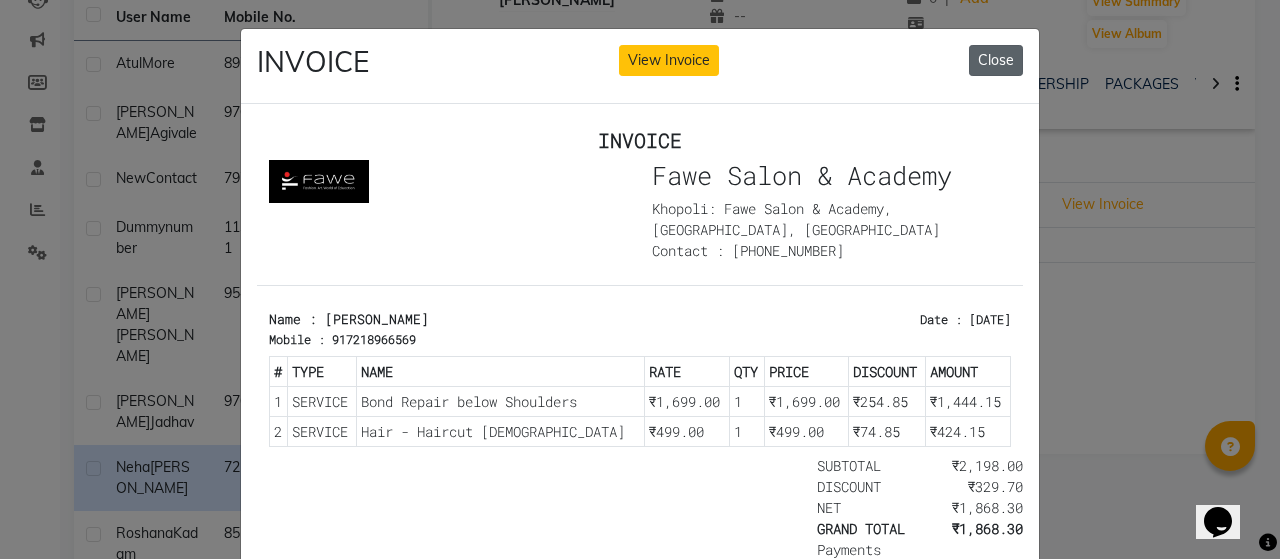 click on "Close" 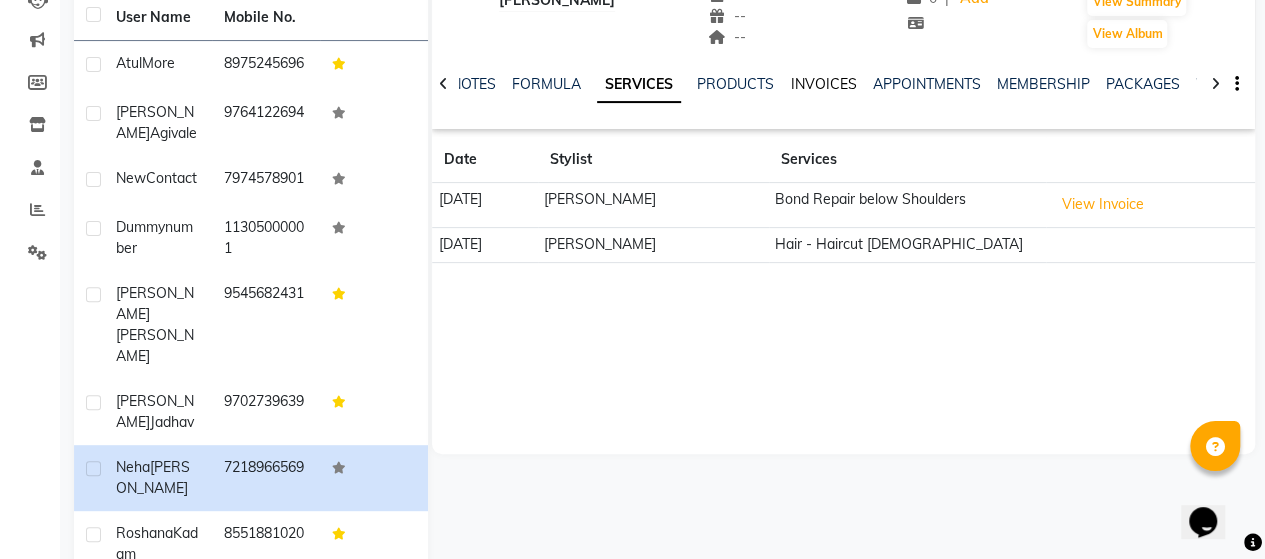 click on "INVOICES" 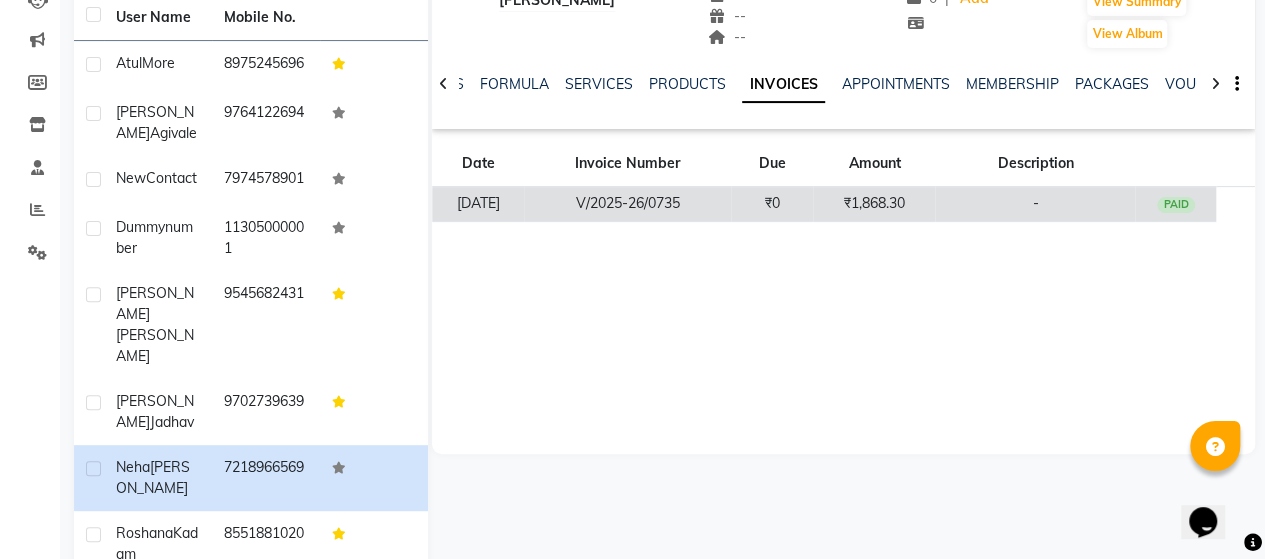 click on "-" 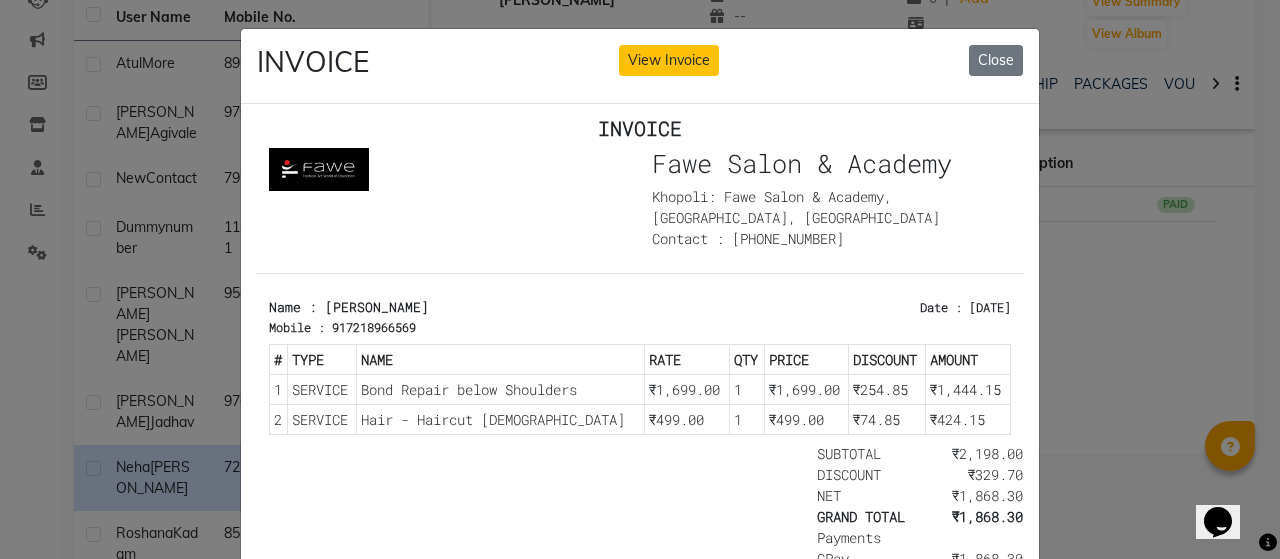 scroll, scrollTop: 16, scrollLeft: 0, axis: vertical 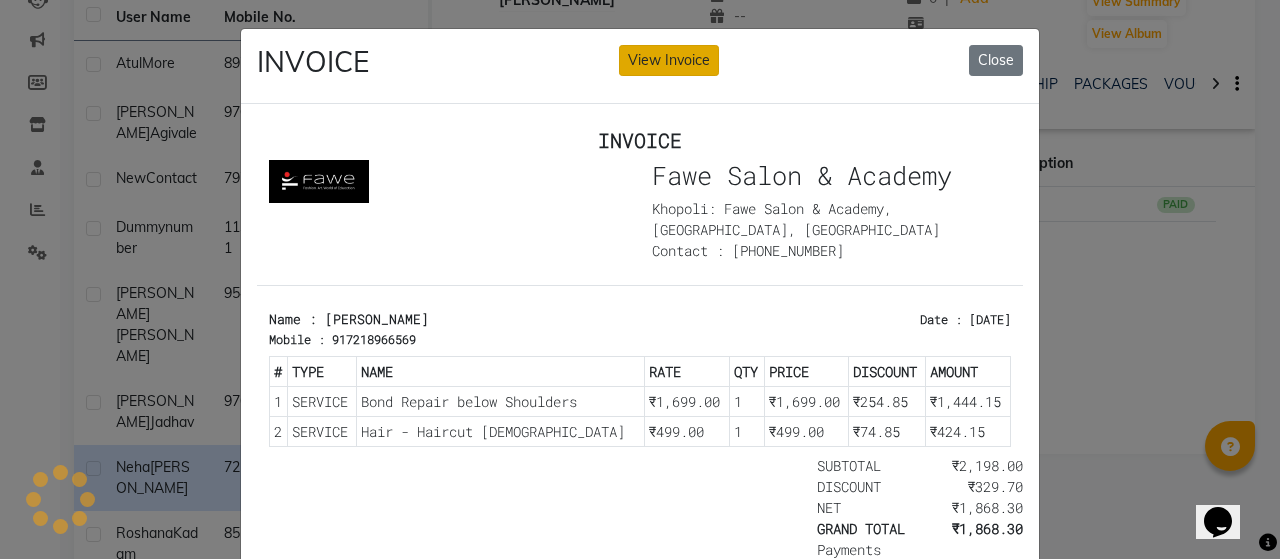 click on "View Invoice" 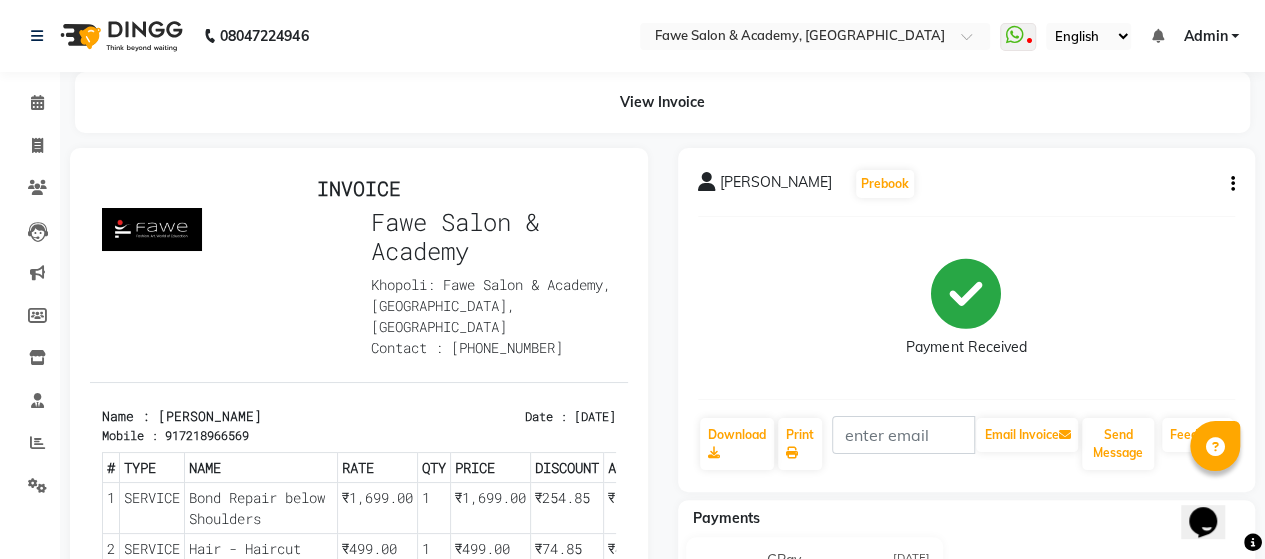scroll, scrollTop: 0, scrollLeft: 0, axis: both 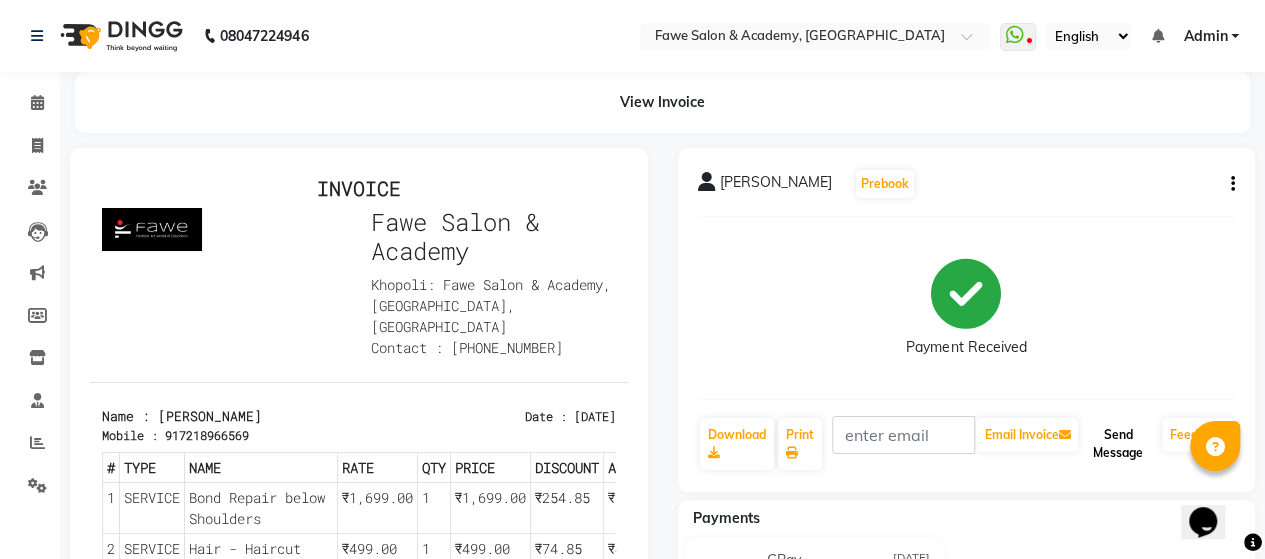 click on "Send Message" 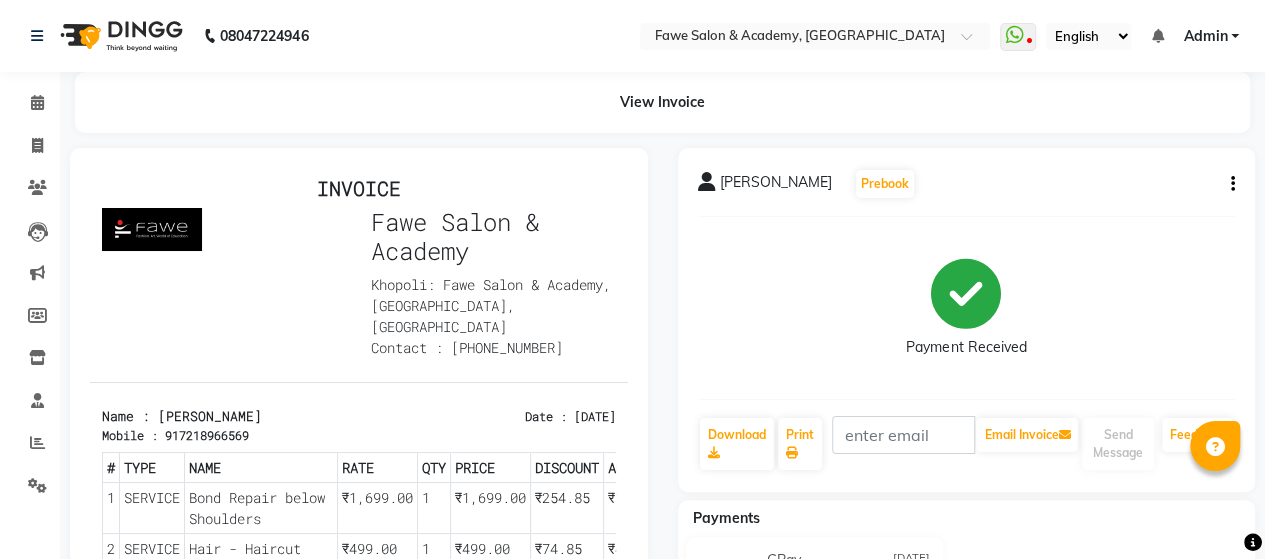 click on "Payment Received" 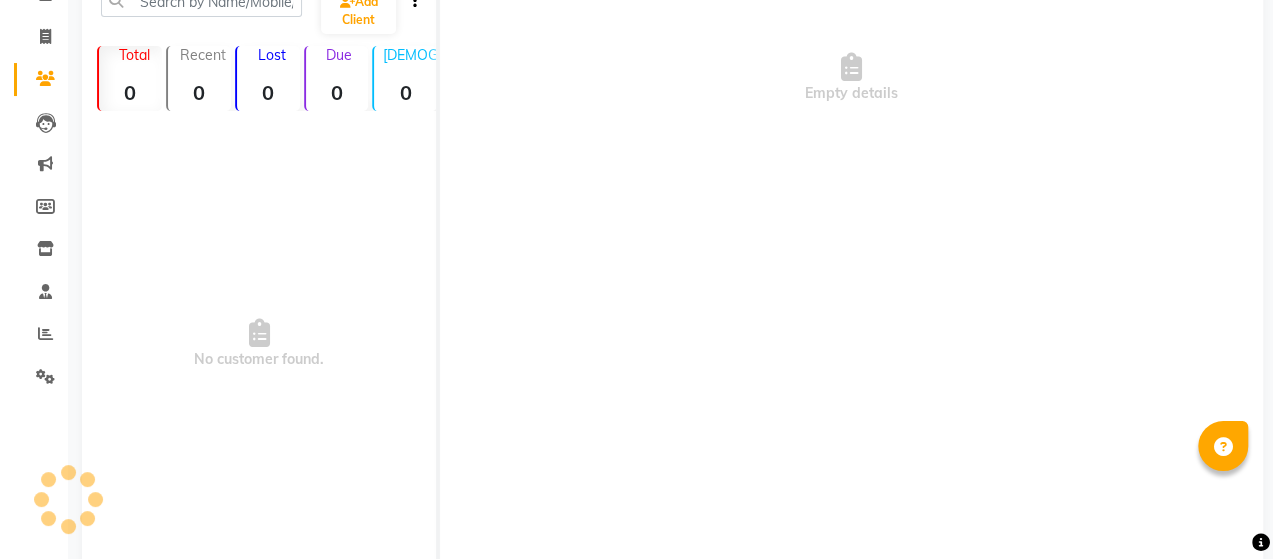 scroll, scrollTop: 188, scrollLeft: 0, axis: vertical 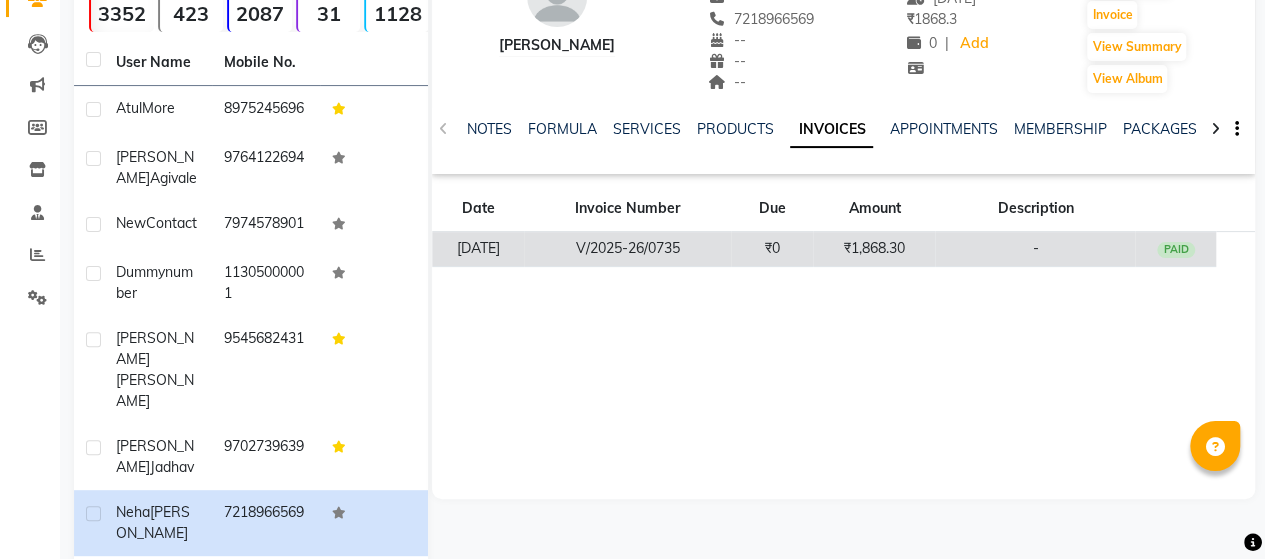 click on "-" 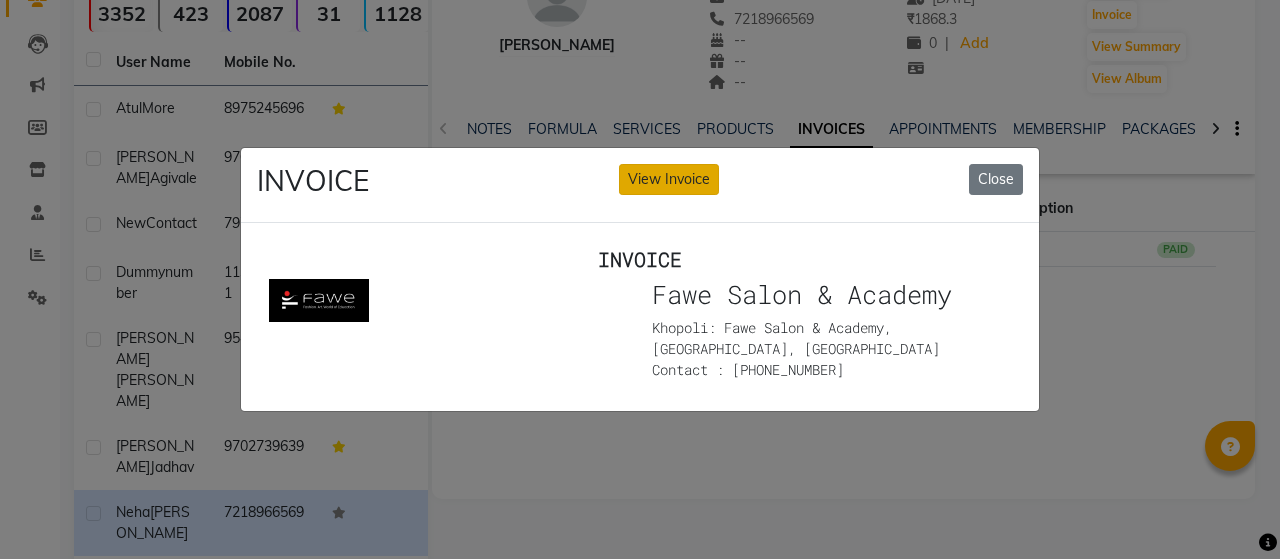 scroll, scrollTop: 0, scrollLeft: 0, axis: both 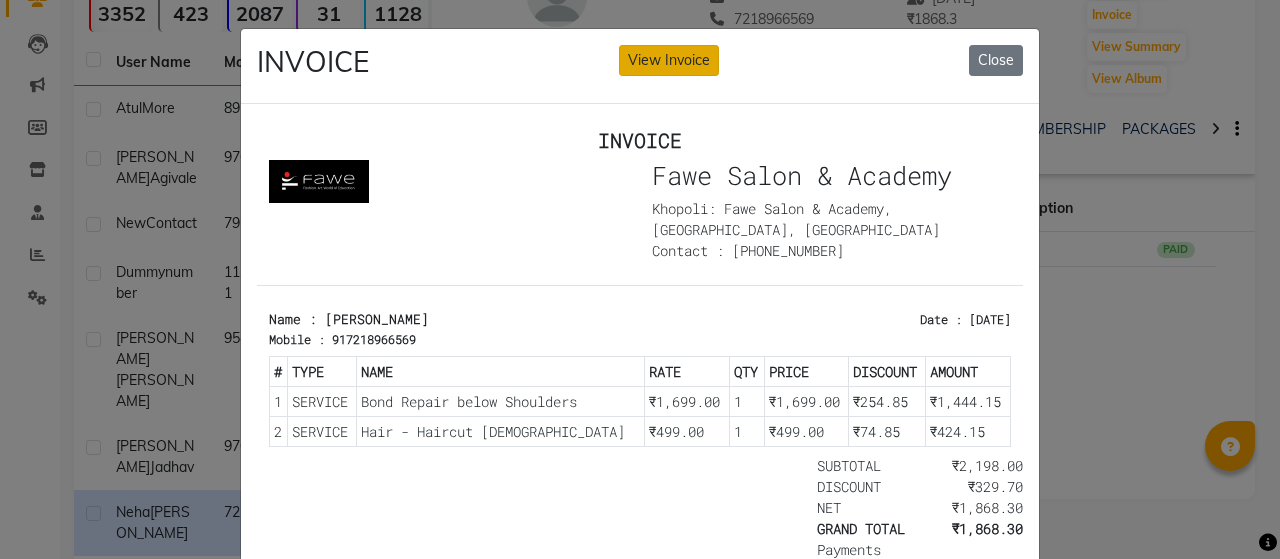 click on "INVOICE
[GEOGRAPHIC_DATA]
Khopoli: [GEOGRAPHIC_DATA], [GEOGRAPHIC_DATA], [GEOGRAPHIC_DATA]
Contact : [PHONE_NUMBER]
Mobile : #" at bounding box center [640, 428] 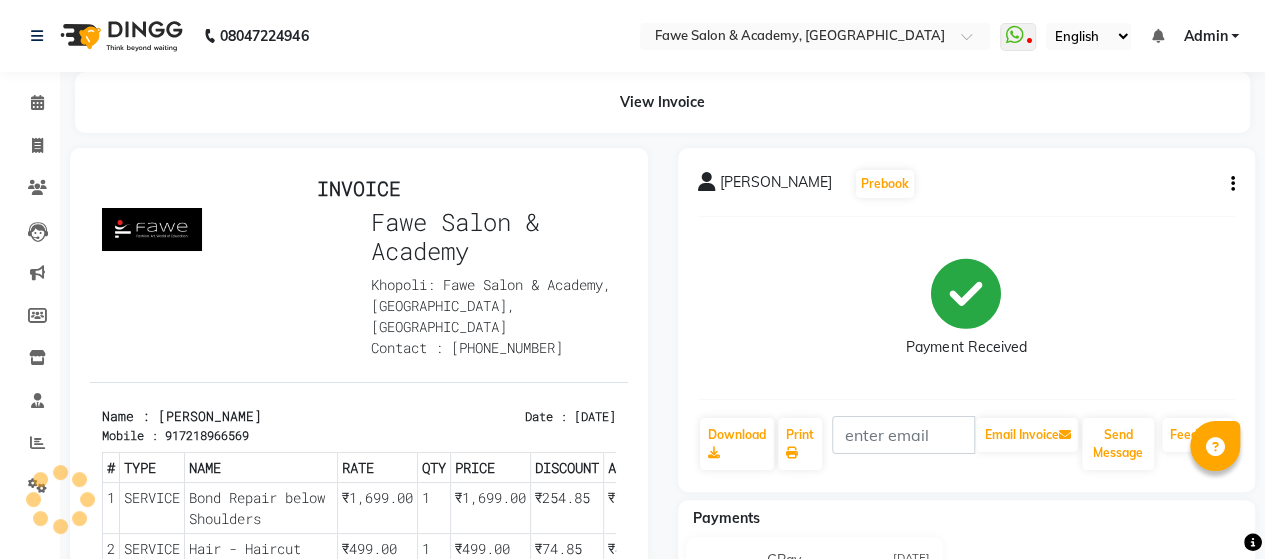 scroll, scrollTop: 0, scrollLeft: 0, axis: both 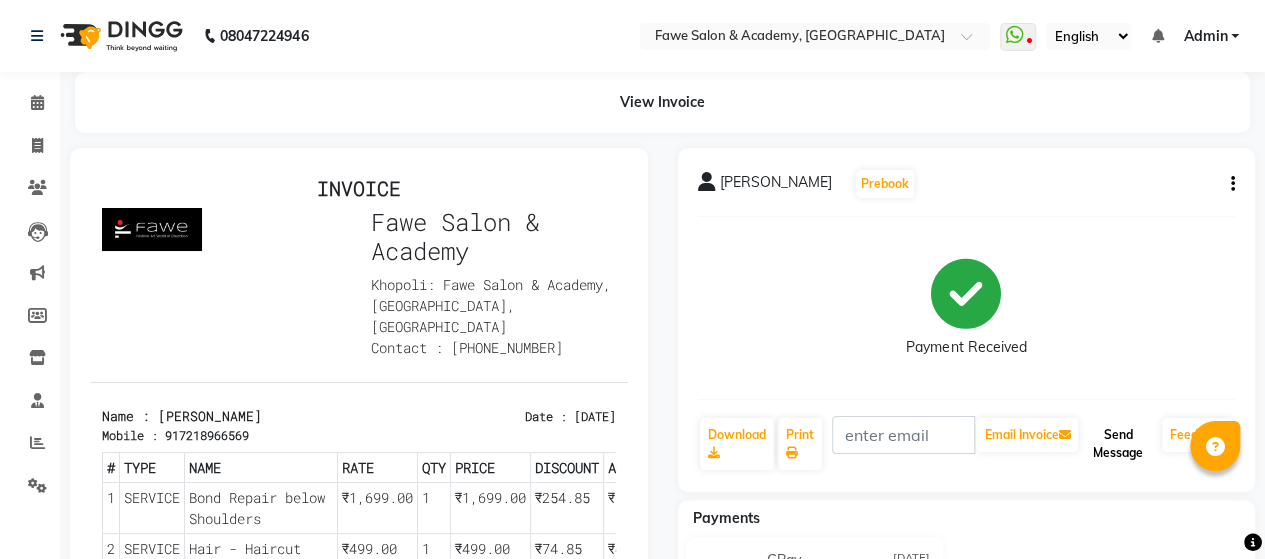 click on "Send Message" 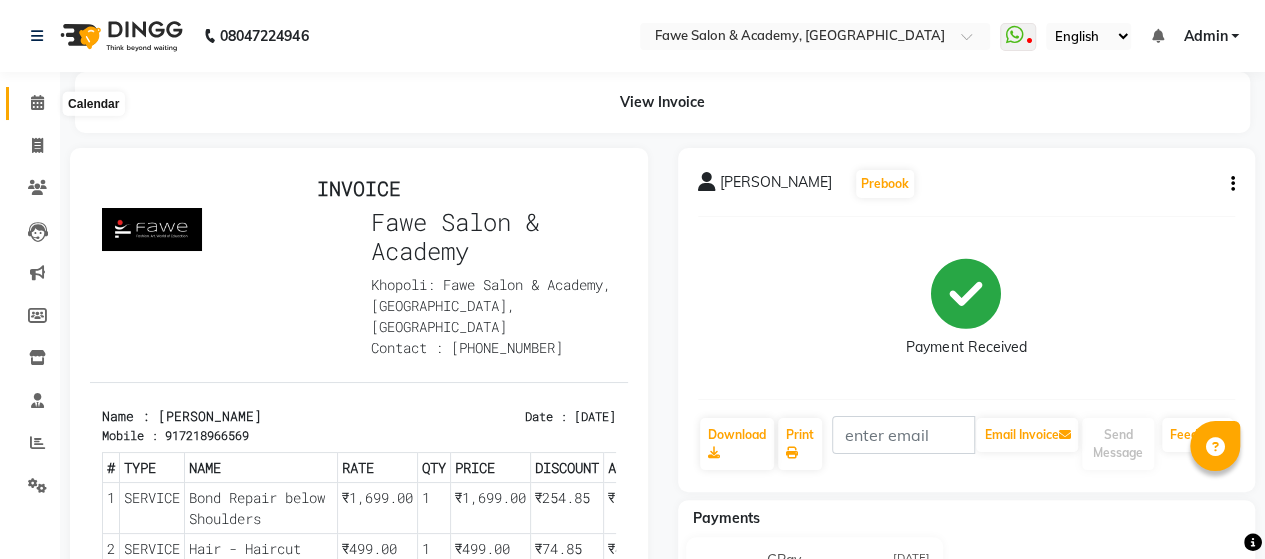click 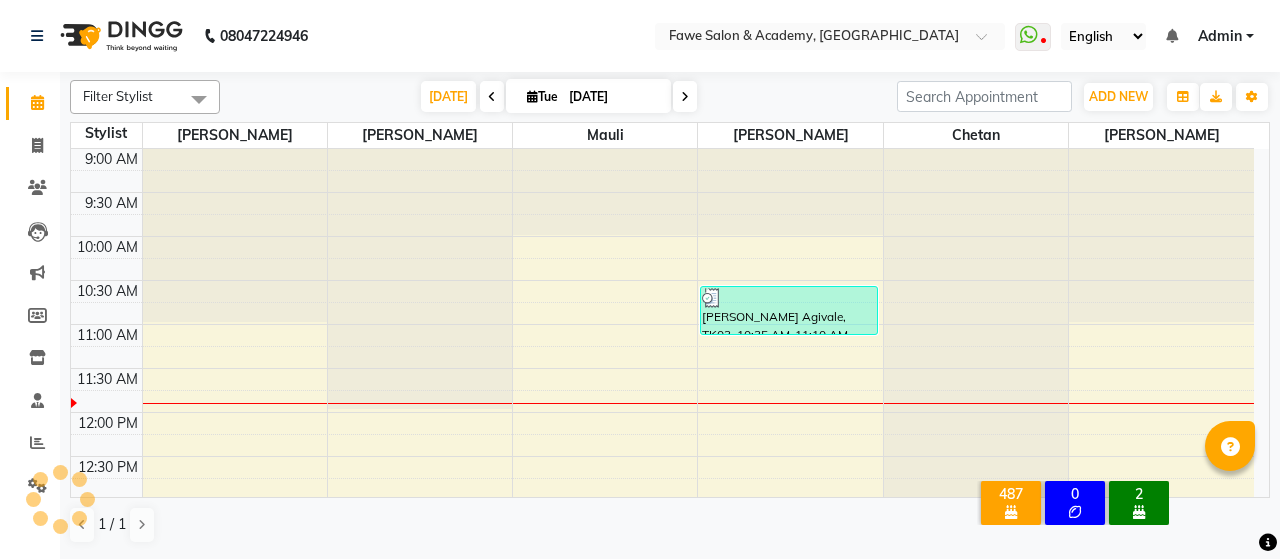 scroll, scrollTop: 0, scrollLeft: 0, axis: both 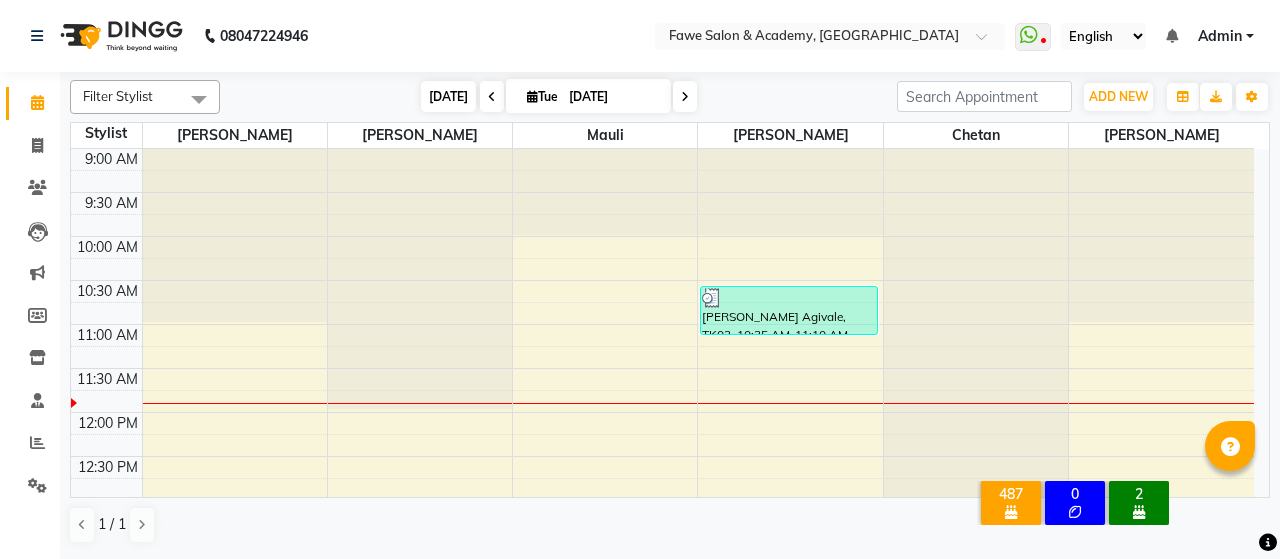 click on "[DATE]" at bounding box center [448, 96] 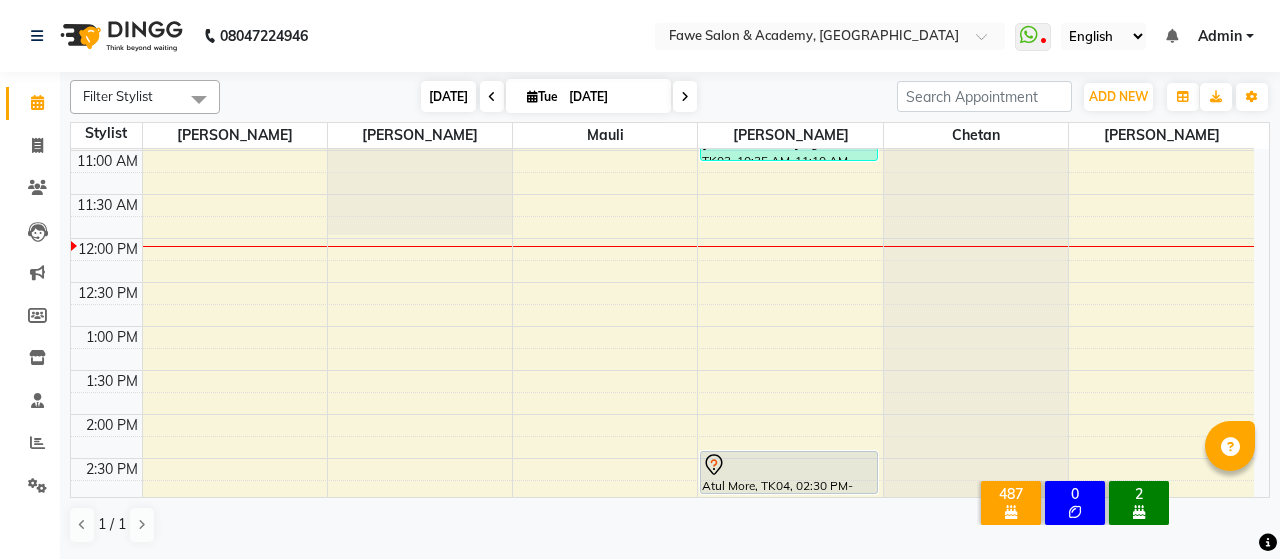 click on "[DATE]" at bounding box center [448, 96] 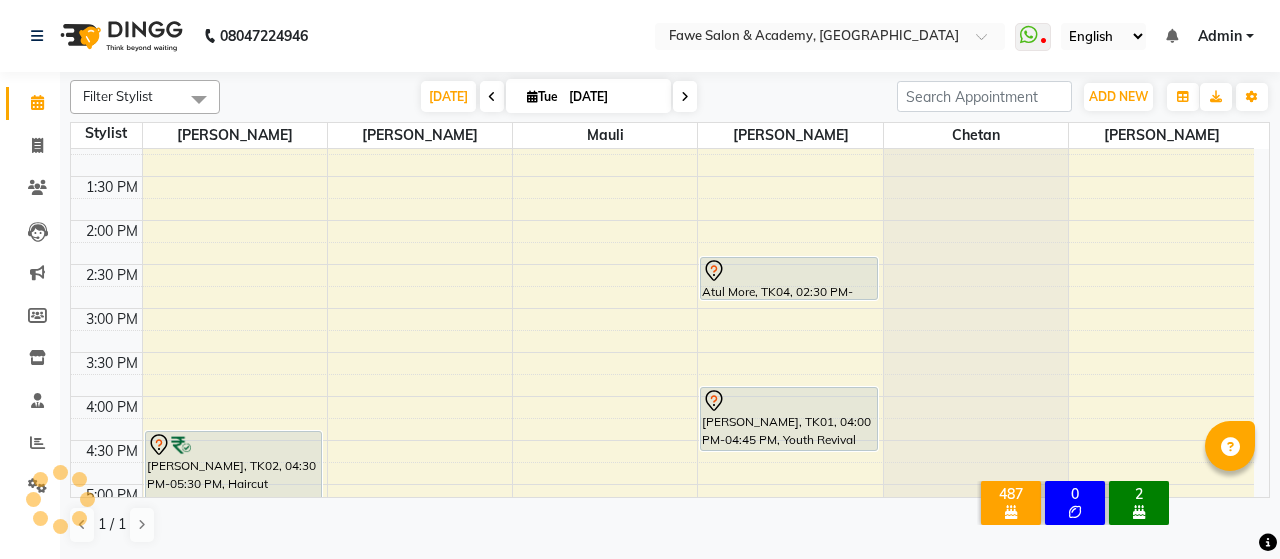 scroll, scrollTop: 377, scrollLeft: 0, axis: vertical 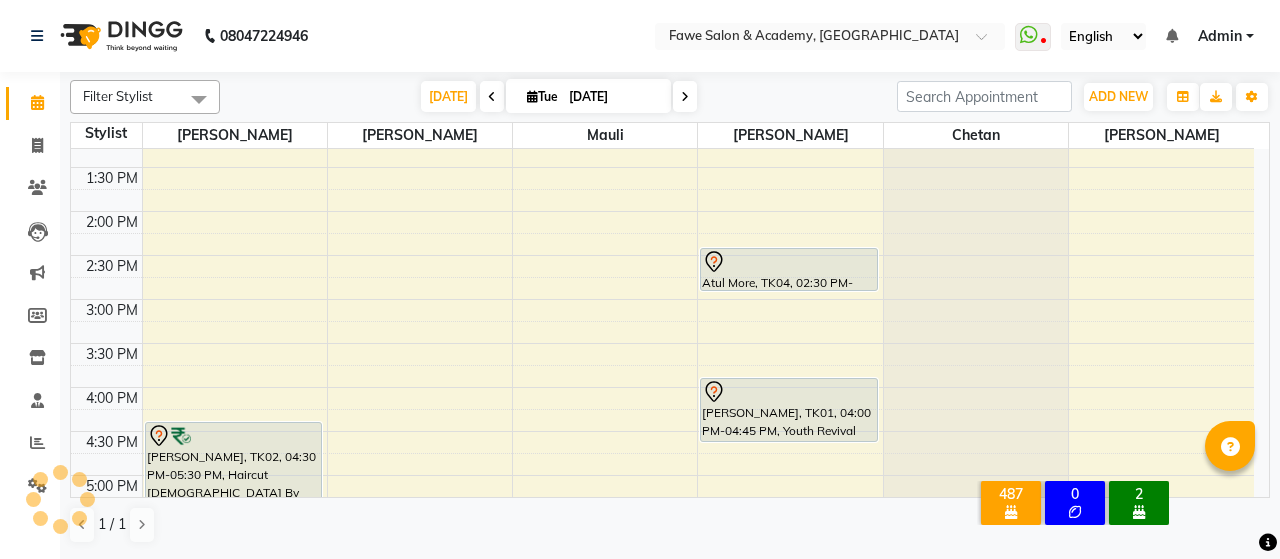click at bounding box center [685, 97] 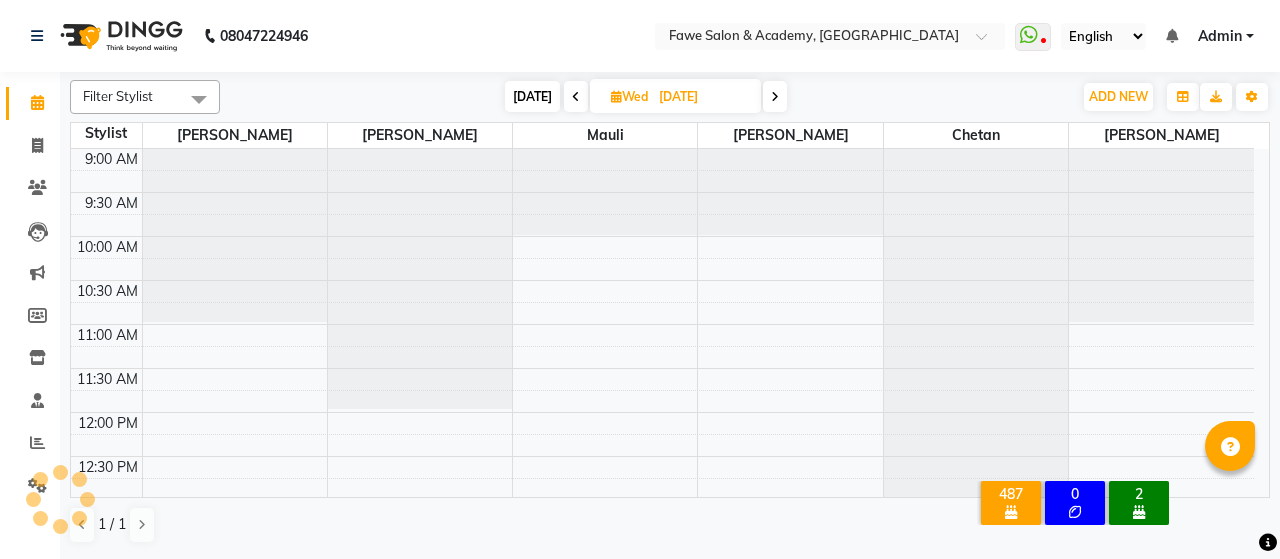 scroll, scrollTop: 261, scrollLeft: 0, axis: vertical 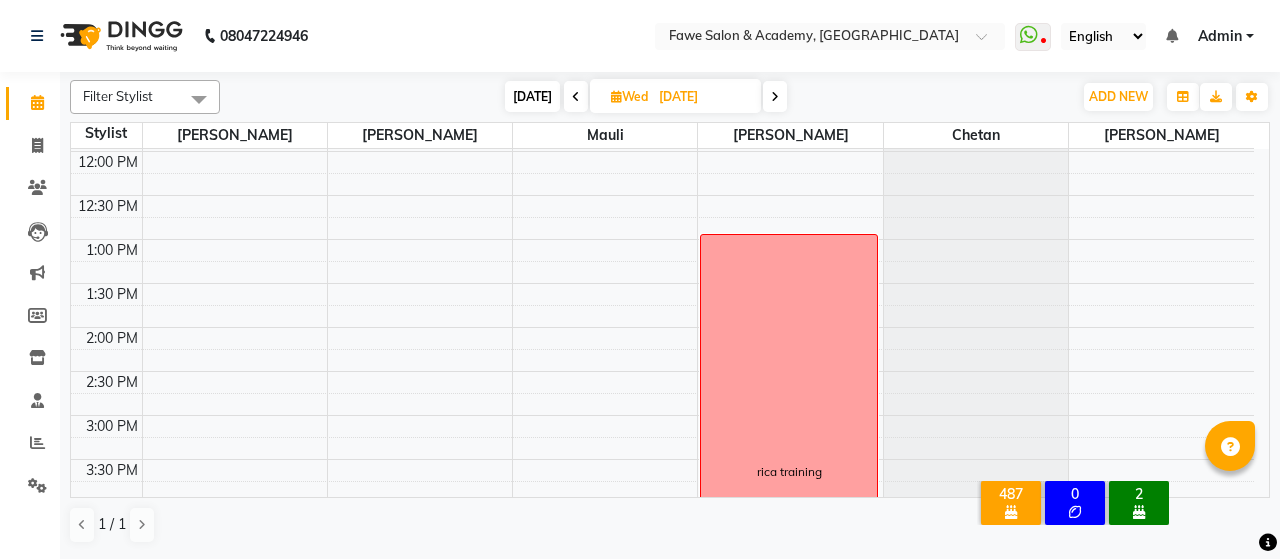 click on "[DATE]  [DATE]" at bounding box center (646, 97) 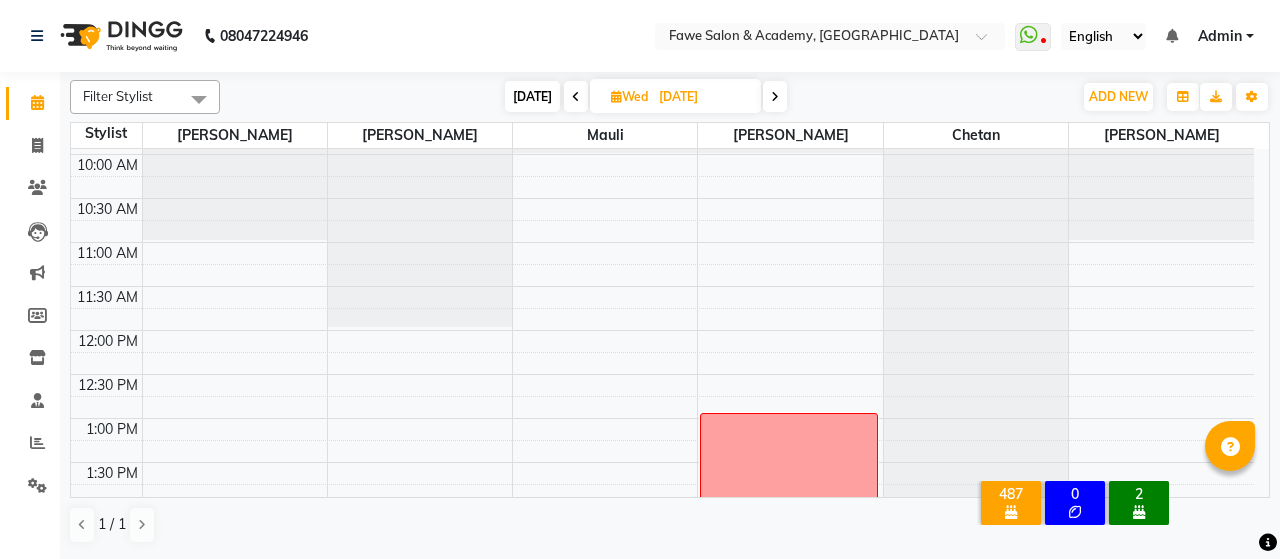 scroll, scrollTop: 80, scrollLeft: 0, axis: vertical 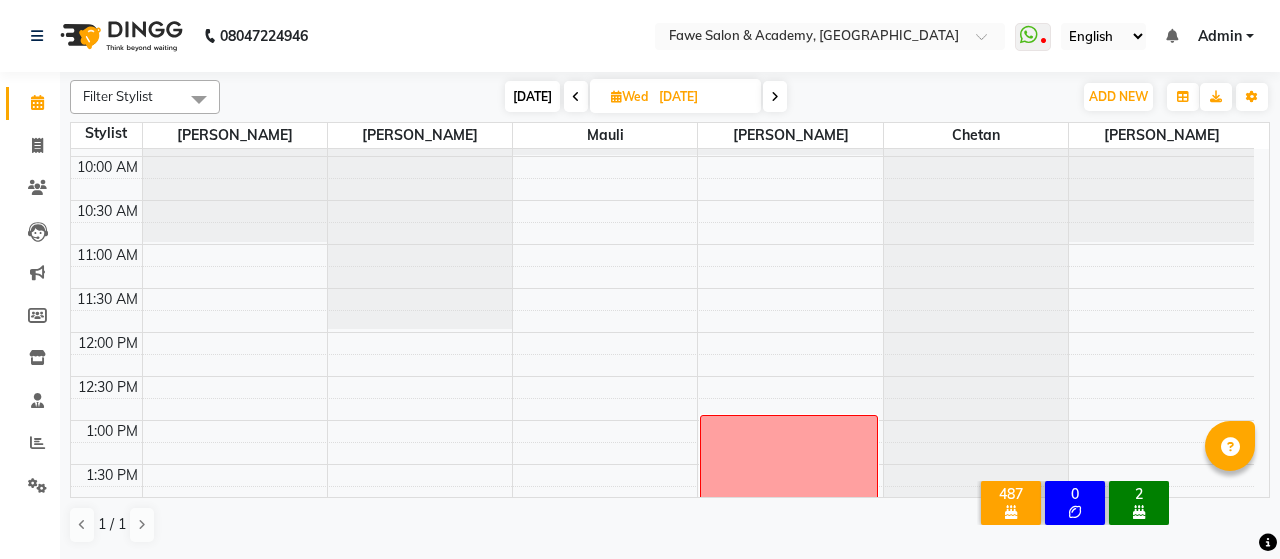 click on "[DATE]" at bounding box center (532, 96) 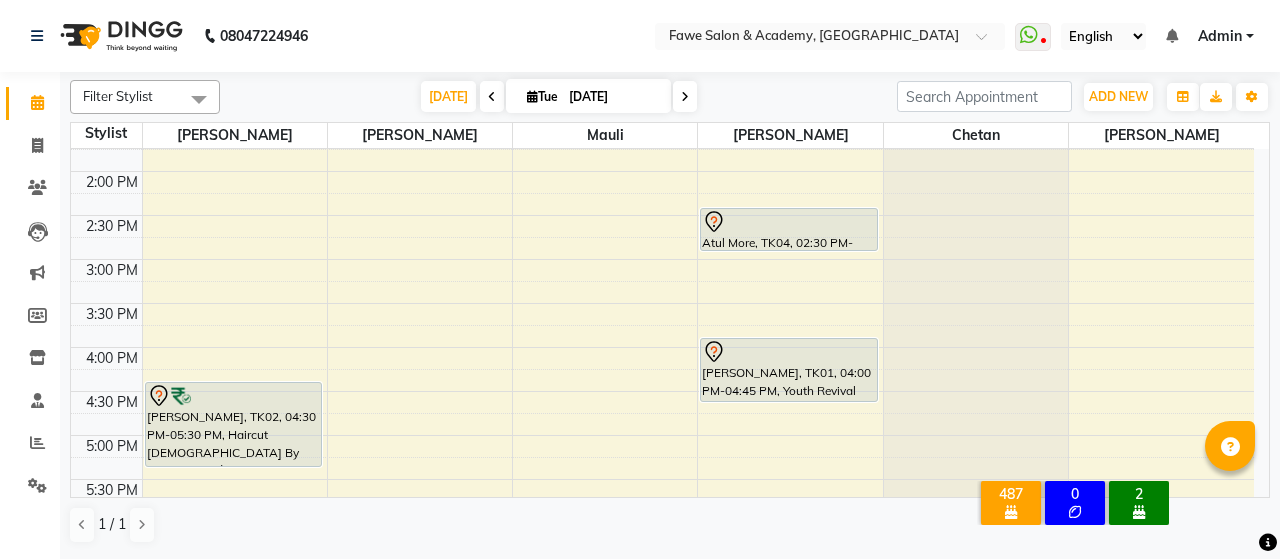 scroll, scrollTop: 478, scrollLeft: 0, axis: vertical 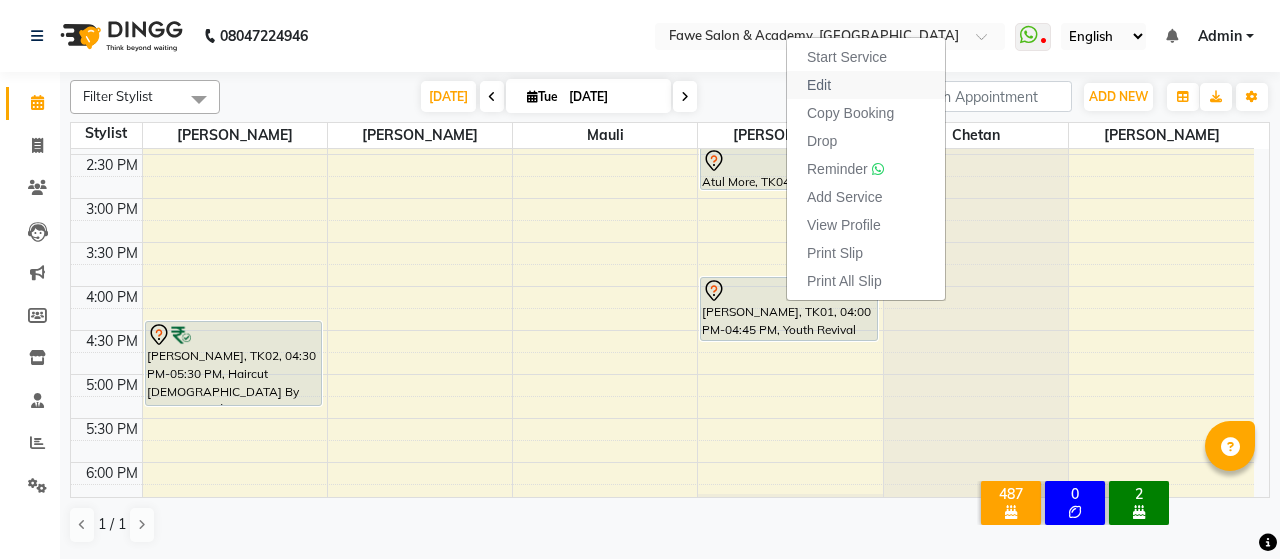 click on "Edit" at bounding box center (866, 85) 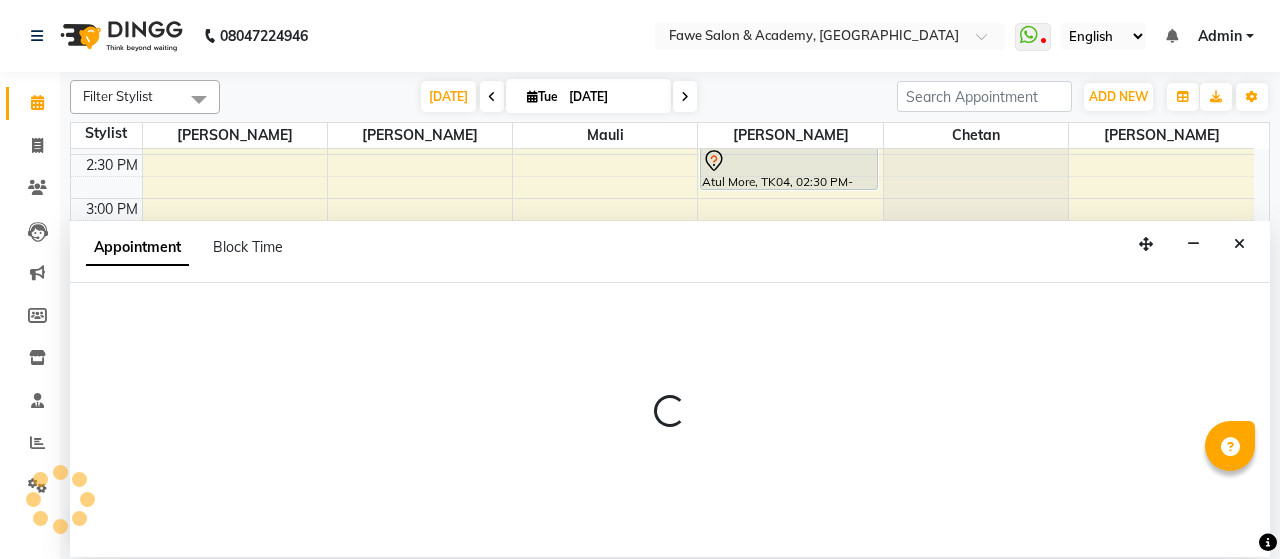 select on "tentative" 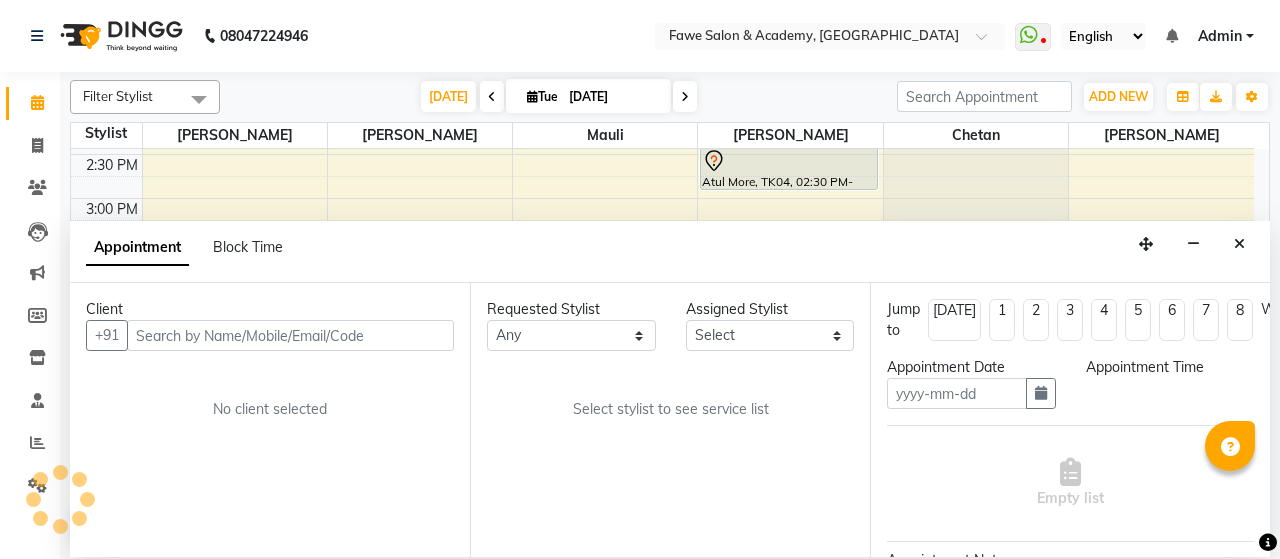 type on "[DATE]" 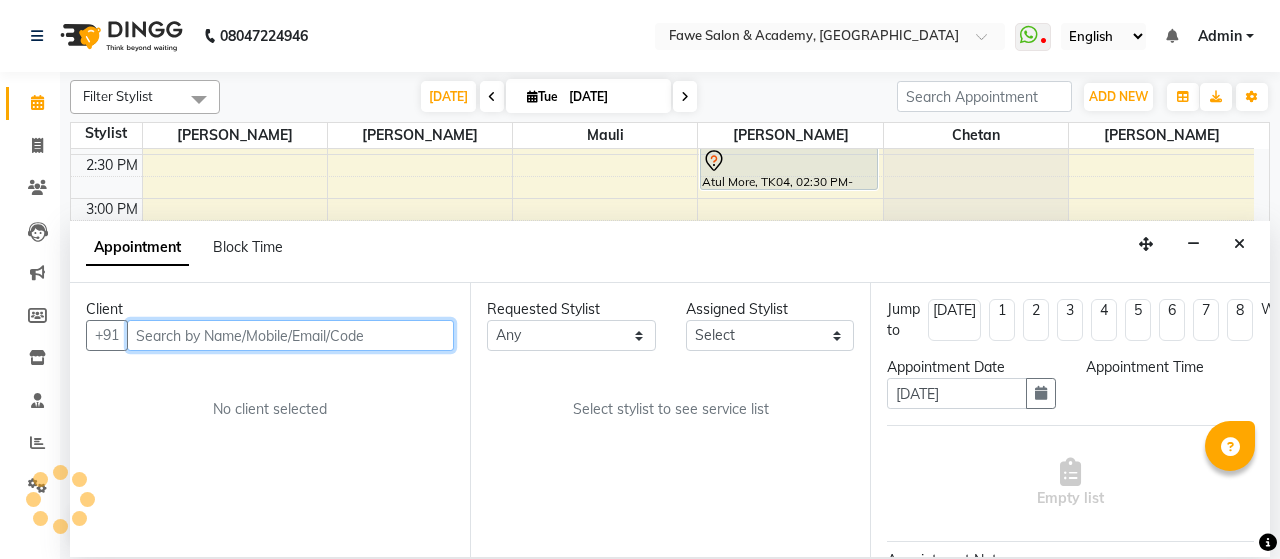 scroll, scrollTop: 261, scrollLeft: 0, axis: vertical 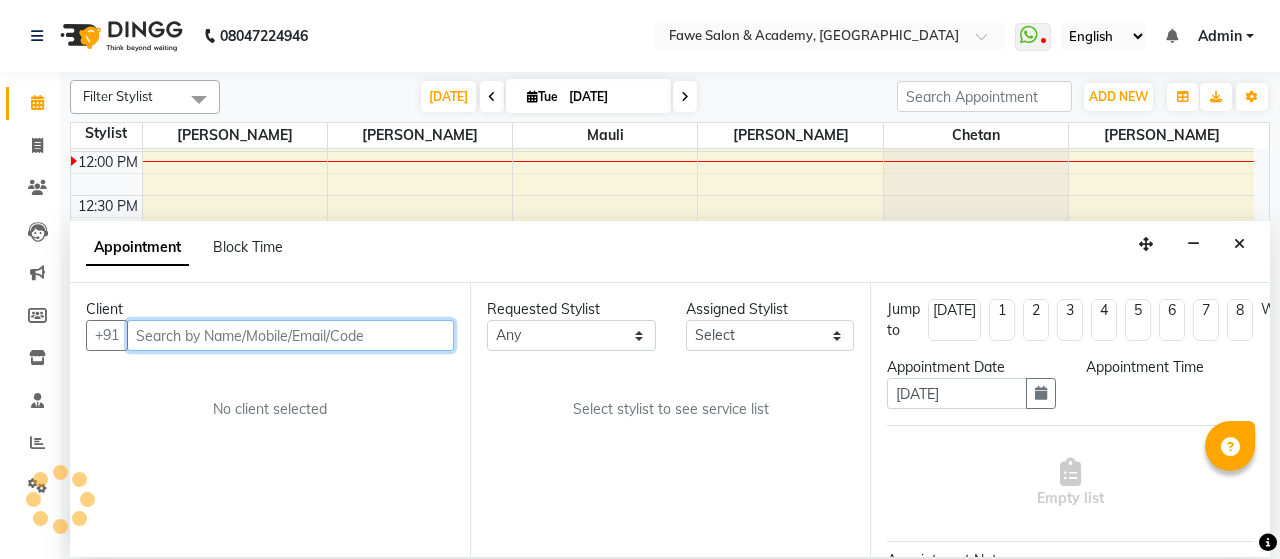 select on "41191" 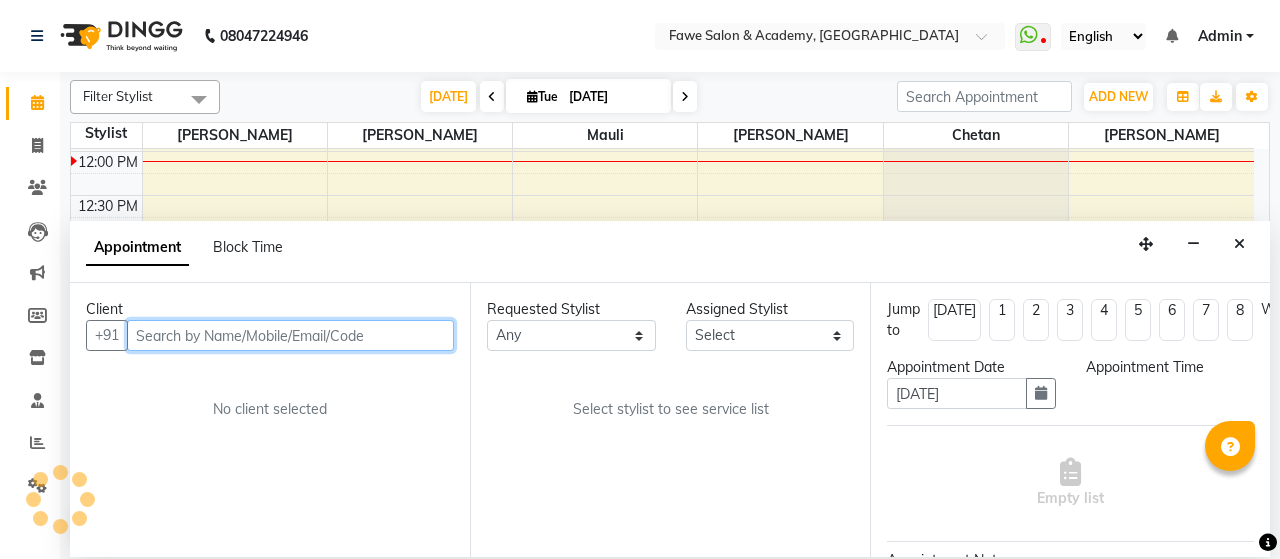 select on "960" 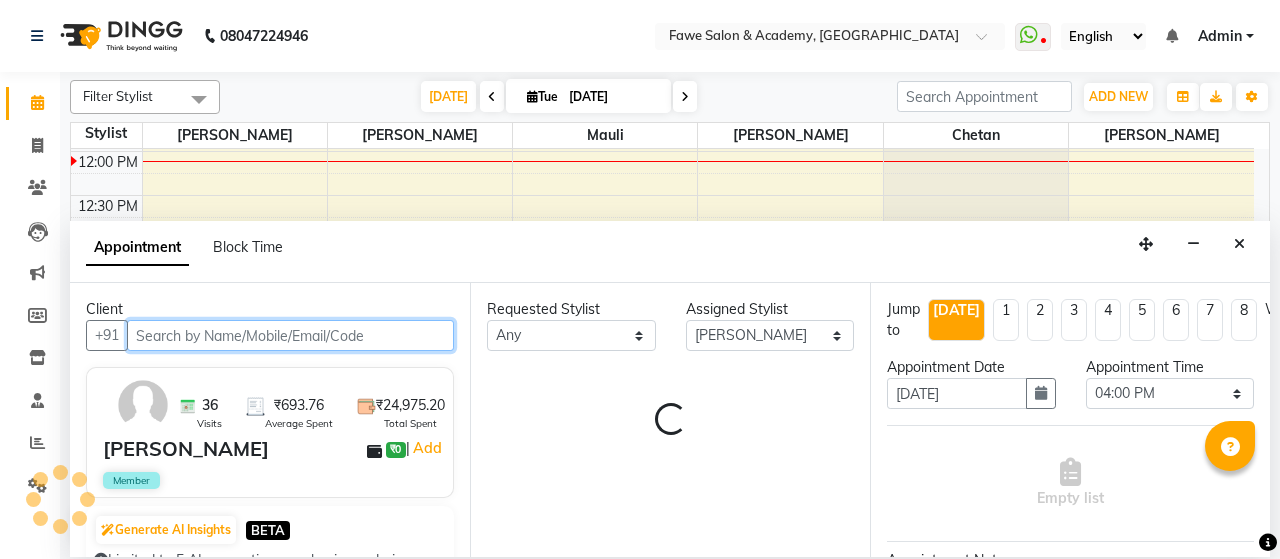 select on "1268" 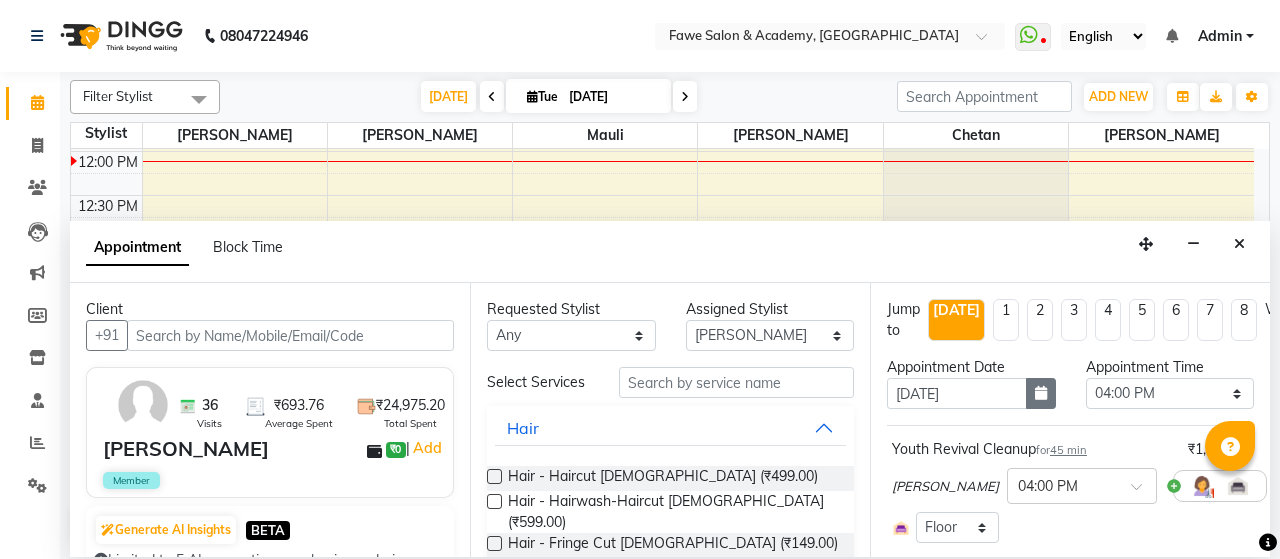 click at bounding box center (1041, 393) 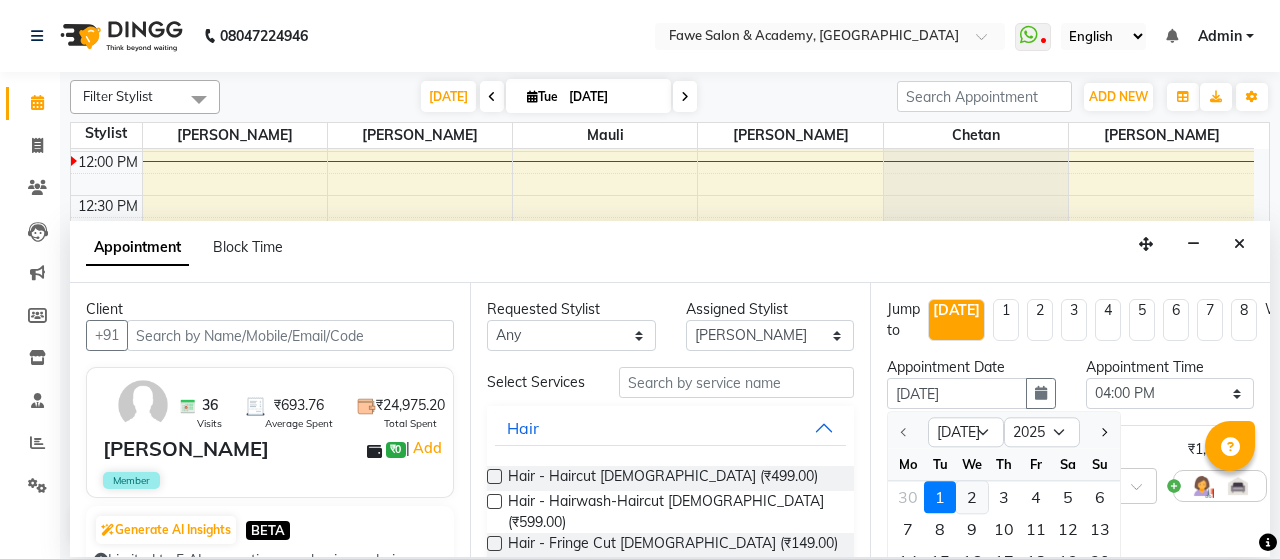click on "2" at bounding box center [972, 498] 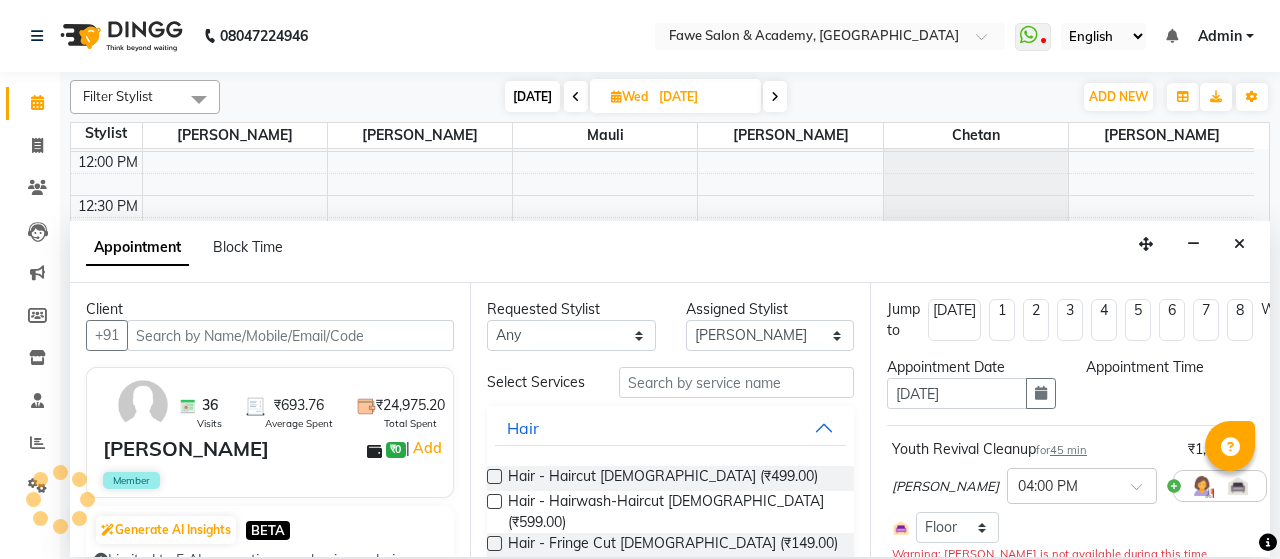 scroll, scrollTop: 261, scrollLeft: 0, axis: vertical 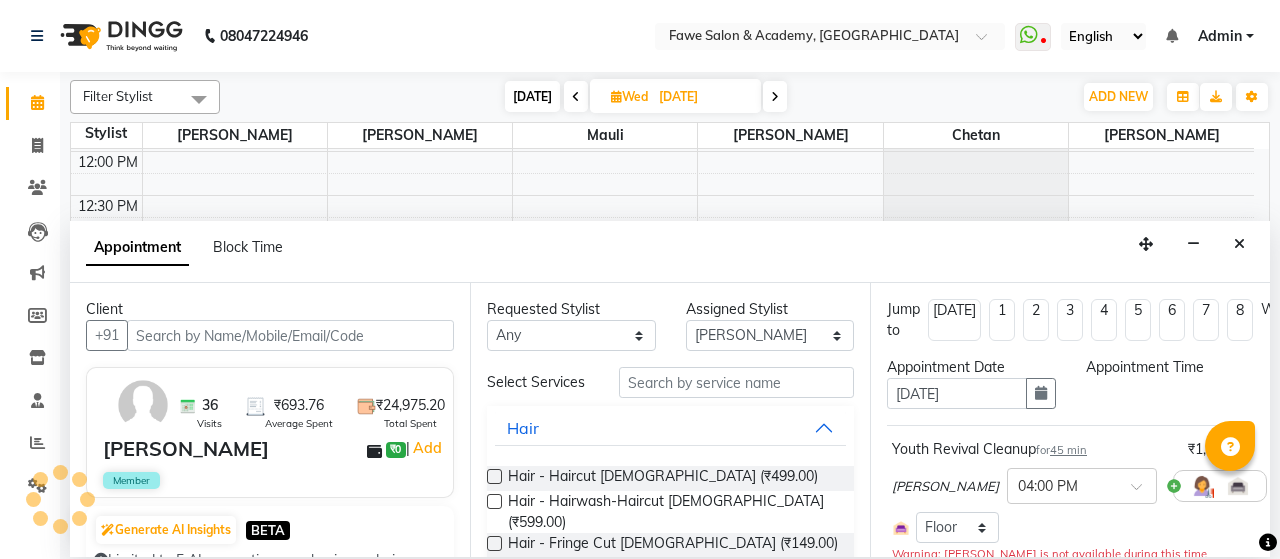 select on "960" 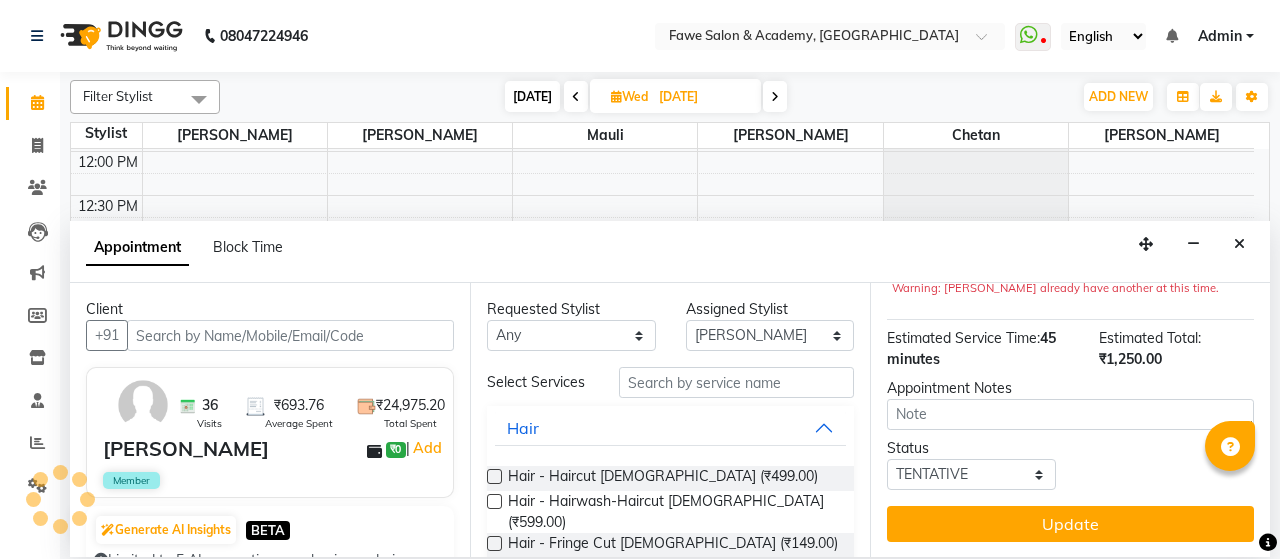 scroll, scrollTop: 282, scrollLeft: 0, axis: vertical 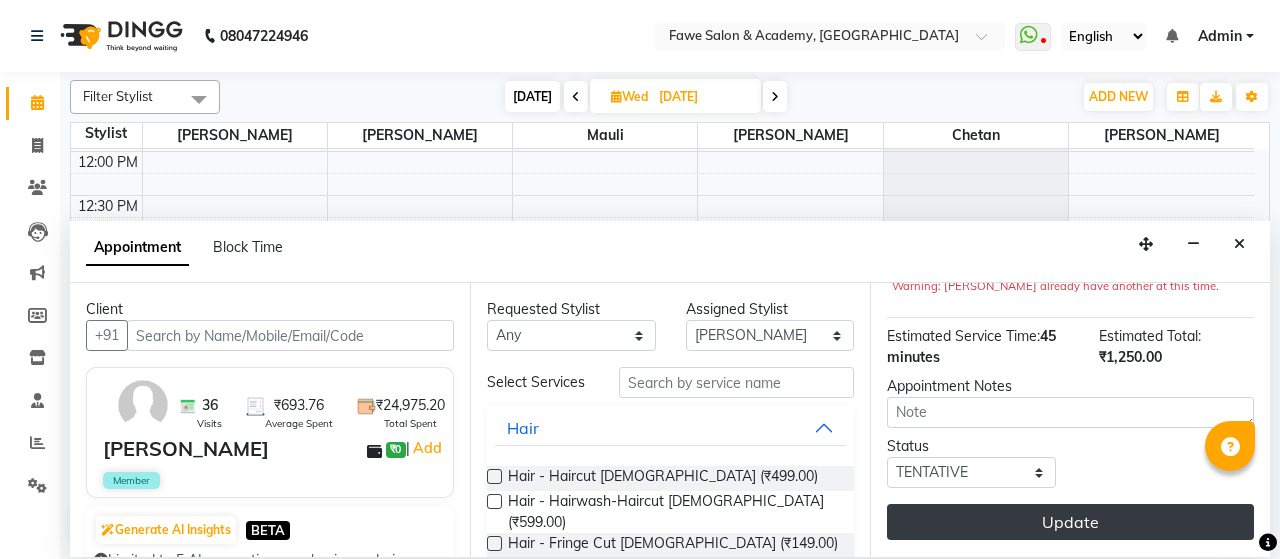 click on "Update" at bounding box center [1070, 522] 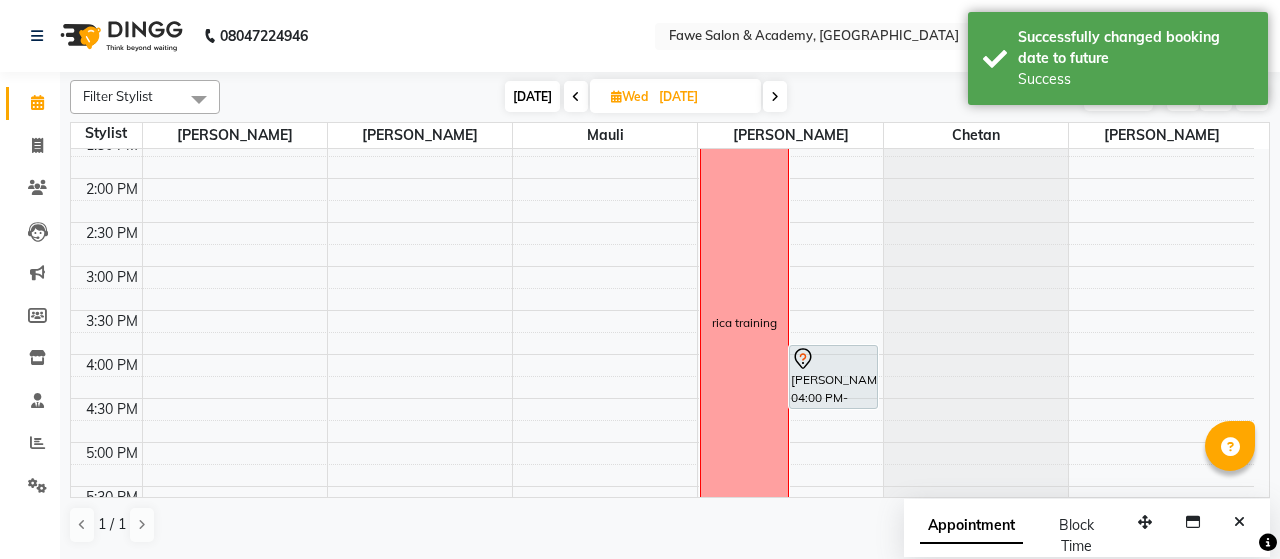 scroll, scrollTop: 461, scrollLeft: 0, axis: vertical 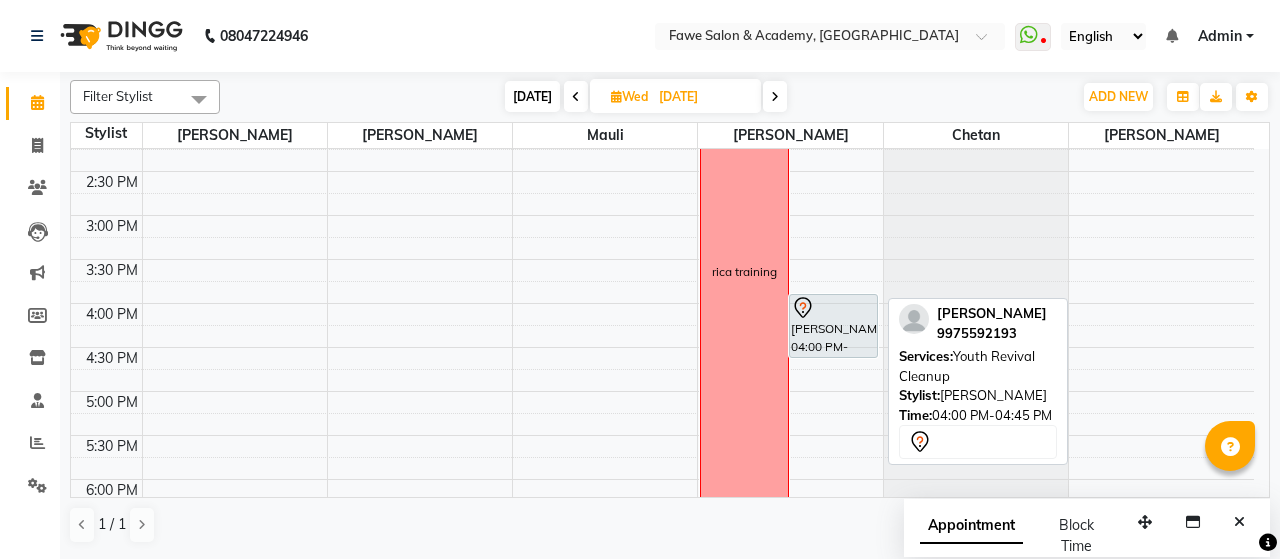 click on "[PERSON_NAME], 04:00 PM-04:45 PM, Youth Revival Cleanup" at bounding box center (833, 326) 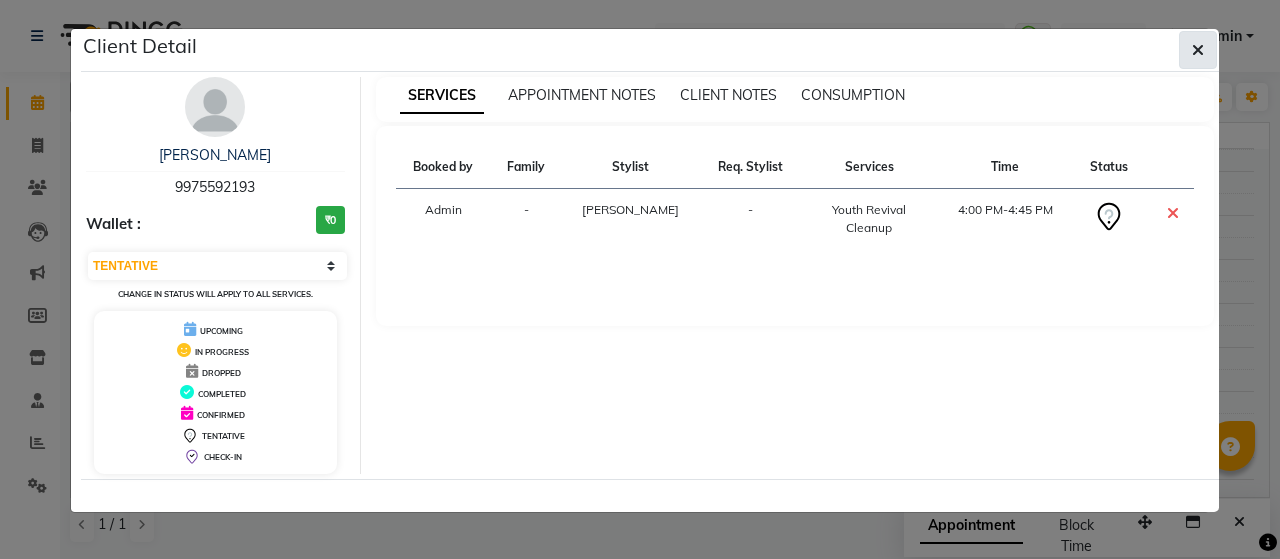 click 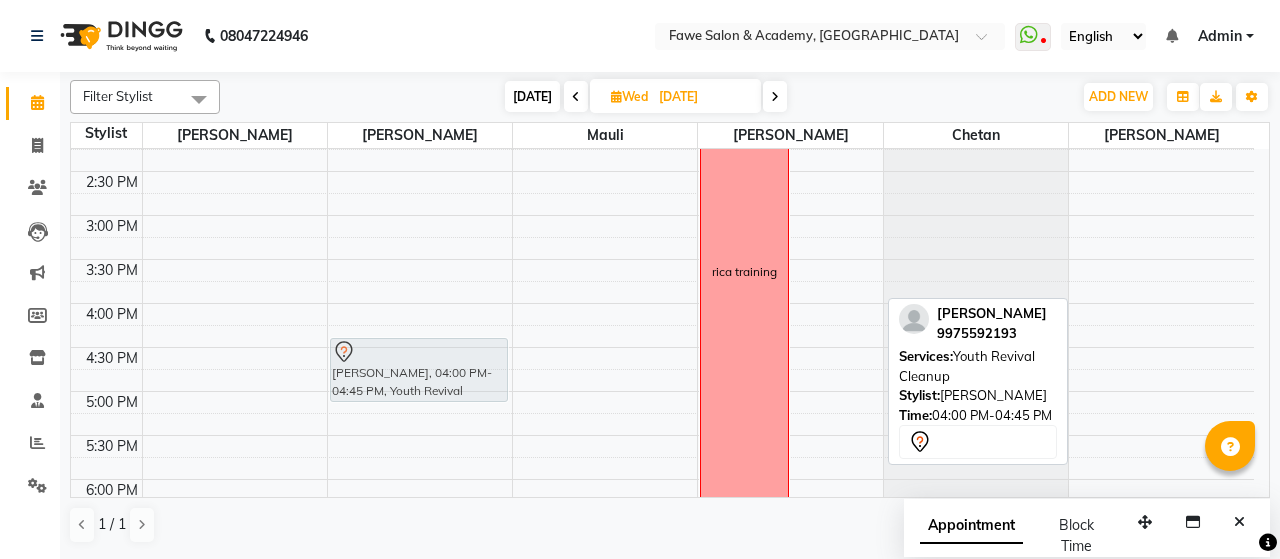 drag, startPoint x: 856, startPoint y: 316, endPoint x: 423, endPoint y: 343, distance: 433.84097 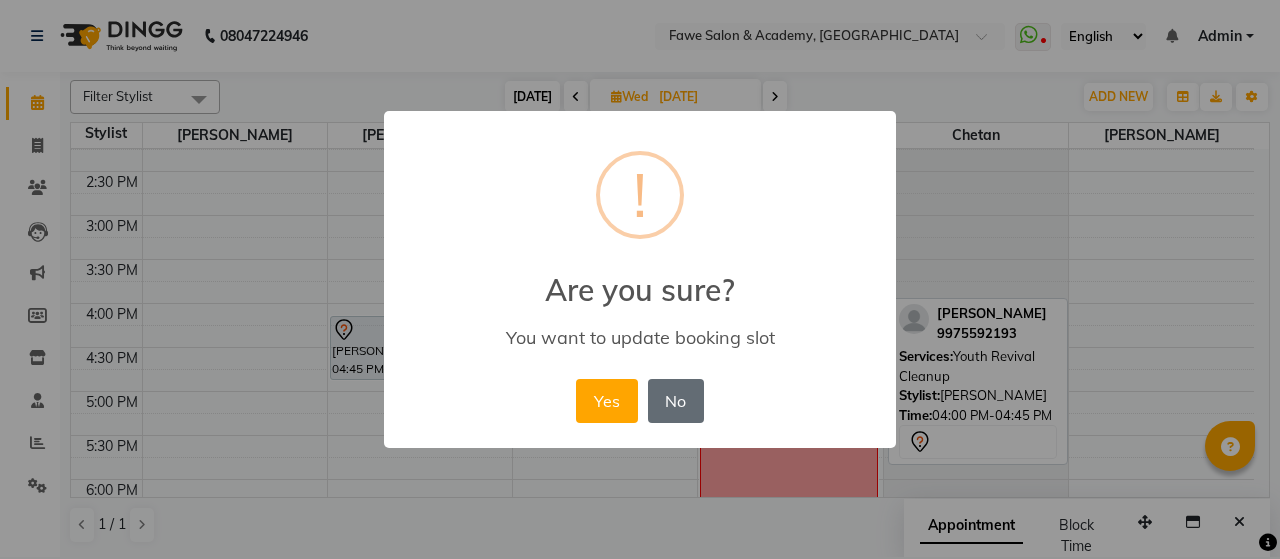 click on "No" at bounding box center [676, 401] 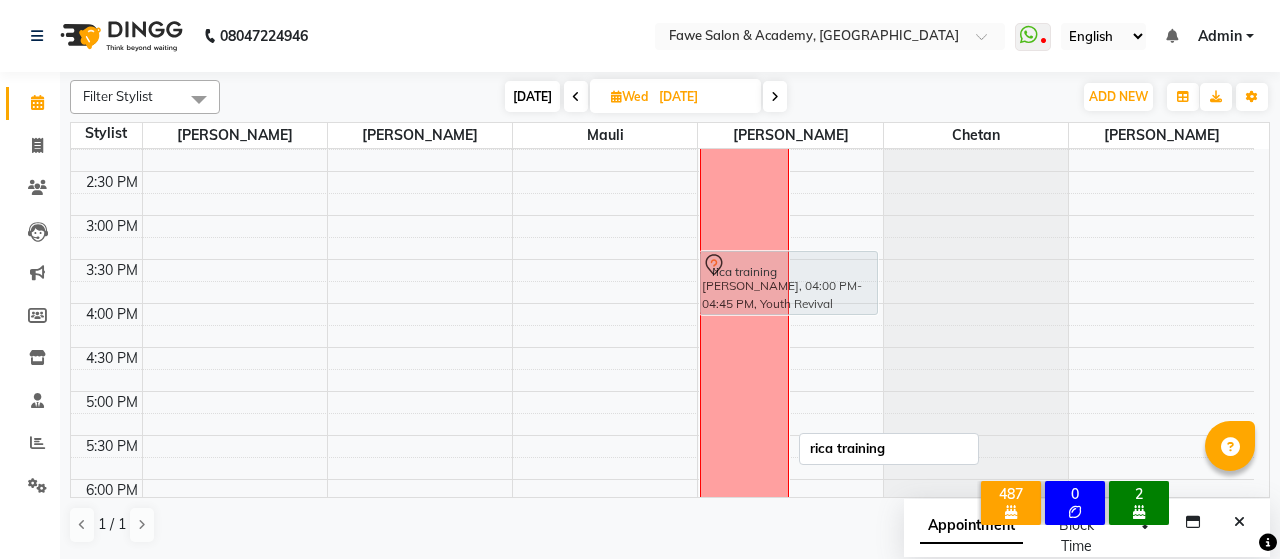 drag, startPoint x: 808, startPoint y: 329, endPoint x: 854, endPoint y: 287, distance: 62.289646 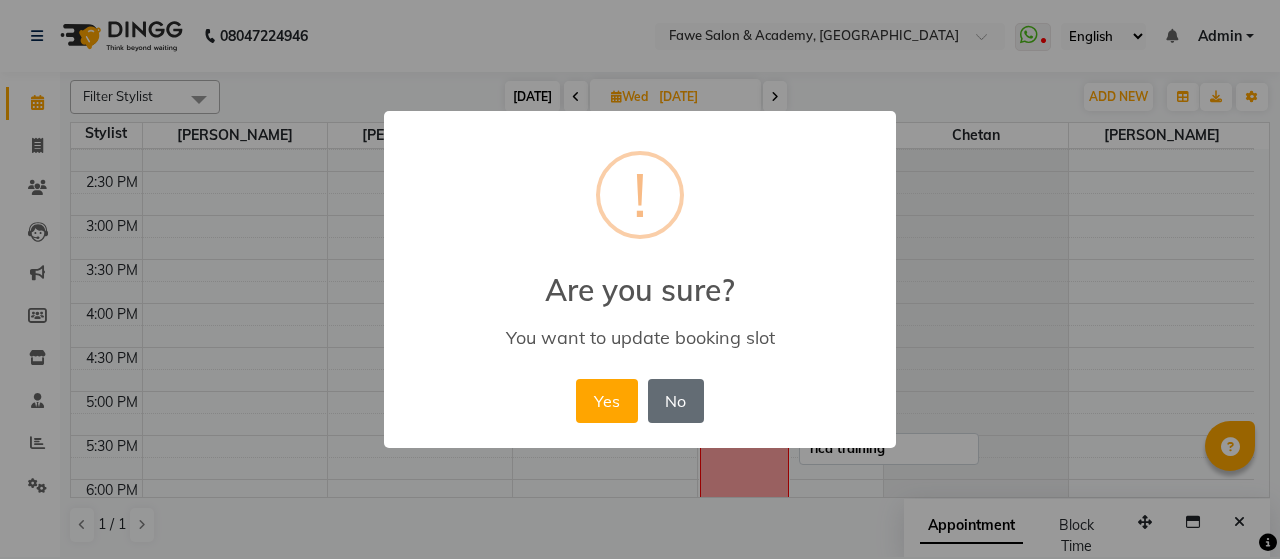 click on "No" at bounding box center [676, 401] 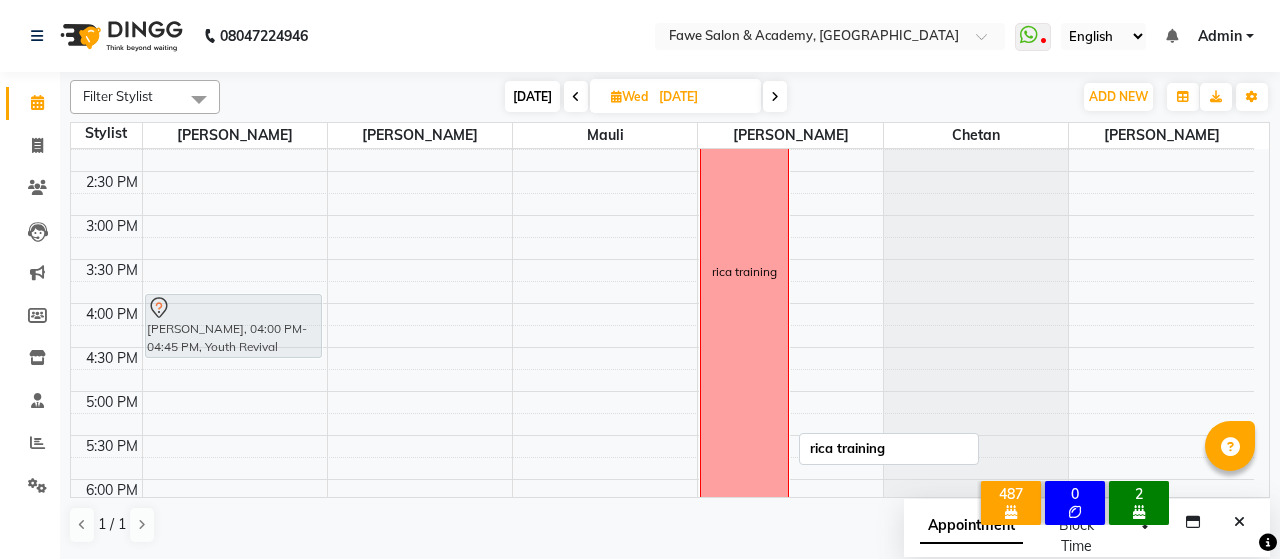 drag, startPoint x: 846, startPoint y: 336, endPoint x: 306, endPoint y: 332, distance: 540.01483 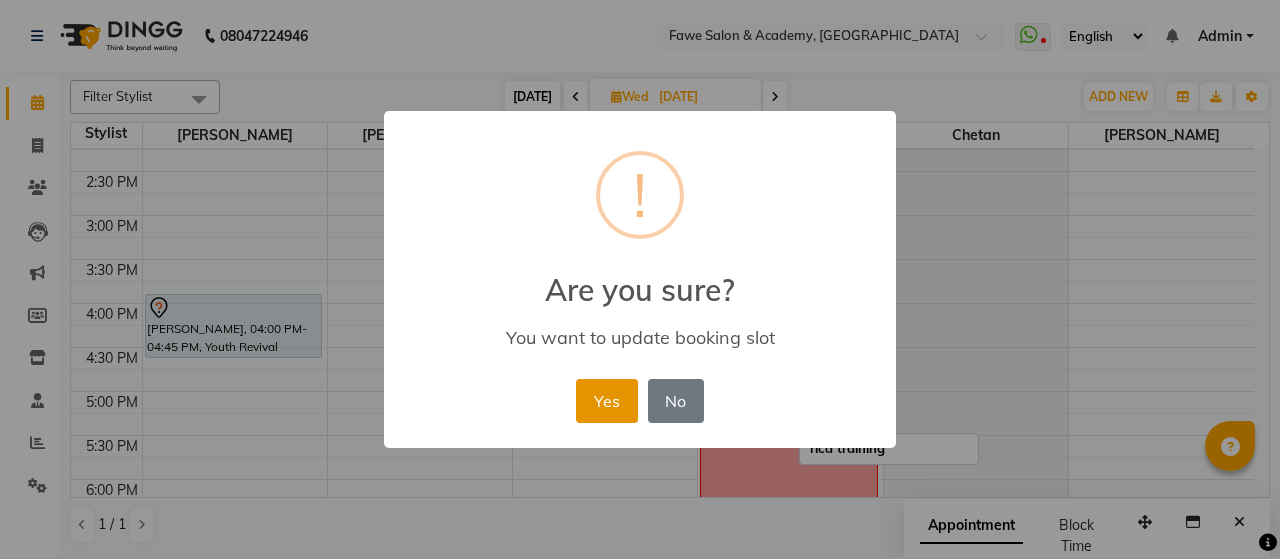 click on "Yes" at bounding box center (606, 401) 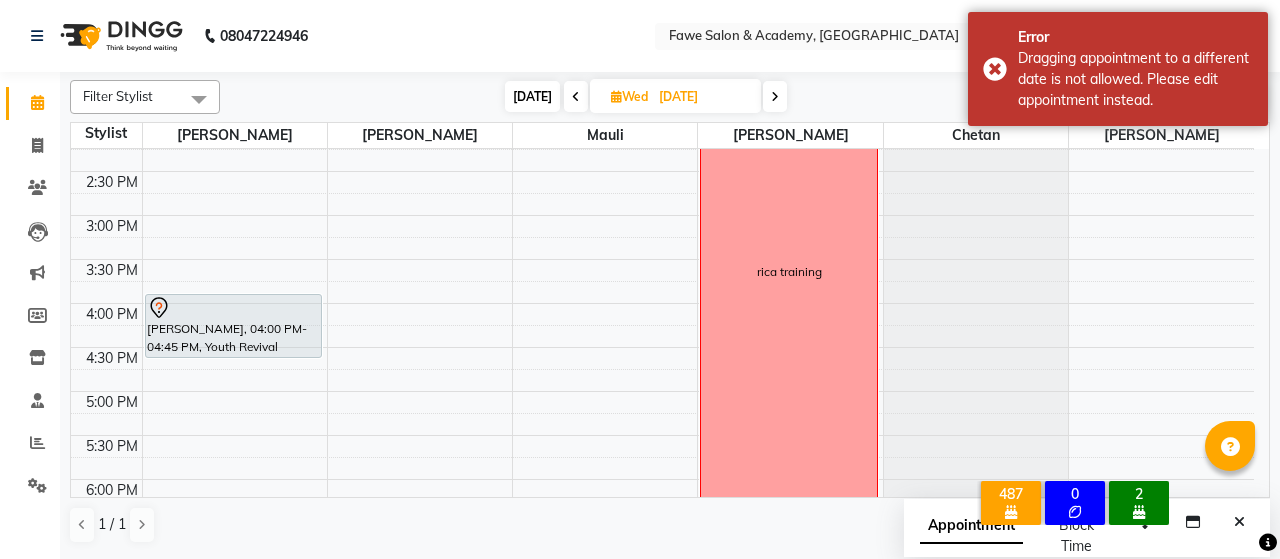 click on "[DATE]" at bounding box center (532, 96) 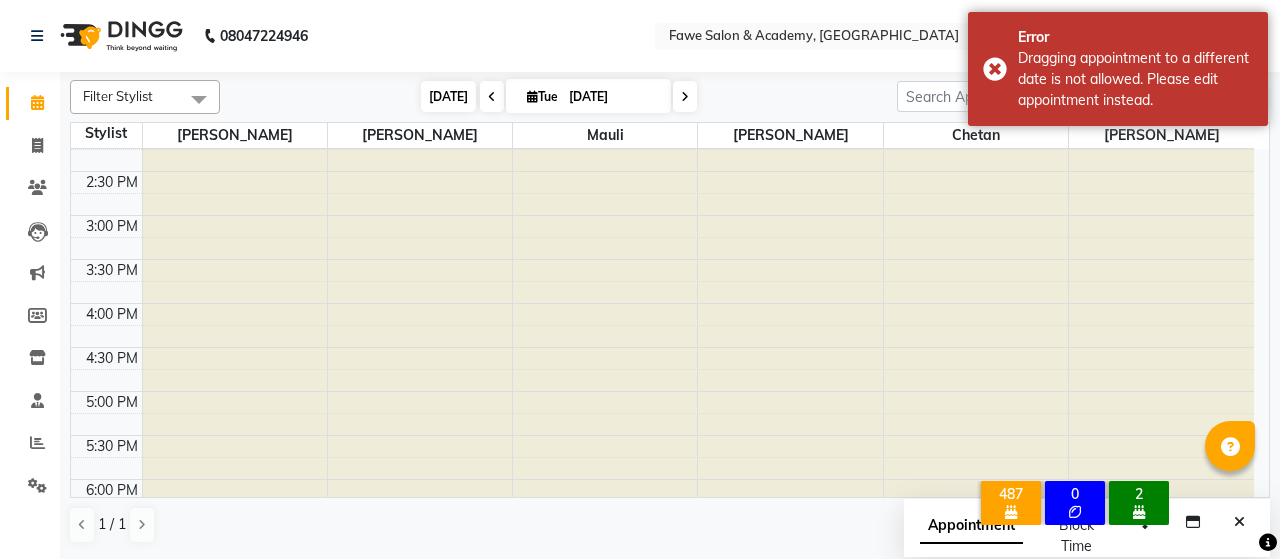 scroll, scrollTop: 261, scrollLeft: 0, axis: vertical 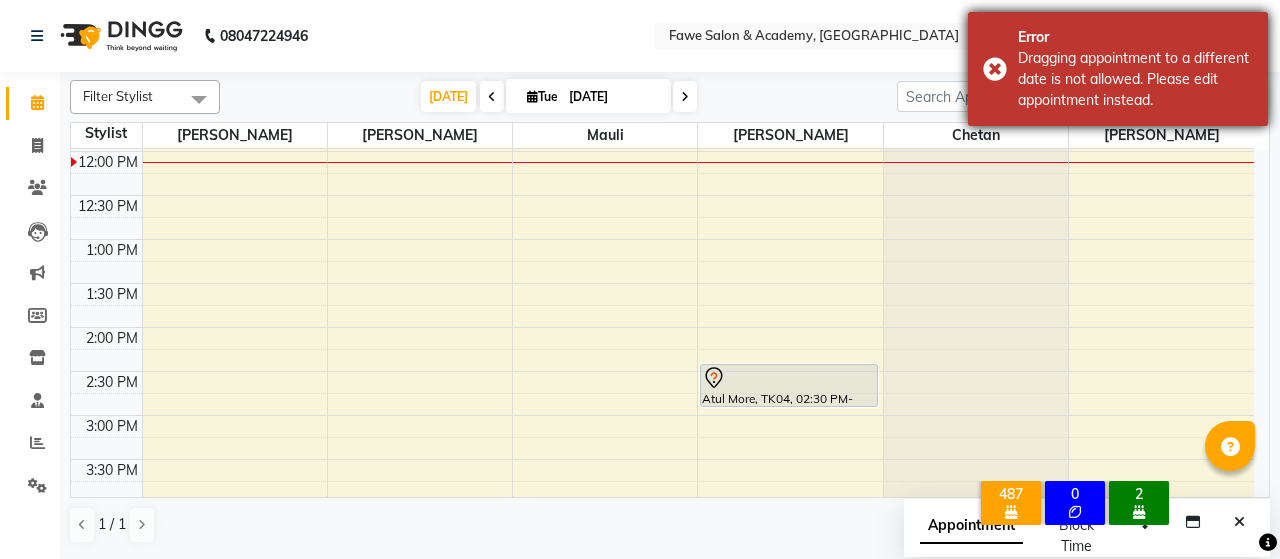 click on "Error   Dragging appointment to a different date is not allowed. Please edit appointment instead." at bounding box center (1118, 69) 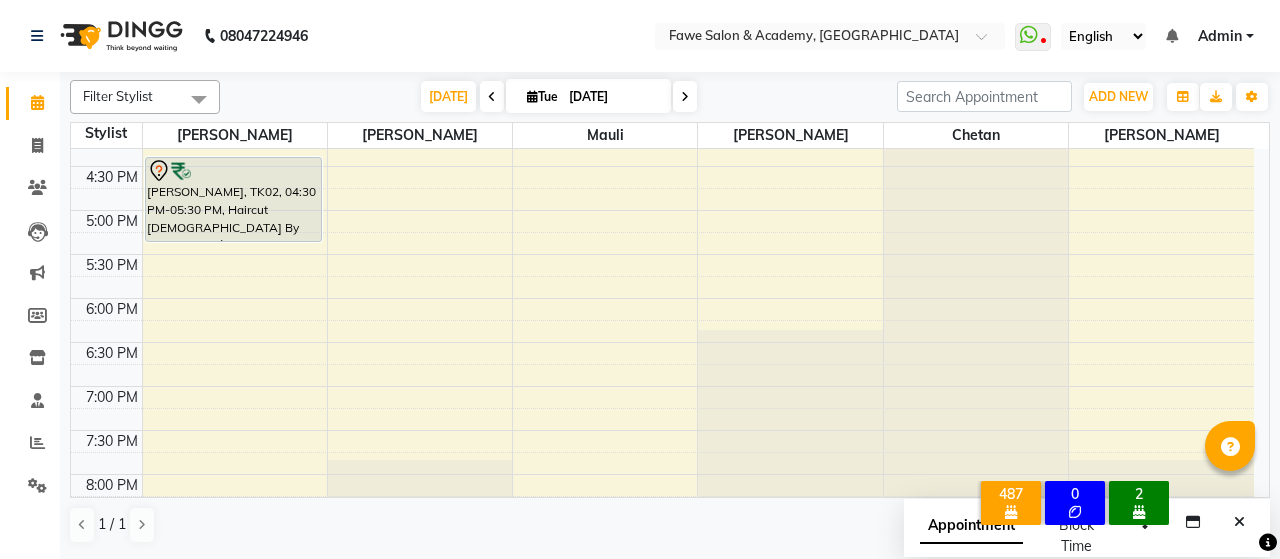 scroll, scrollTop: 644, scrollLeft: 0, axis: vertical 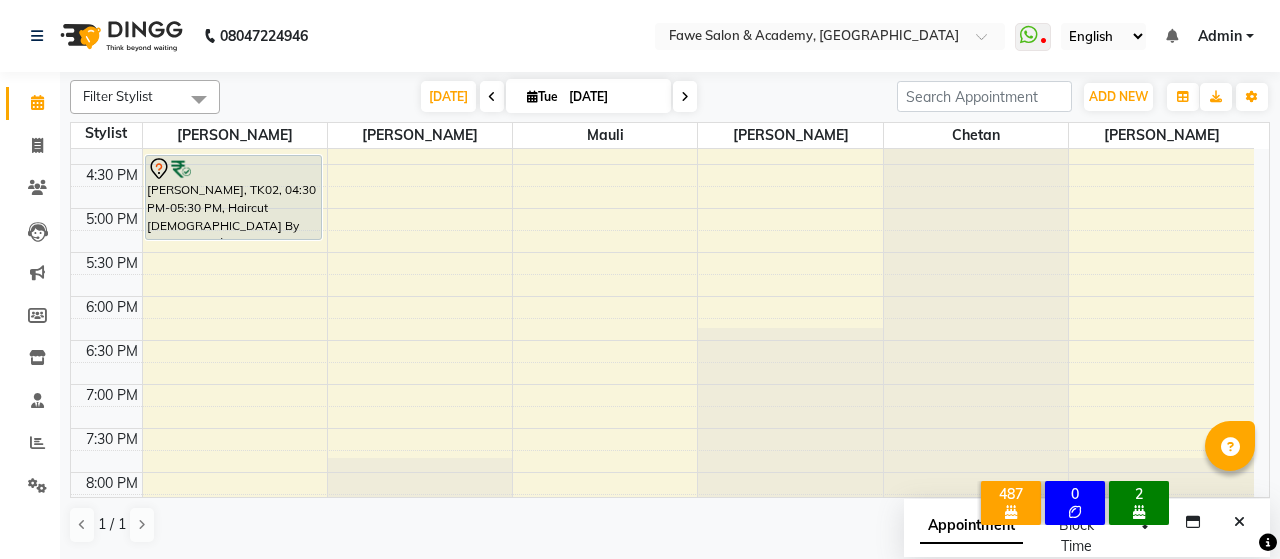 click at bounding box center (685, 96) 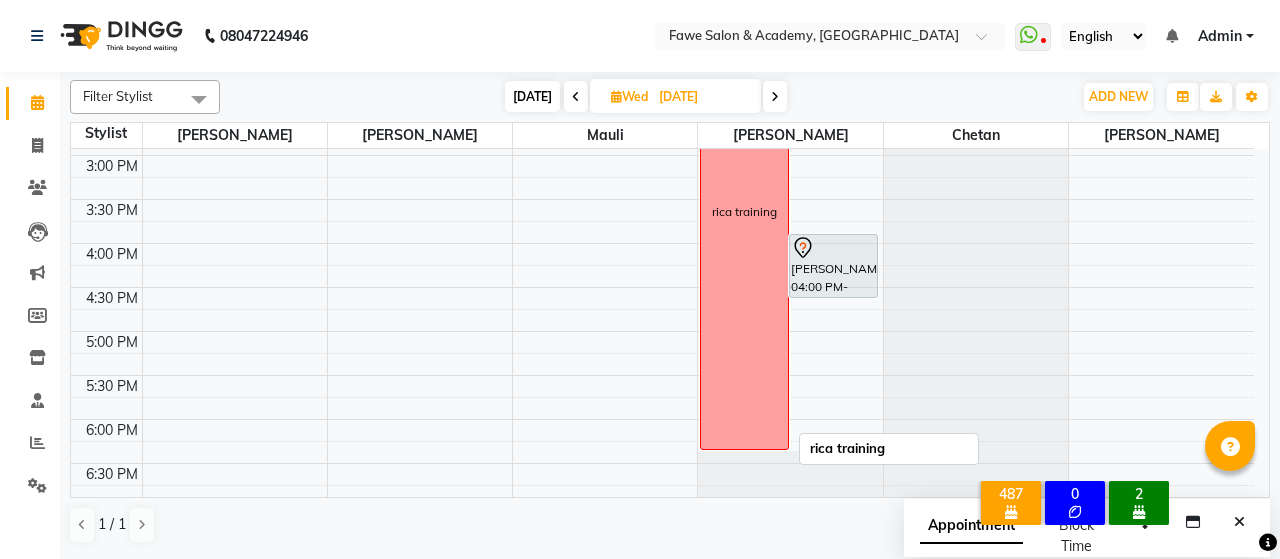scroll, scrollTop: 561, scrollLeft: 0, axis: vertical 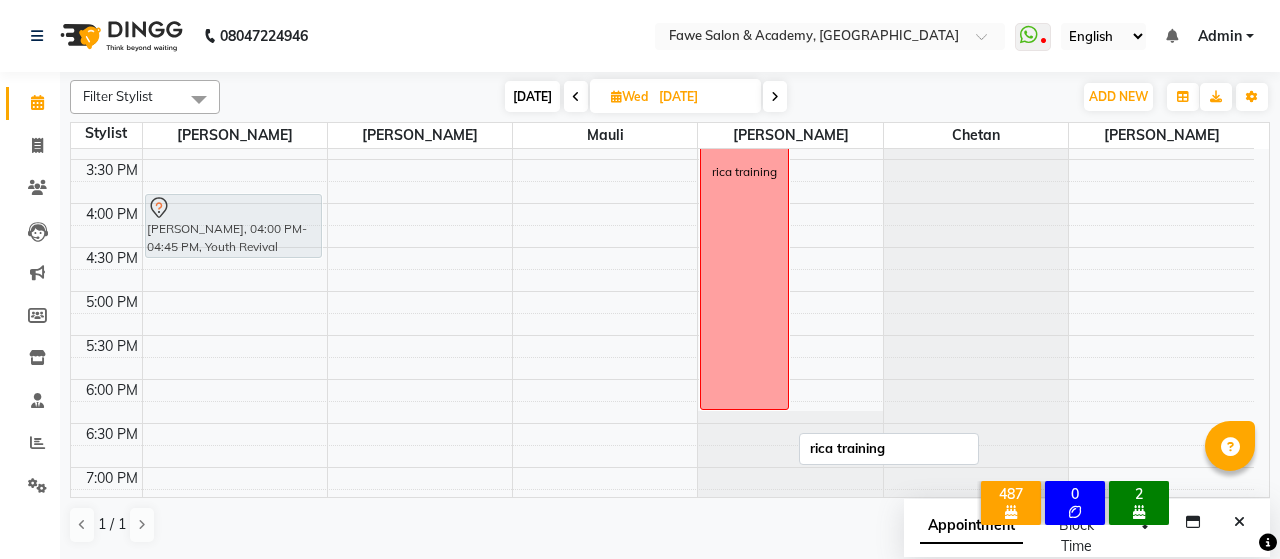 drag, startPoint x: 850, startPoint y: 220, endPoint x: 318, endPoint y: 223, distance: 532.0085 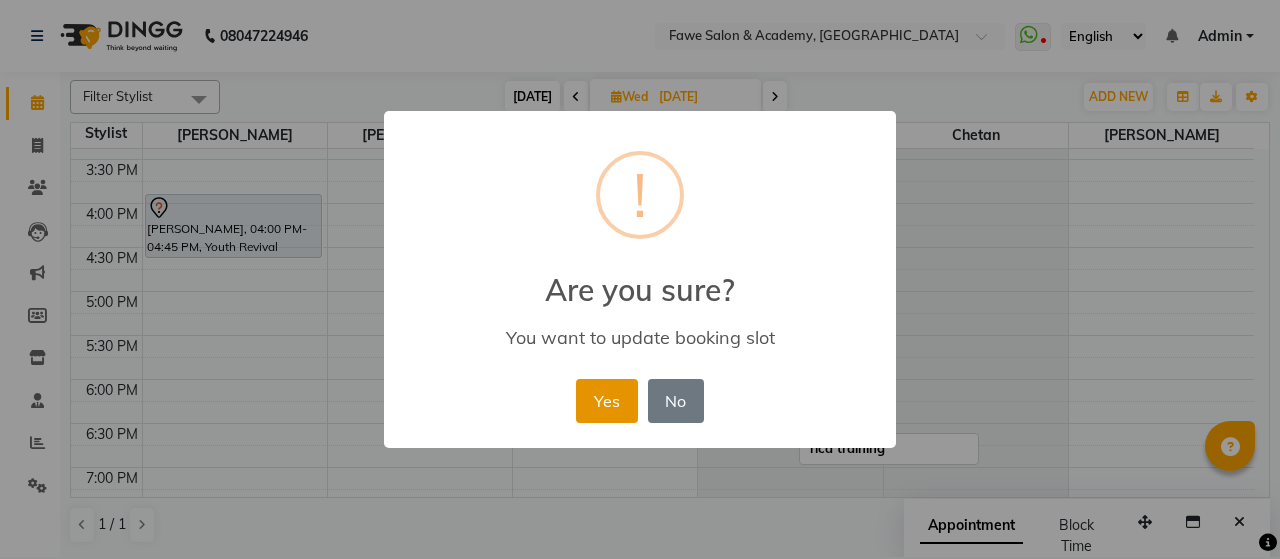 click on "Yes" at bounding box center [606, 401] 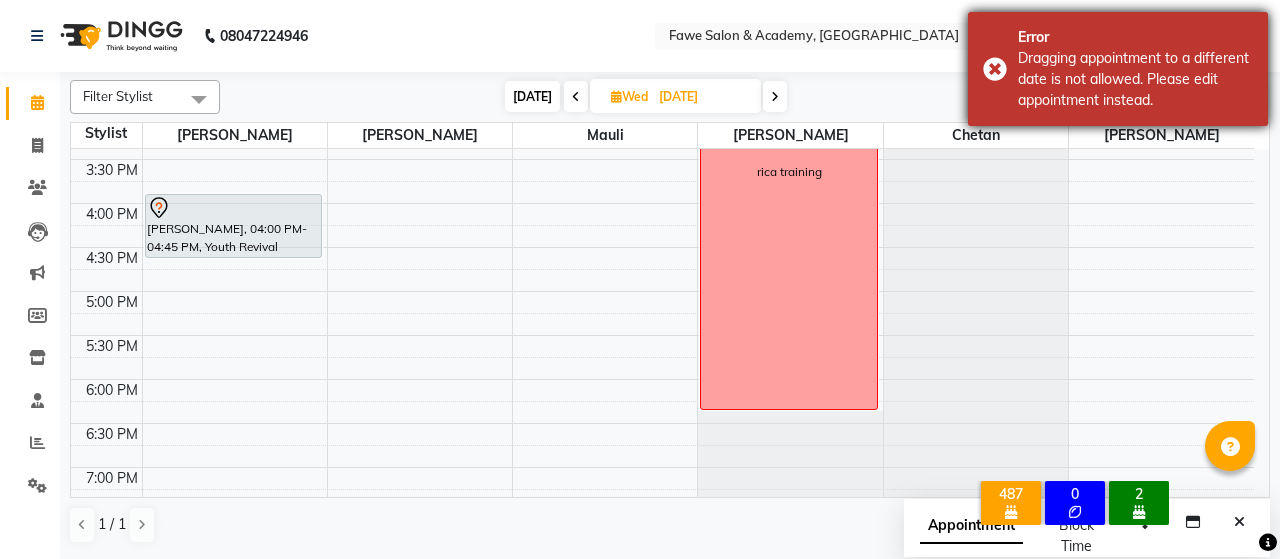 click on "Error   Dragging appointment to a different date is not allowed. Please edit appointment instead." at bounding box center [1118, 69] 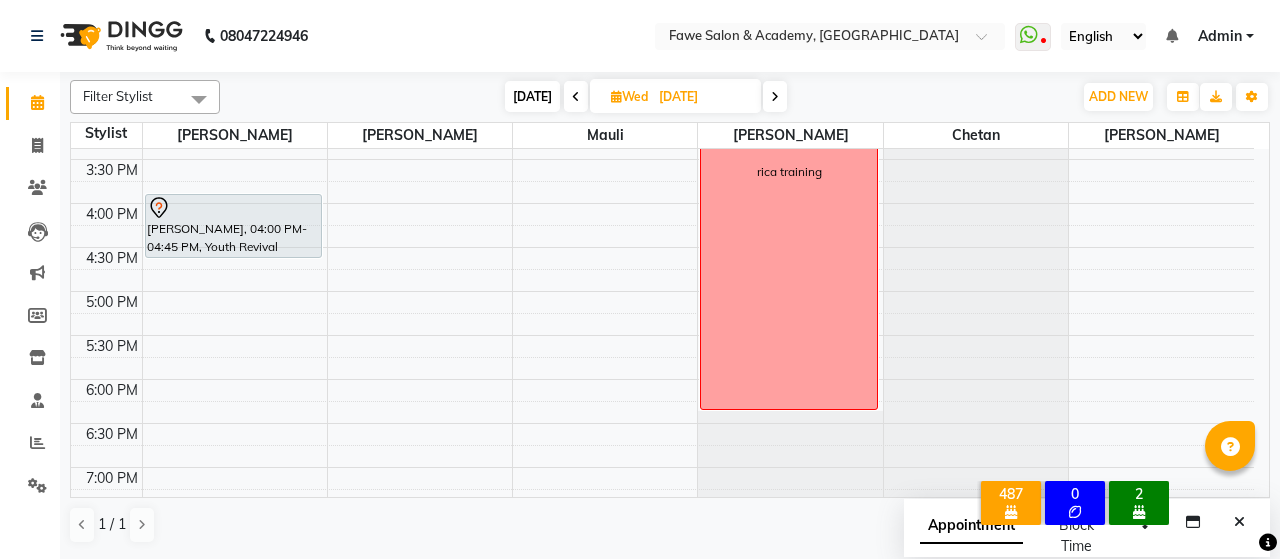 click on "[DATE]" at bounding box center [532, 96] 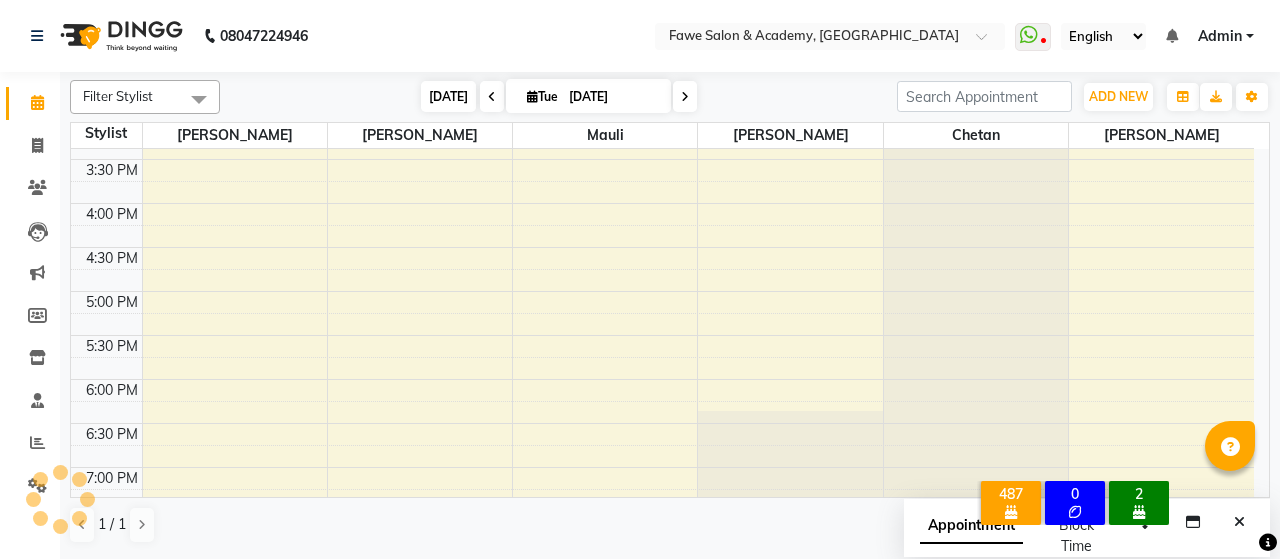 scroll, scrollTop: 261, scrollLeft: 0, axis: vertical 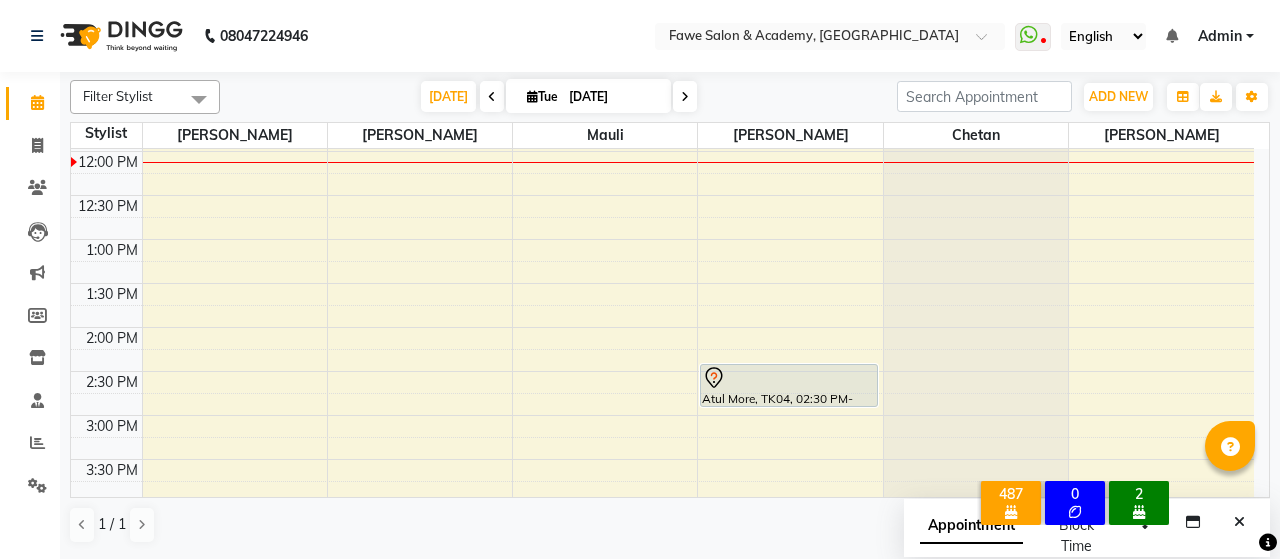 click on "[DATE]  [DATE]" at bounding box center [559, 97] 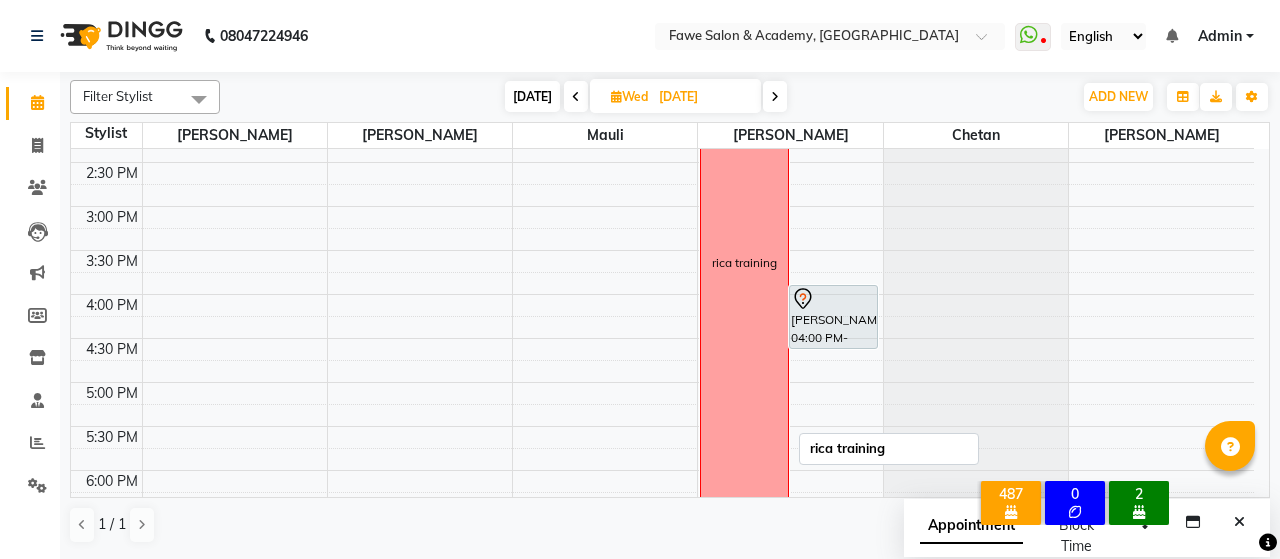 scroll, scrollTop: 483, scrollLeft: 0, axis: vertical 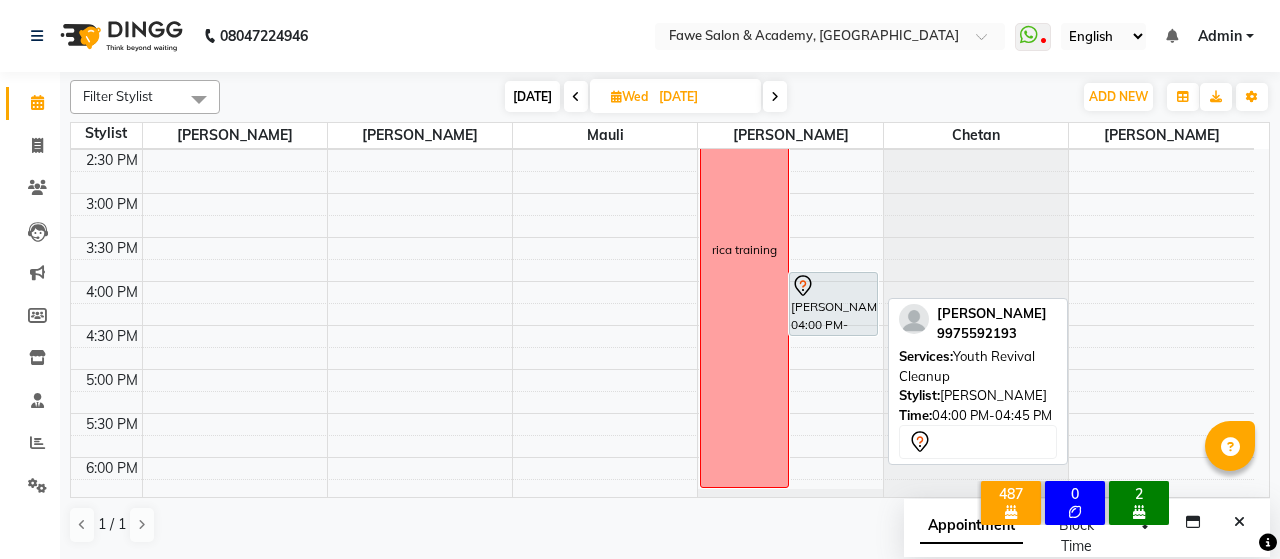 click on "[PERSON_NAME], 04:00 PM-04:45 PM, Youth Revival Cleanup" at bounding box center (833, 304) 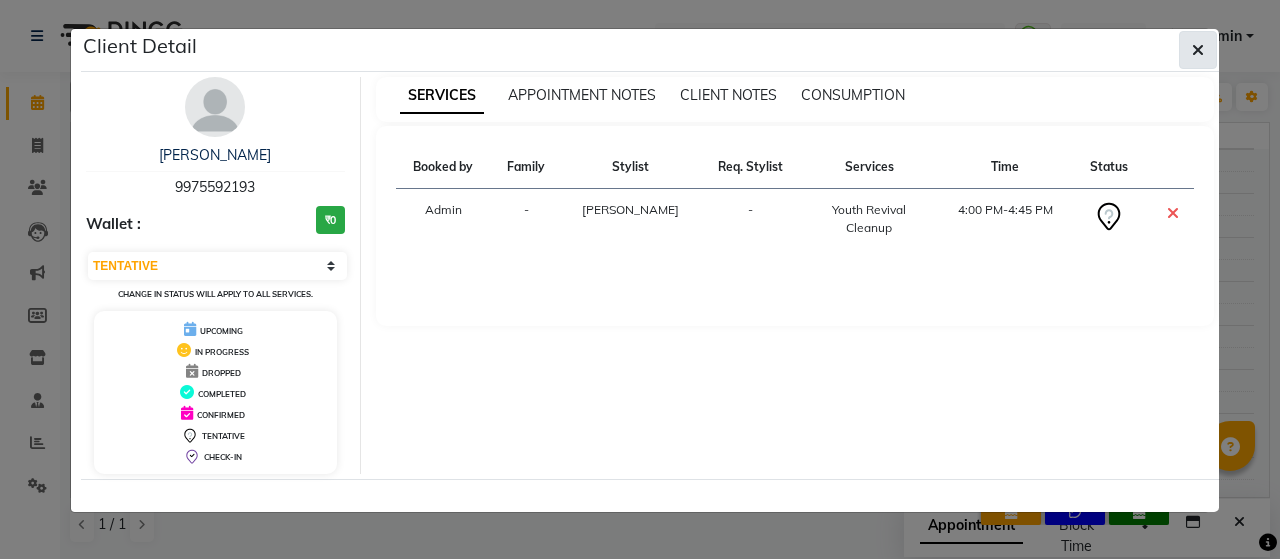 click 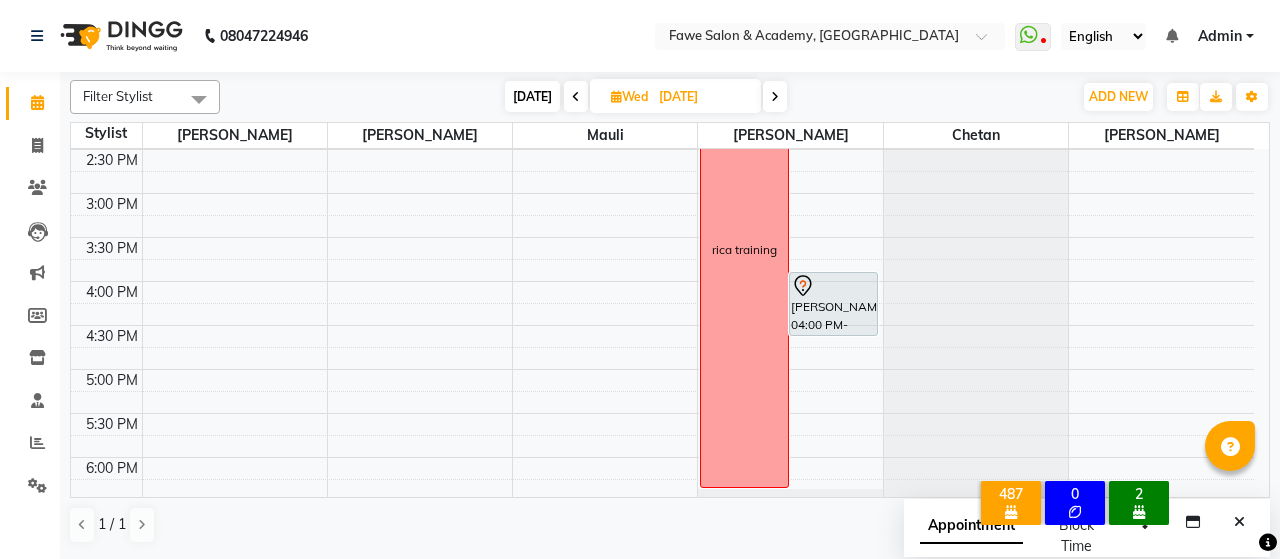 click on "9:00 AM 9:30 AM 10:00 AM 10:30 AM 11:00 AM 11:30 AM 12:00 PM 12:30 PM 1:00 PM 1:30 PM 2:00 PM 2:30 PM 3:00 PM 3:30 PM 4:00 PM 4:30 PM 5:00 PM 5:30 PM 6:00 PM 6:30 PM 7:00 PM 7:30 PM 8:00 PM 8:30 PM 9:00 PM 9:30 PM 10:00 PM 10:30 PM  rica training              [PERSON_NAME], 04:00 PM-04:45 PM, Youth Revival Cleanup" at bounding box center [662, 281] 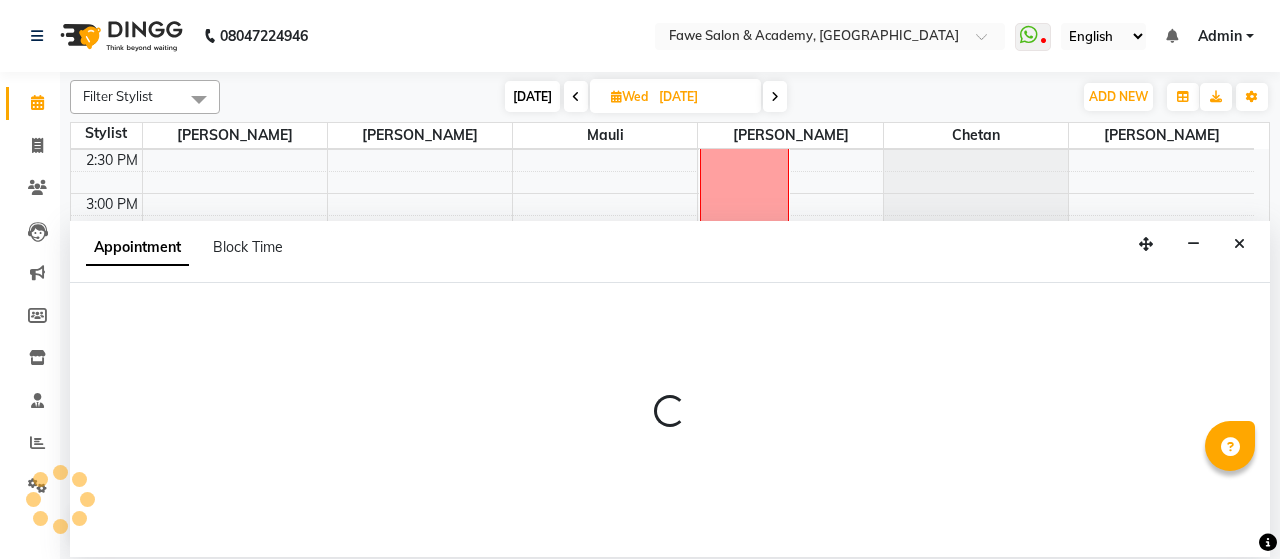select on "14303" 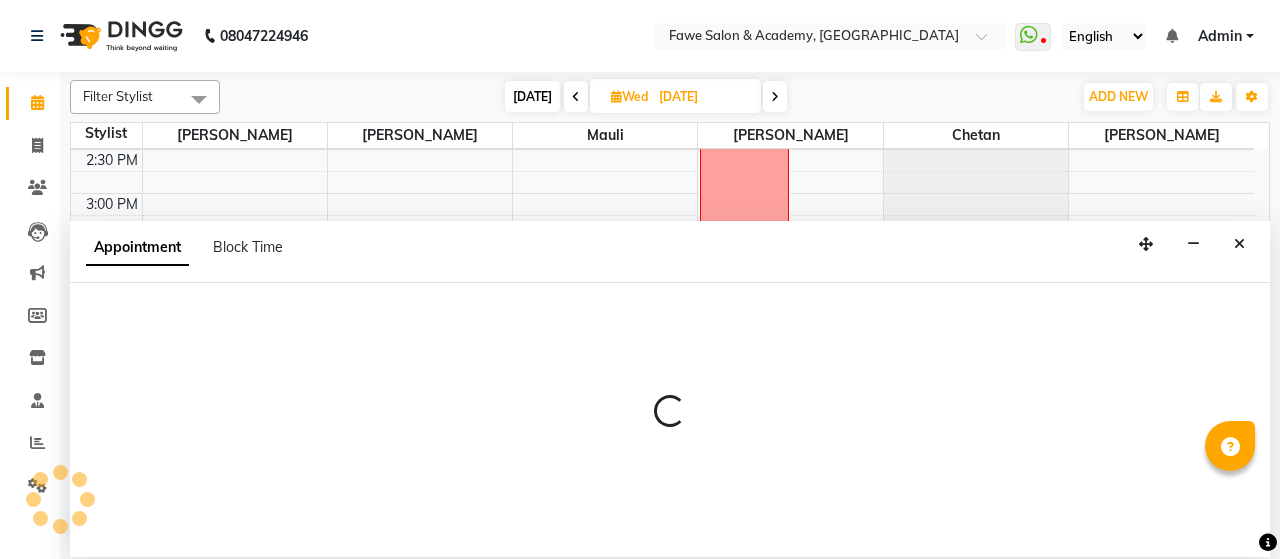 select on "tentative" 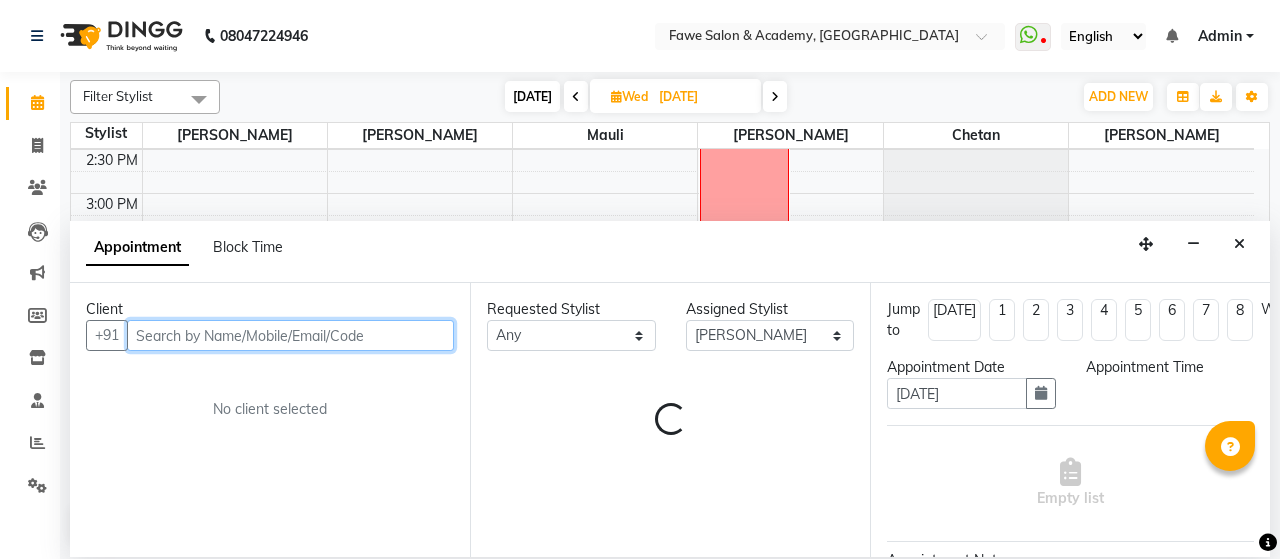 select on "960" 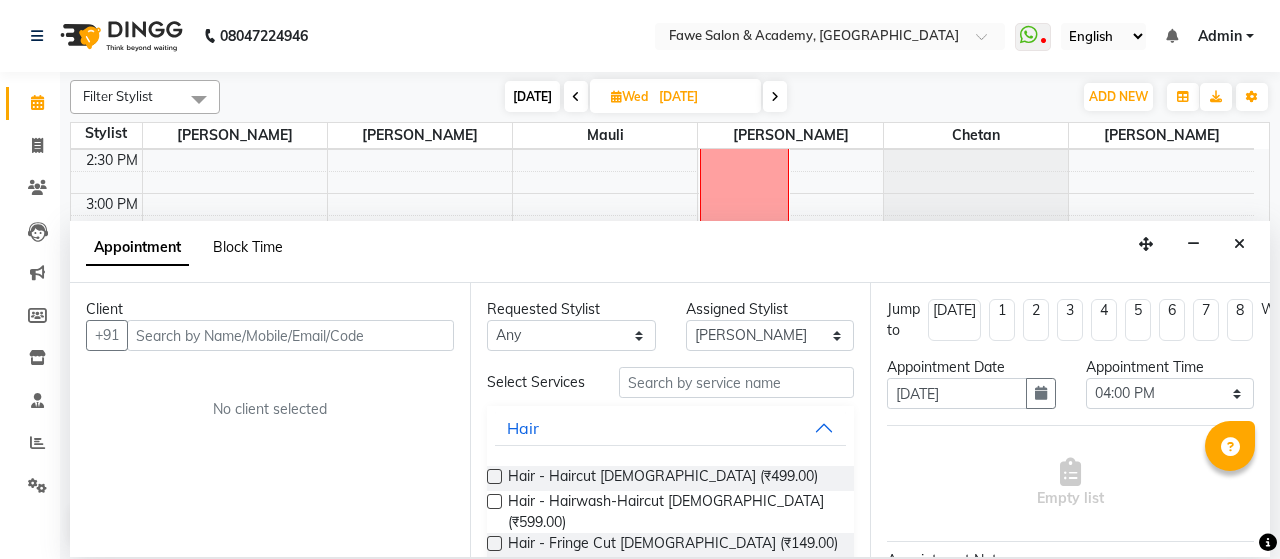 click on "Block Time" at bounding box center [248, 247] 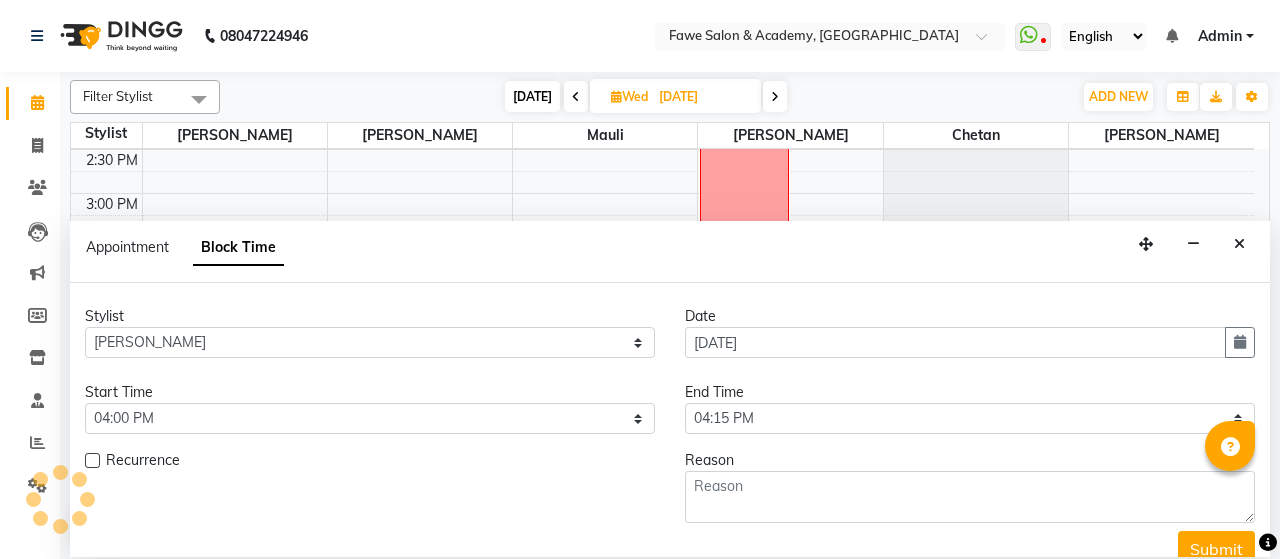 scroll, scrollTop: 261, scrollLeft: 0, axis: vertical 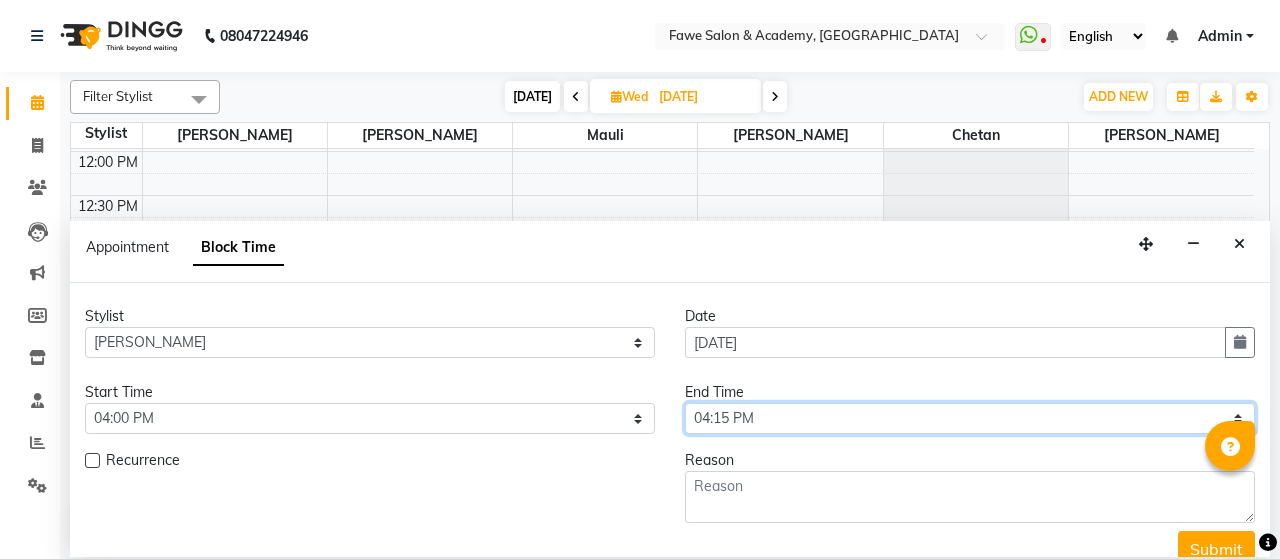 click on "Select 10:00 AM 10:15 AM 10:30 AM 10:45 AM 11:00 AM 11:15 AM 11:30 AM 11:45 AM 12:00 PM 12:15 PM 12:30 PM 12:45 PM 01:00 PM 01:15 PM 01:30 PM 01:45 PM 02:00 PM 02:15 PM 02:30 PM 02:45 PM 03:00 PM 03:15 PM 03:30 PM 03:45 PM 04:00 PM 04:15 PM 04:30 PM 04:45 PM 05:00 PM 05:15 PM 05:30 PM 05:45 PM 06:00 PM 06:15 PM 06:30 PM 06:45 PM 07:00 PM 07:15 PM 07:30 PM 07:45 PM 08:00 PM 08:15 PM 08:30 PM 08:45 PM 09:00 PM 09:15 PM 09:30 PM 09:45 PM 10:00 PM" at bounding box center (970, 418) 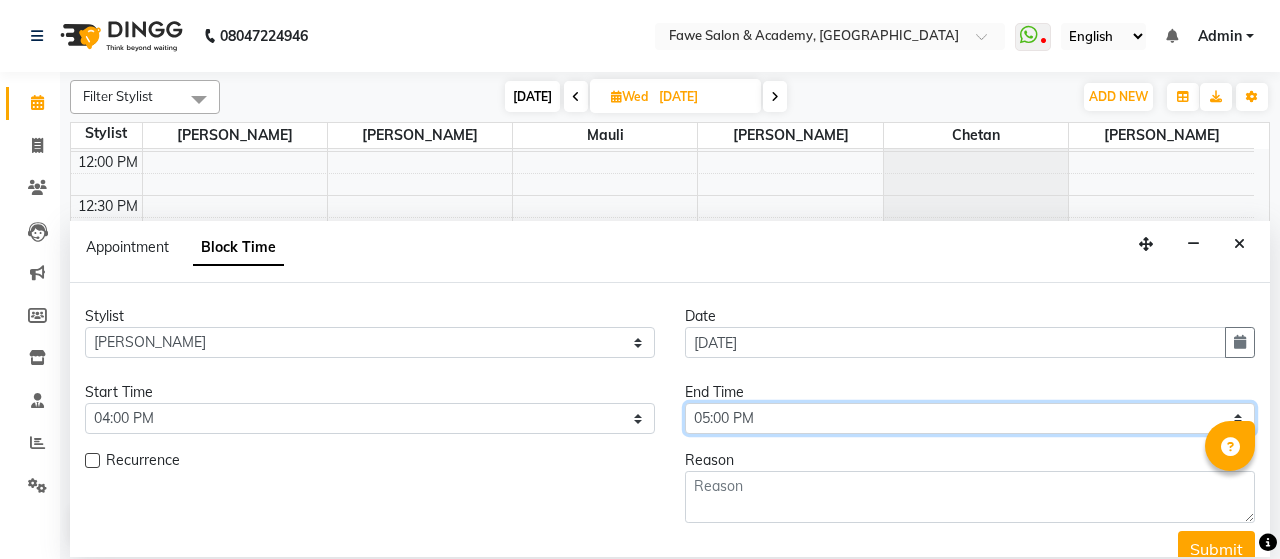 click on "Select 10:00 AM 10:15 AM 10:30 AM 10:45 AM 11:00 AM 11:15 AM 11:30 AM 11:45 AM 12:00 PM 12:15 PM 12:30 PM 12:45 PM 01:00 PM 01:15 PM 01:30 PM 01:45 PM 02:00 PM 02:15 PM 02:30 PM 02:45 PM 03:00 PM 03:15 PM 03:30 PM 03:45 PM 04:00 PM 04:15 PM 04:30 PM 04:45 PM 05:00 PM 05:15 PM 05:30 PM 05:45 PM 06:00 PM 06:15 PM 06:30 PM 06:45 PM 07:00 PM 07:15 PM 07:30 PM 07:45 PM 08:00 PM 08:15 PM 08:30 PM 08:45 PM 09:00 PM 09:15 PM 09:30 PM 09:45 PM 10:00 PM" at bounding box center [970, 418] 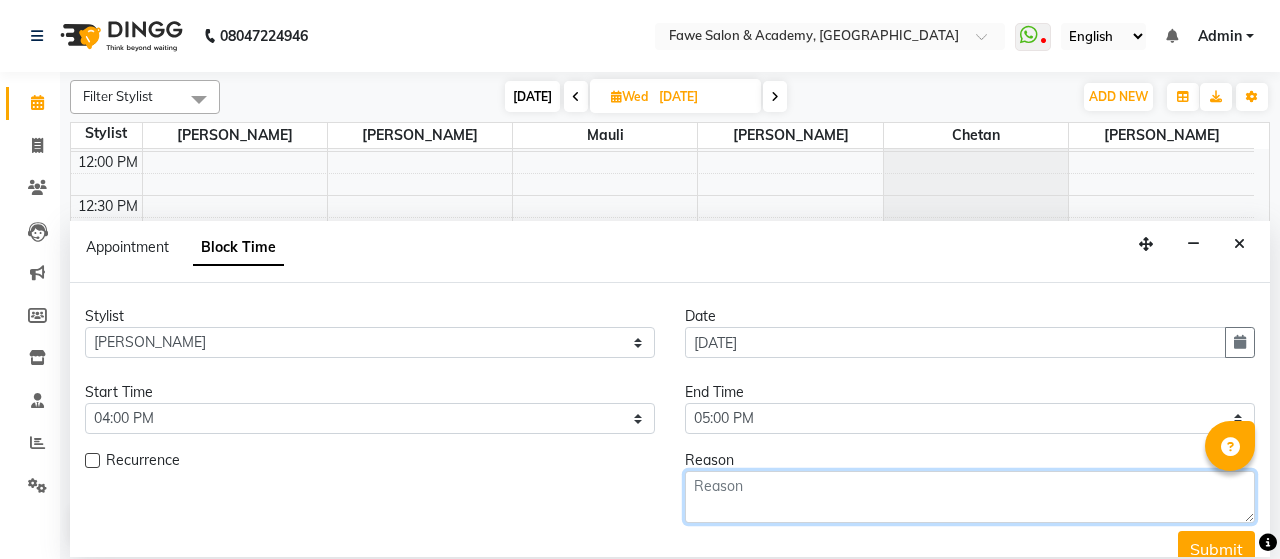 click at bounding box center (970, 497) 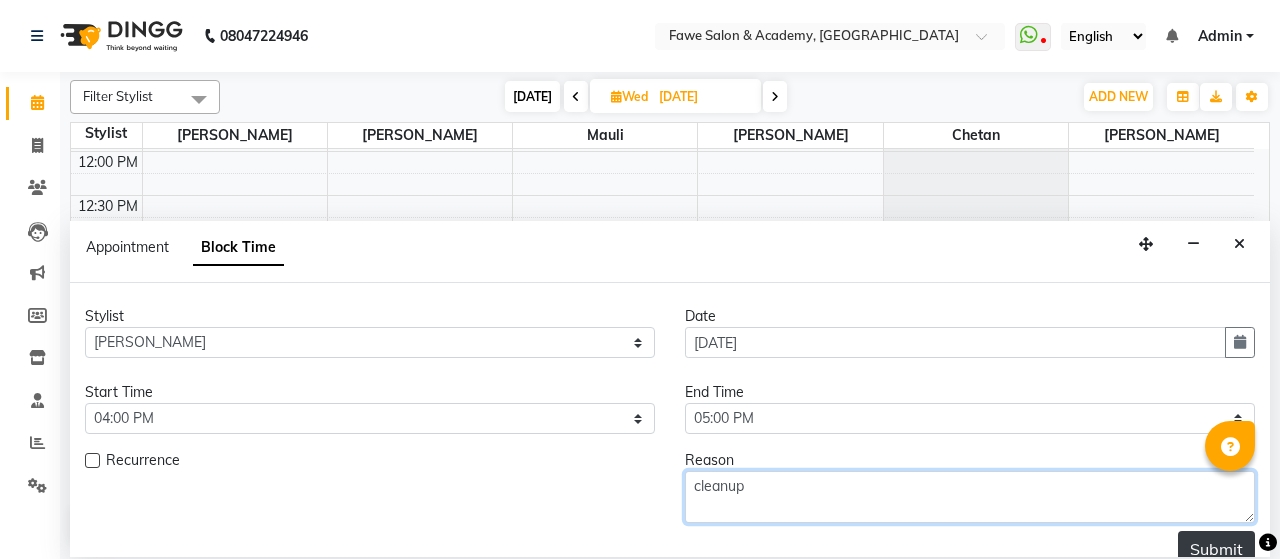 type on "cleanup" 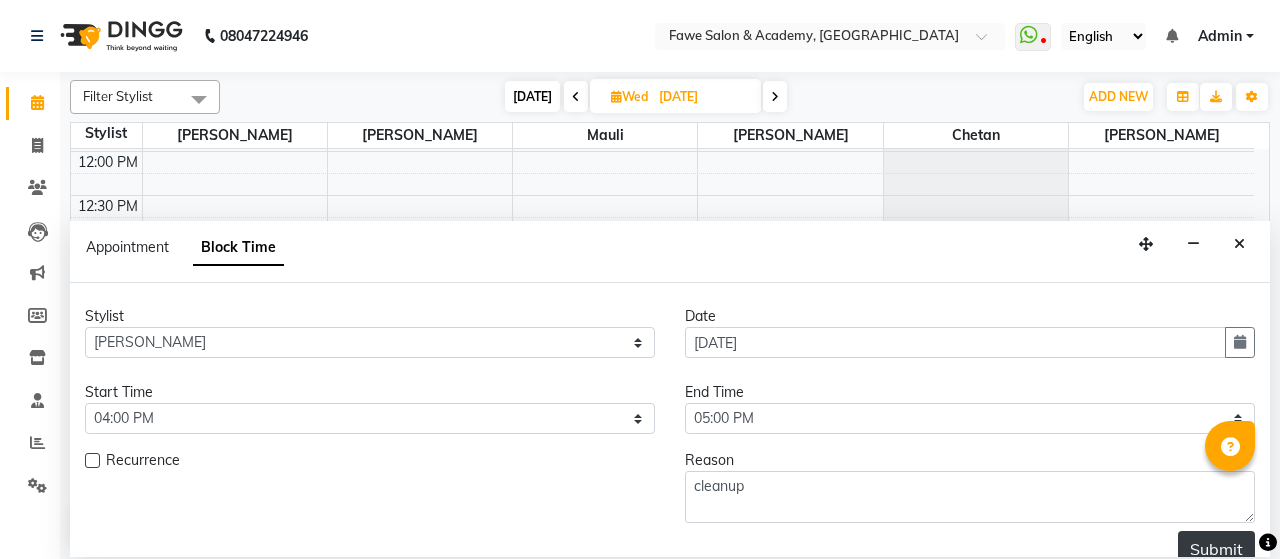 click on "Submit" at bounding box center (1216, 549) 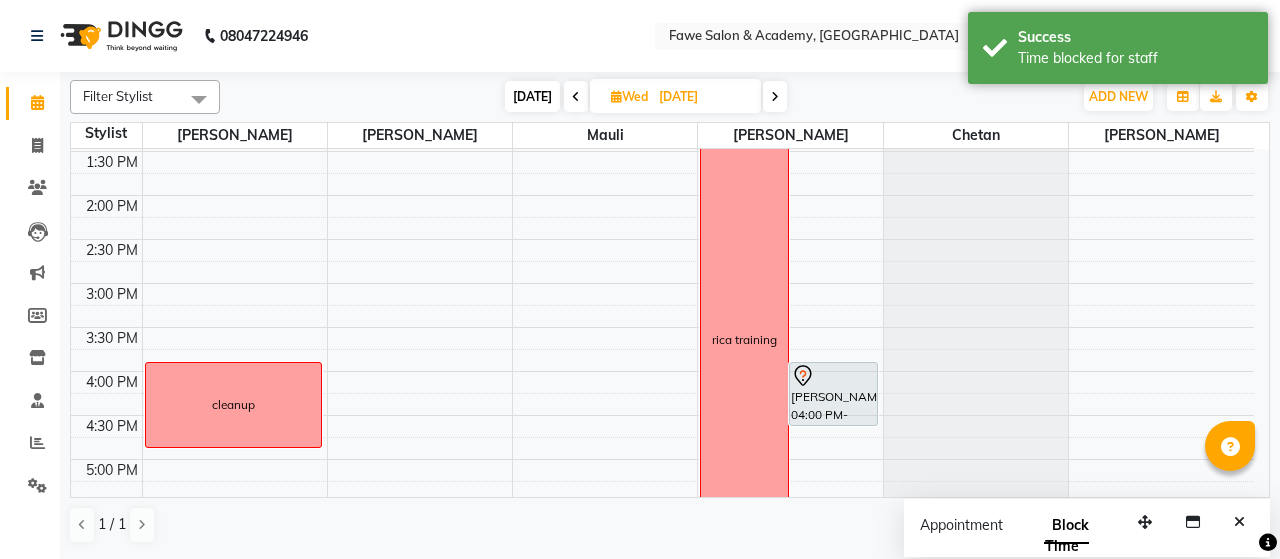 scroll, scrollTop: 411, scrollLeft: 0, axis: vertical 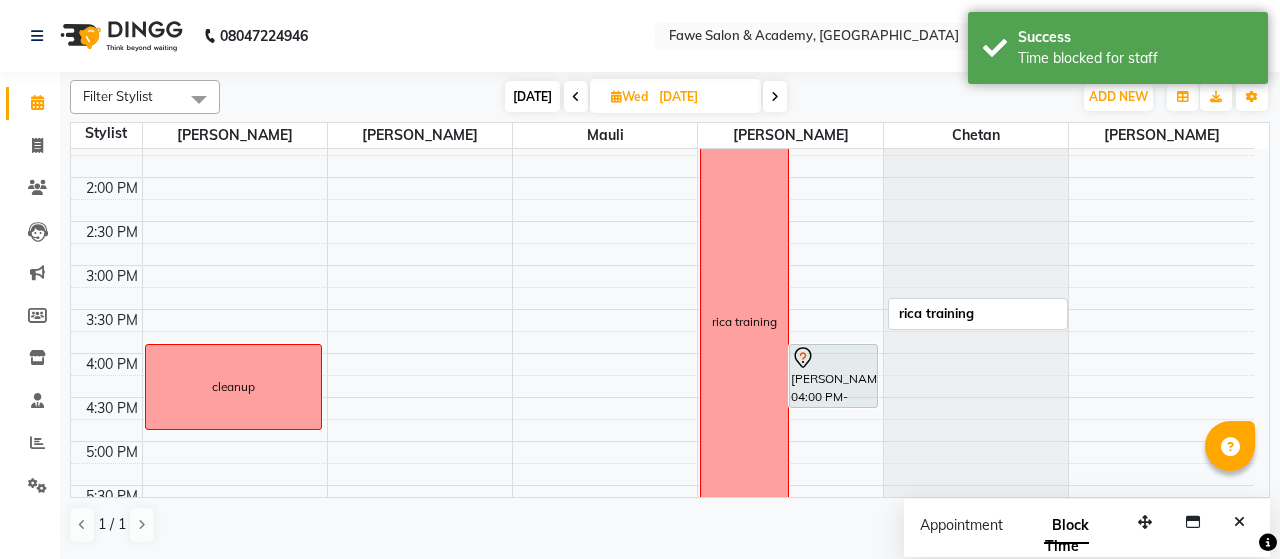 click on "9:00 AM 9:30 AM 10:00 AM 10:30 AM 11:00 AM 11:30 AM 12:00 PM 12:30 PM 1:00 PM 1:30 PM 2:00 PM 2:30 PM 3:00 PM 3:30 PM 4:00 PM 4:30 PM 5:00 PM 5:30 PM 6:00 PM 6:30 PM 7:00 PM 7:30 PM 8:00 PM 8:30 PM 9:00 PM 9:30 PM 10:00 PM 10:30 PM  cleanup   rica training              [PERSON_NAME], 04:00 PM-04:45 PM, Youth Revival Cleanup" at bounding box center (662, 353) 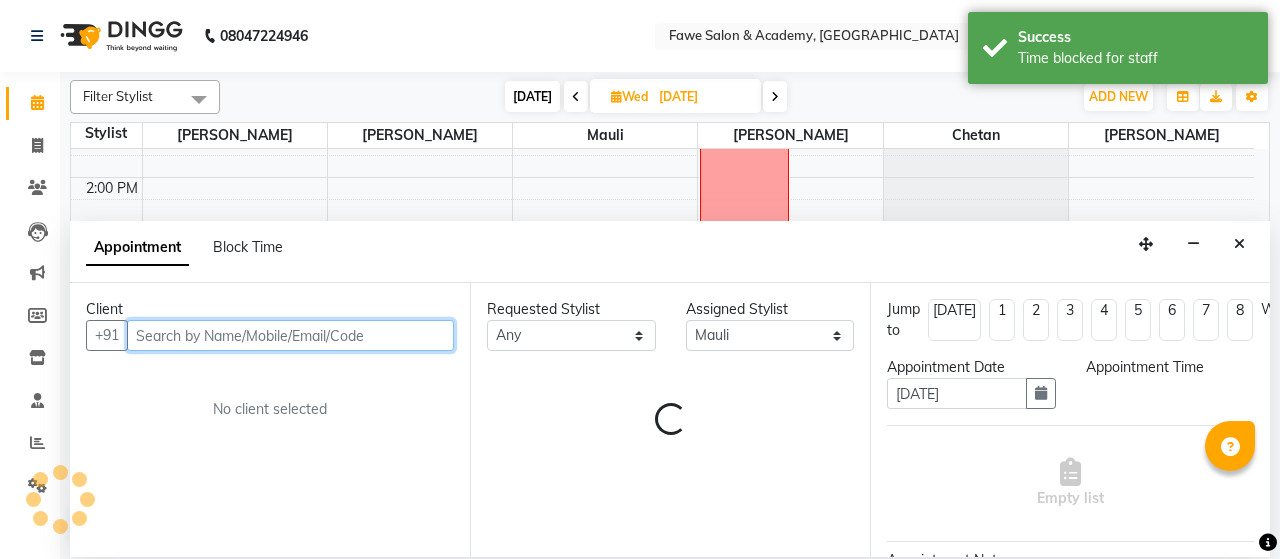 select on "975" 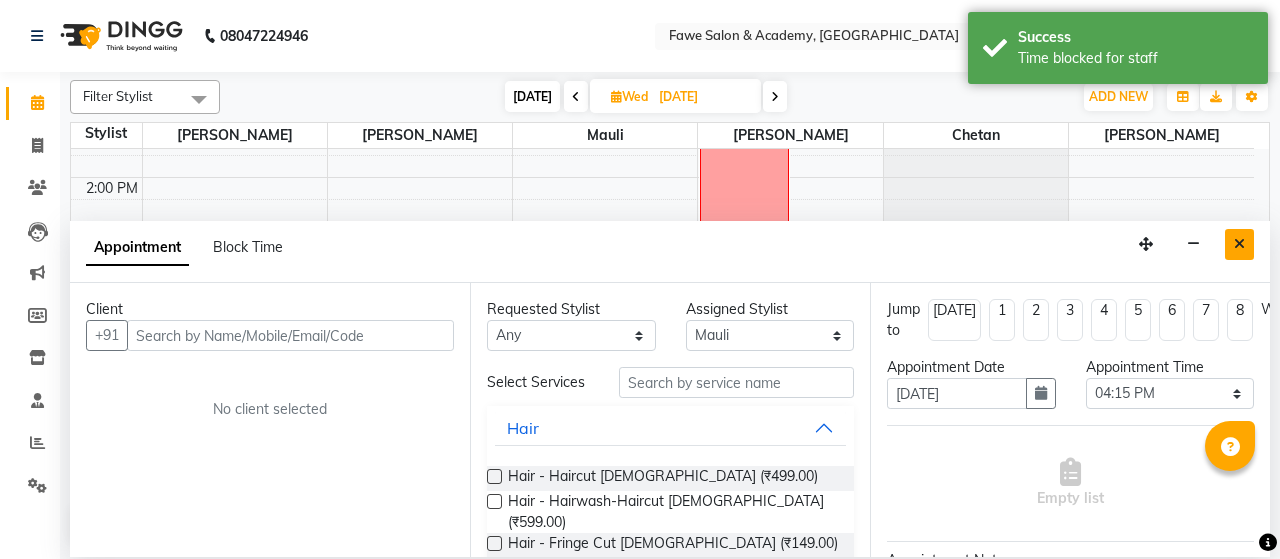 click at bounding box center (1239, 244) 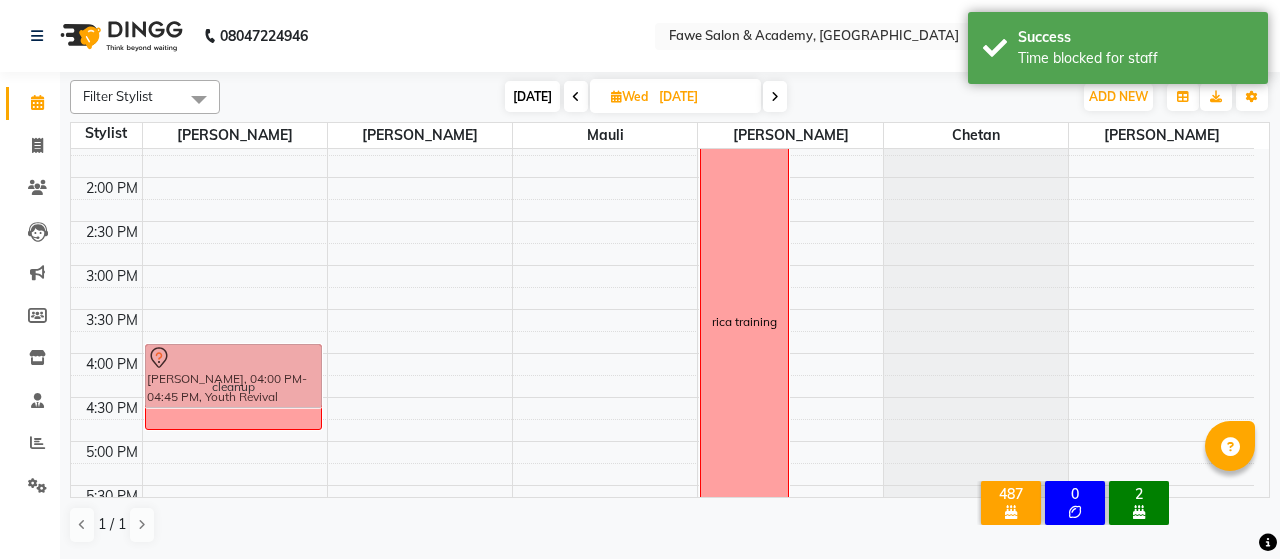 drag, startPoint x: 848, startPoint y: 366, endPoint x: 334, endPoint y: 367, distance: 514.001 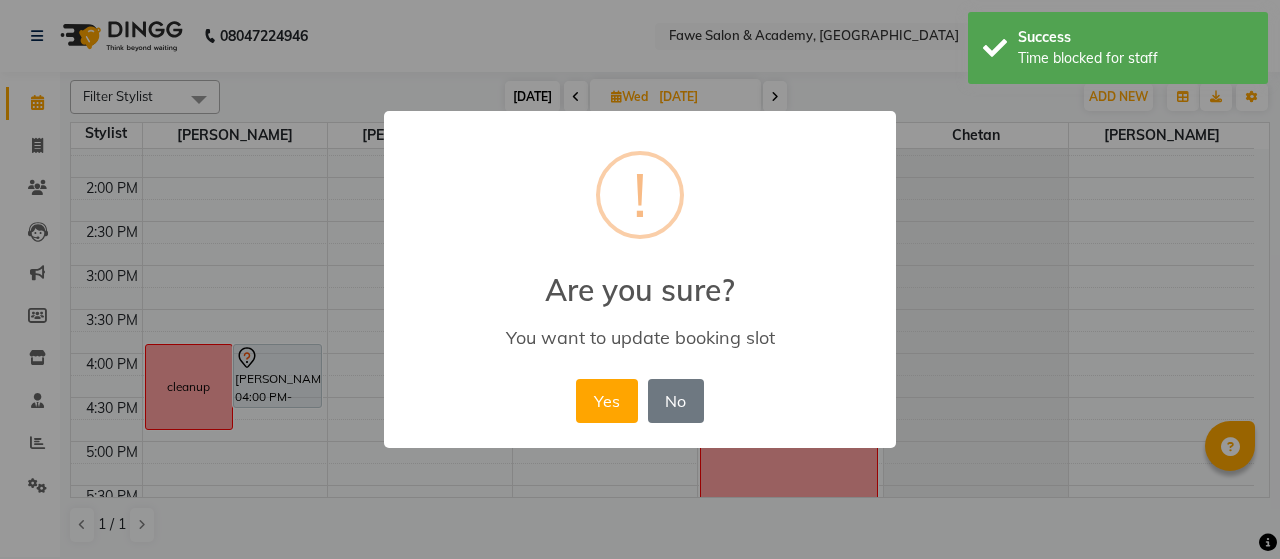 click on "Yes No No" at bounding box center (639, 401) 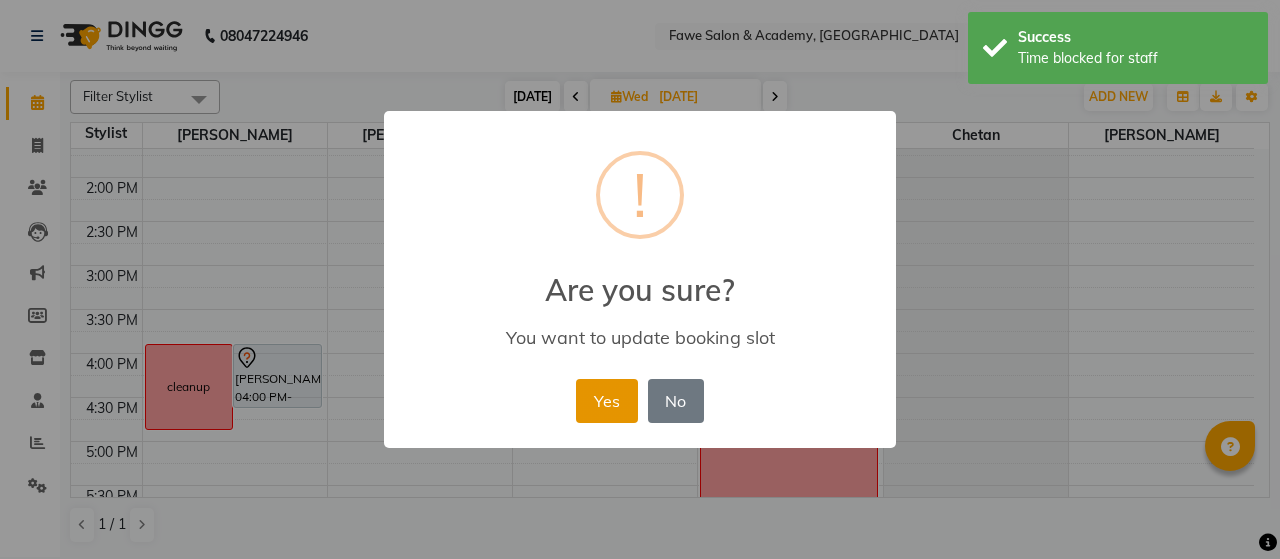 click on "Yes" at bounding box center [606, 401] 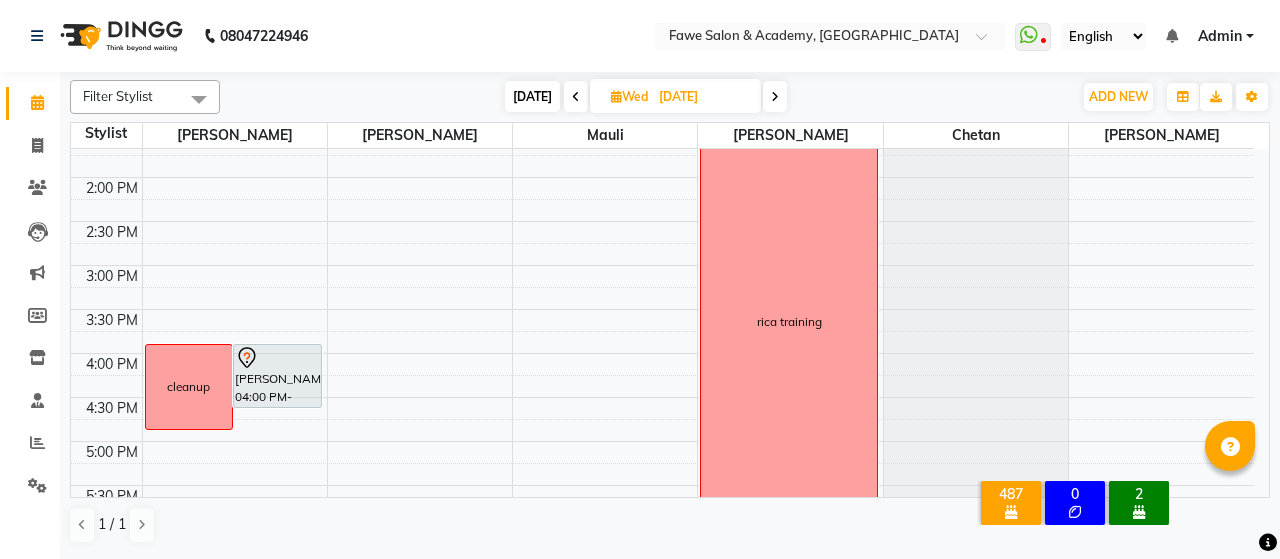 click on "[DATE]" at bounding box center [532, 96] 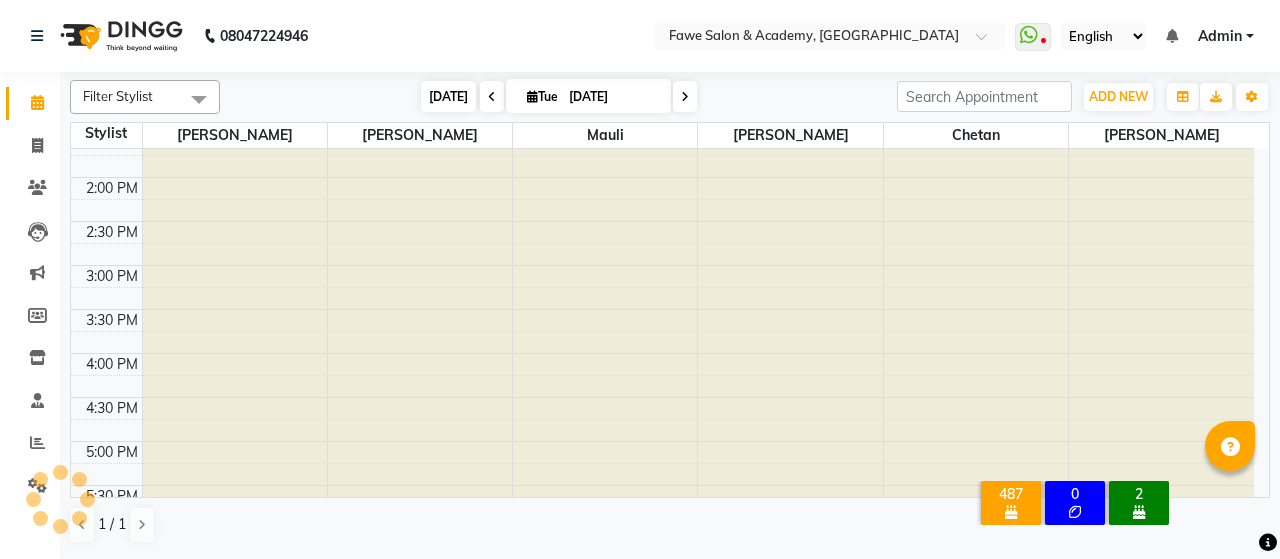 scroll, scrollTop: 261, scrollLeft: 0, axis: vertical 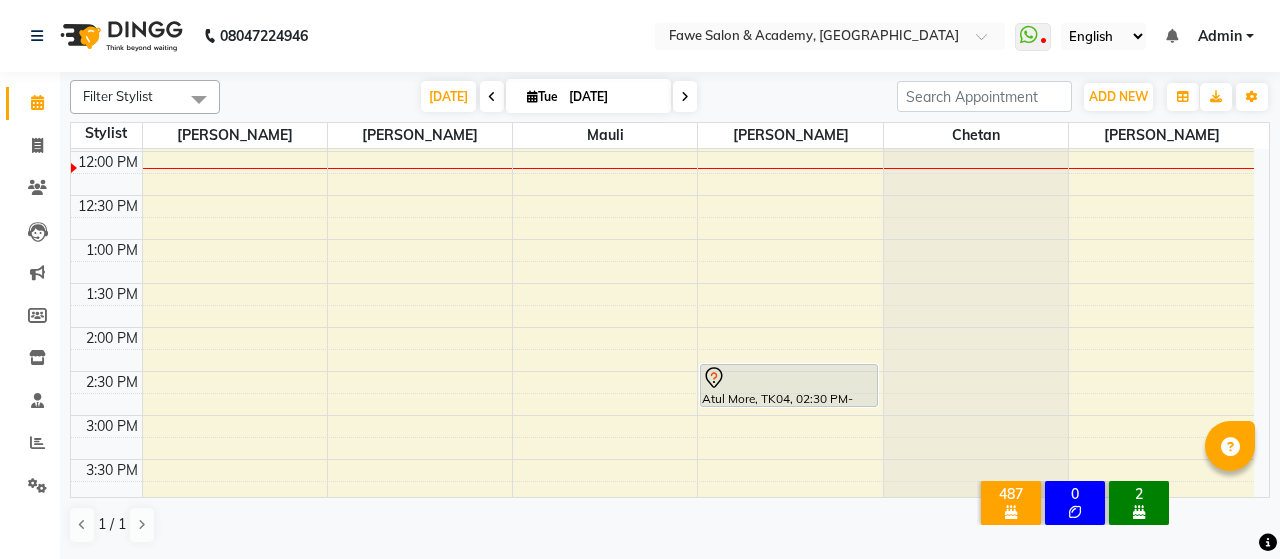 click at bounding box center [685, 96] 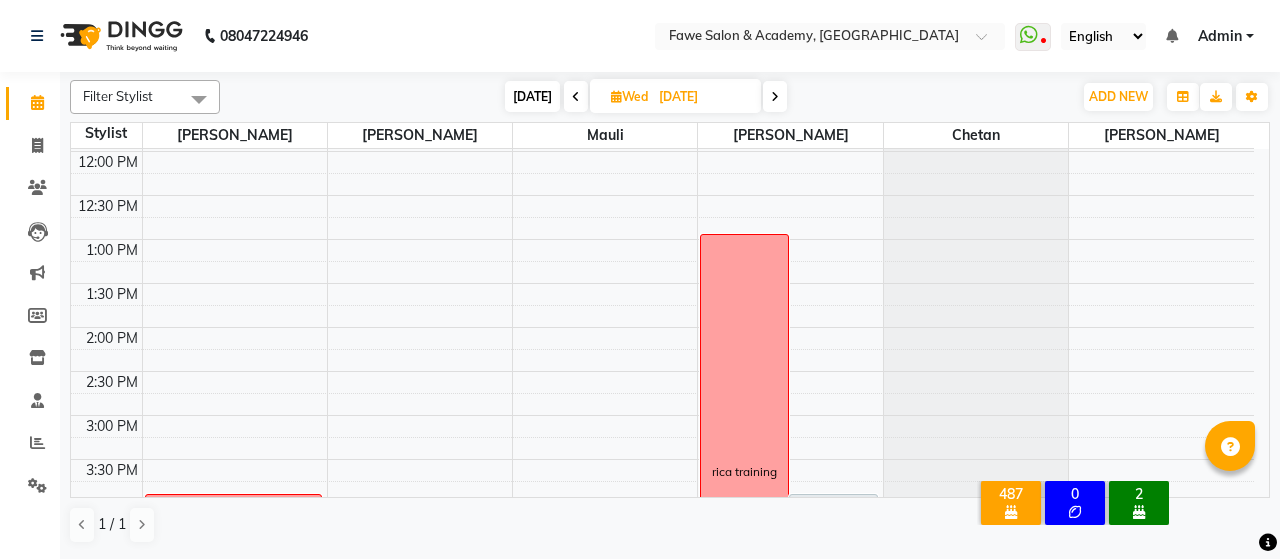 click at bounding box center (576, 96) 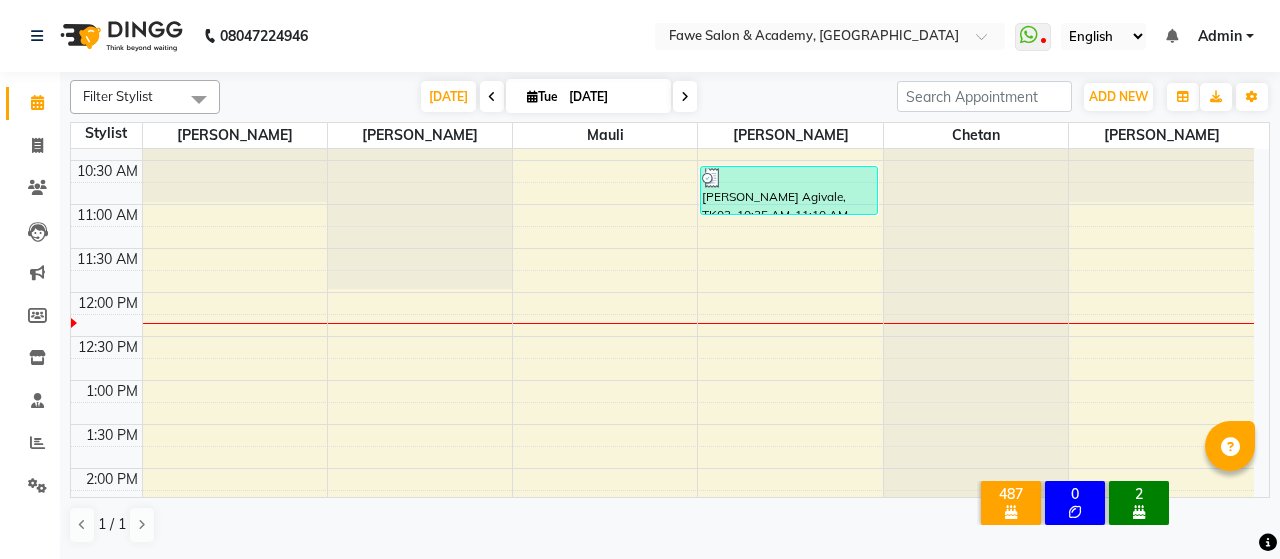 scroll, scrollTop: 0, scrollLeft: 0, axis: both 